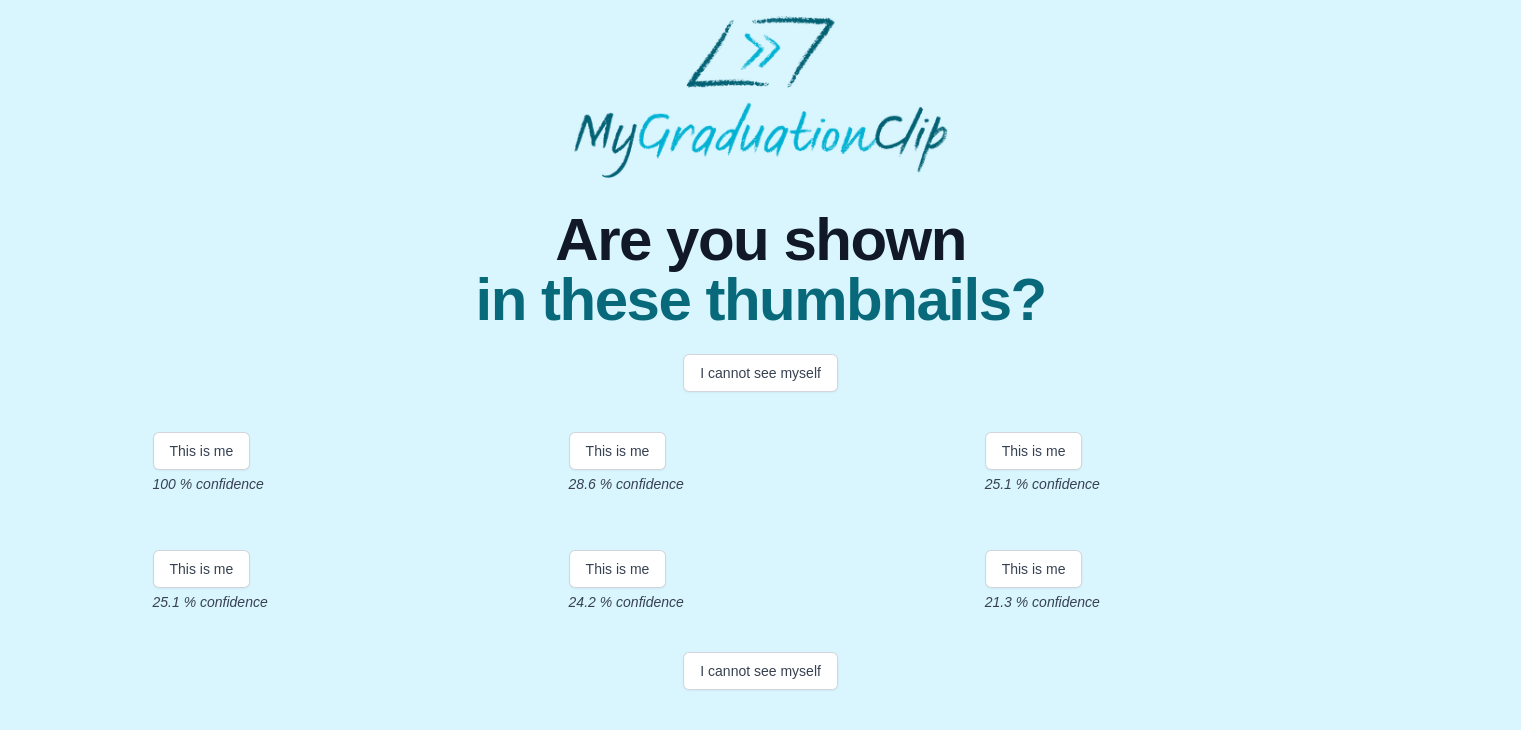 scroll, scrollTop: 259, scrollLeft: 0, axis: vertical 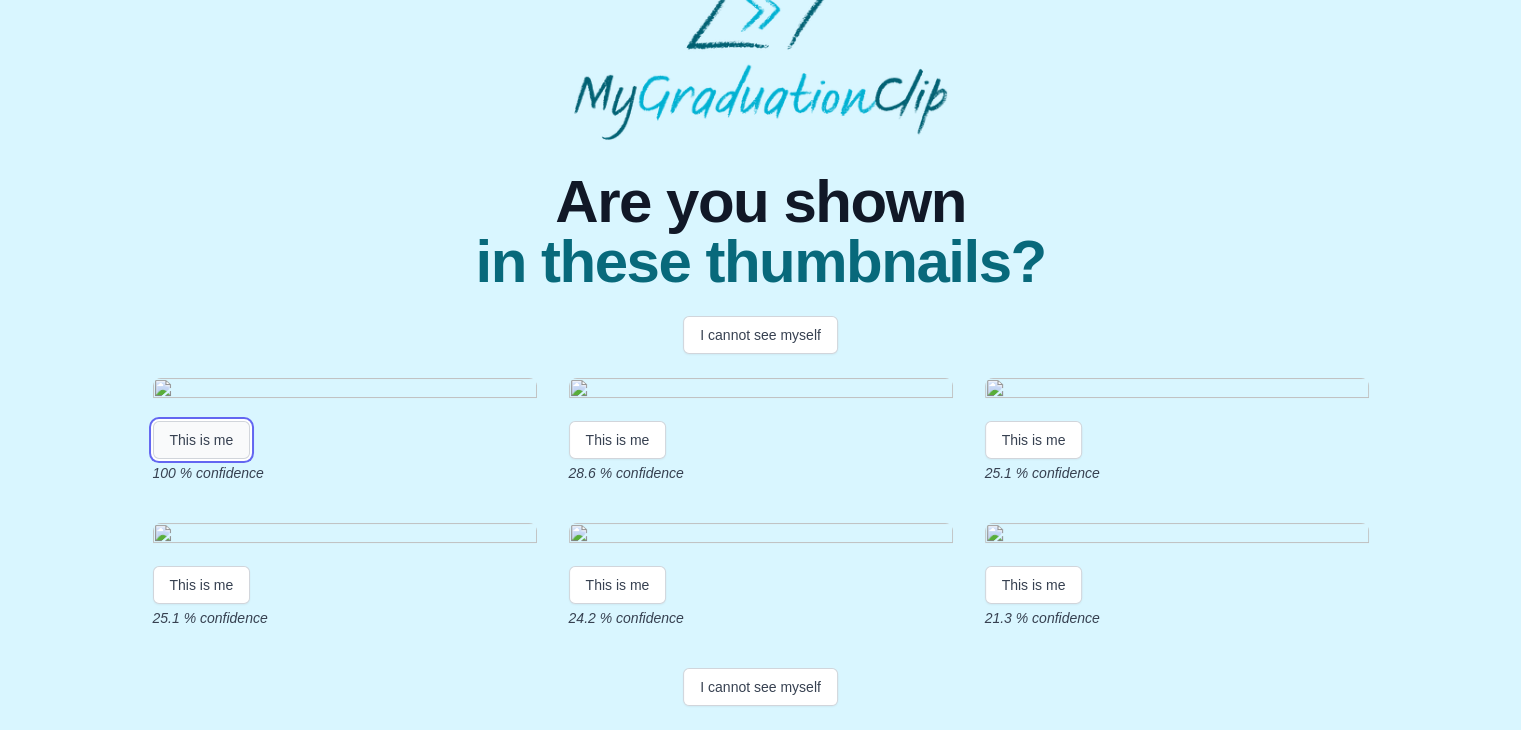 click on "This is me" at bounding box center (202, 440) 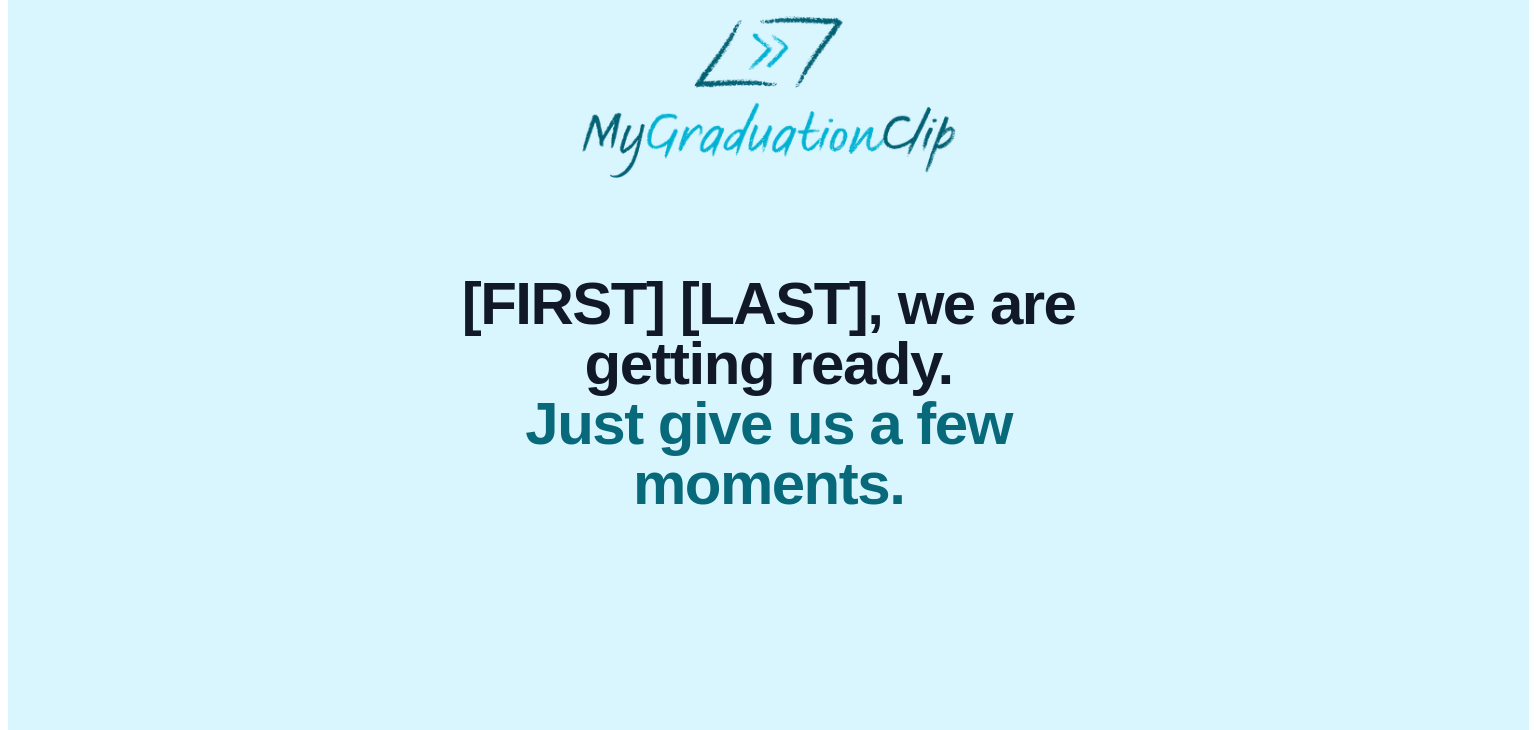scroll, scrollTop: 0, scrollLeft: 0, axis: both 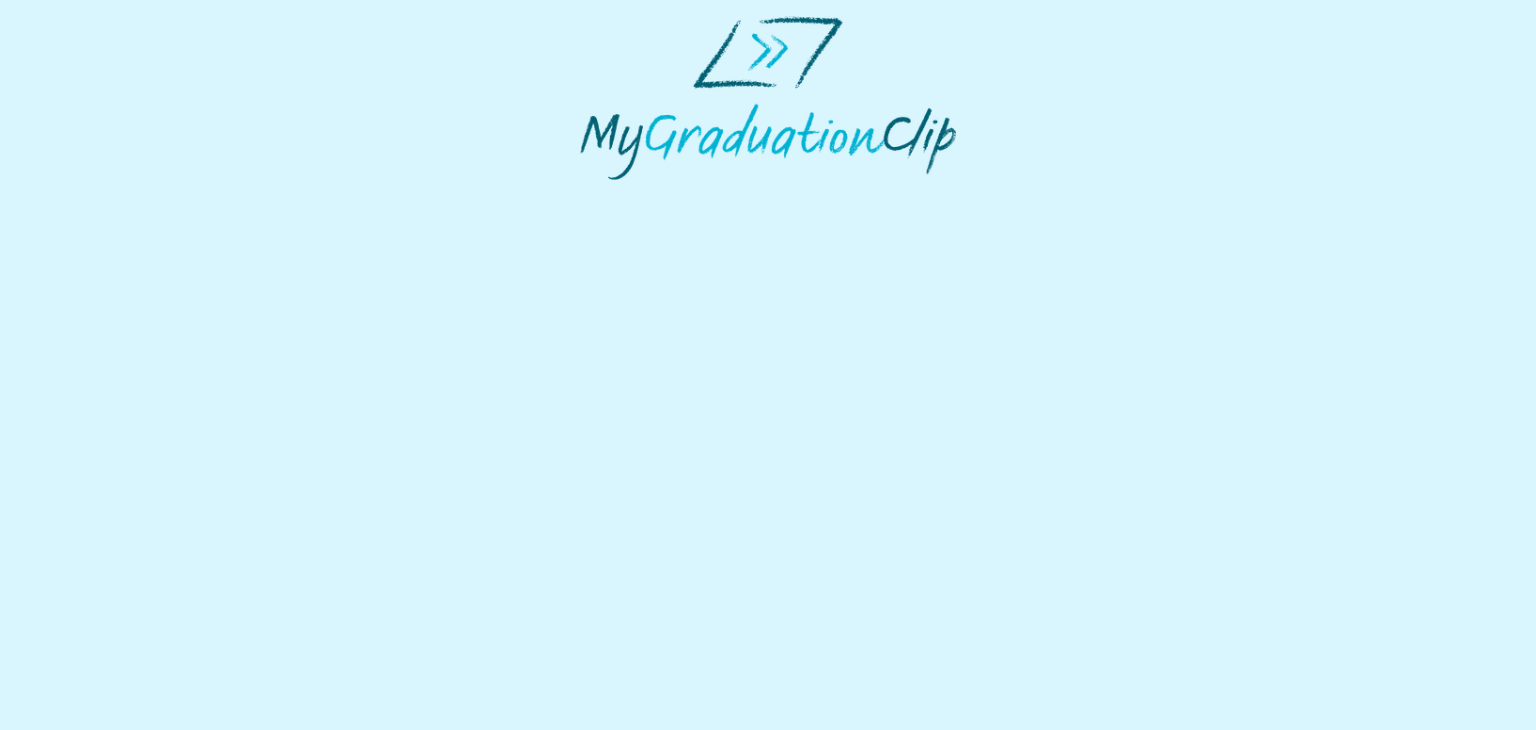 select on "**********" 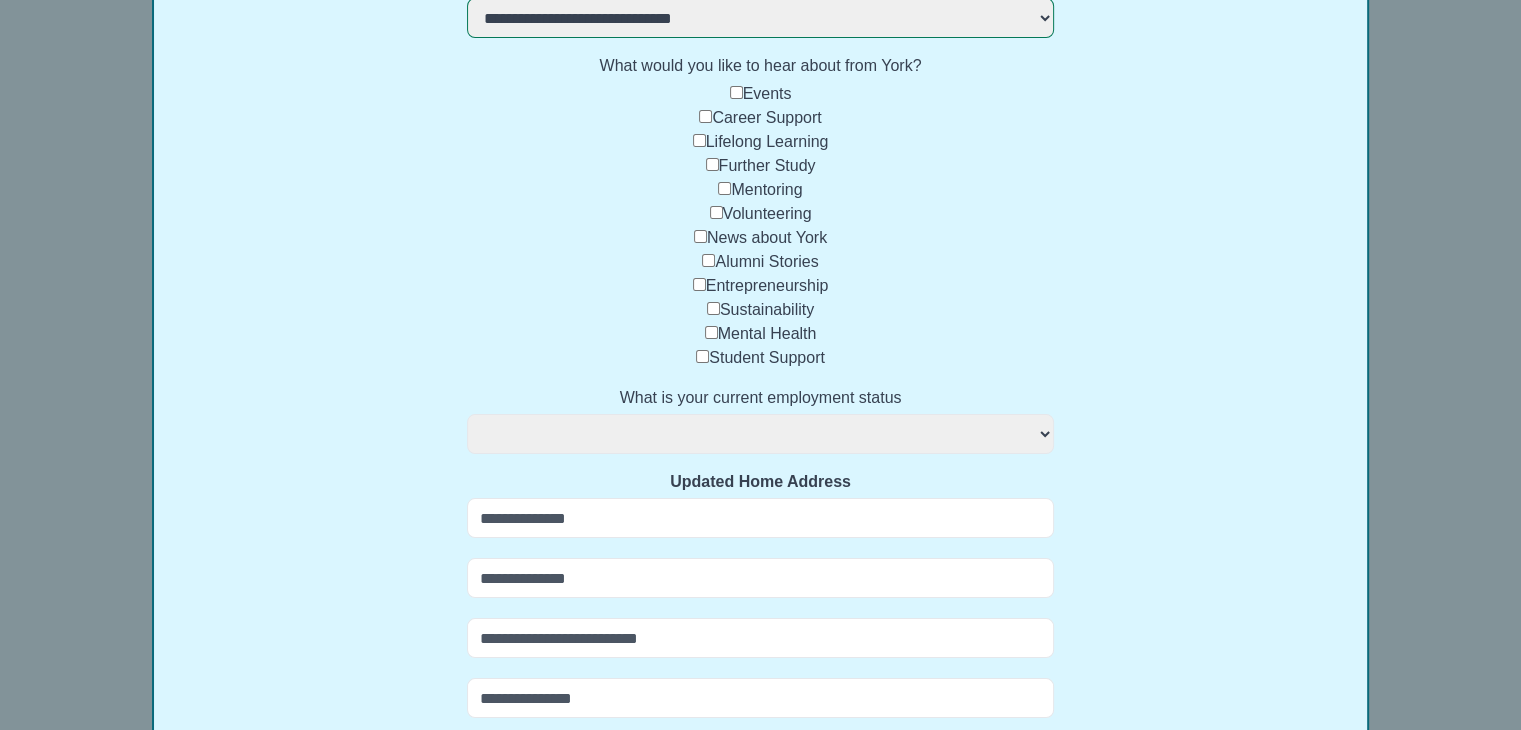 scroll, scrollTop: 330, scrollLeft: 0, axis: vertical 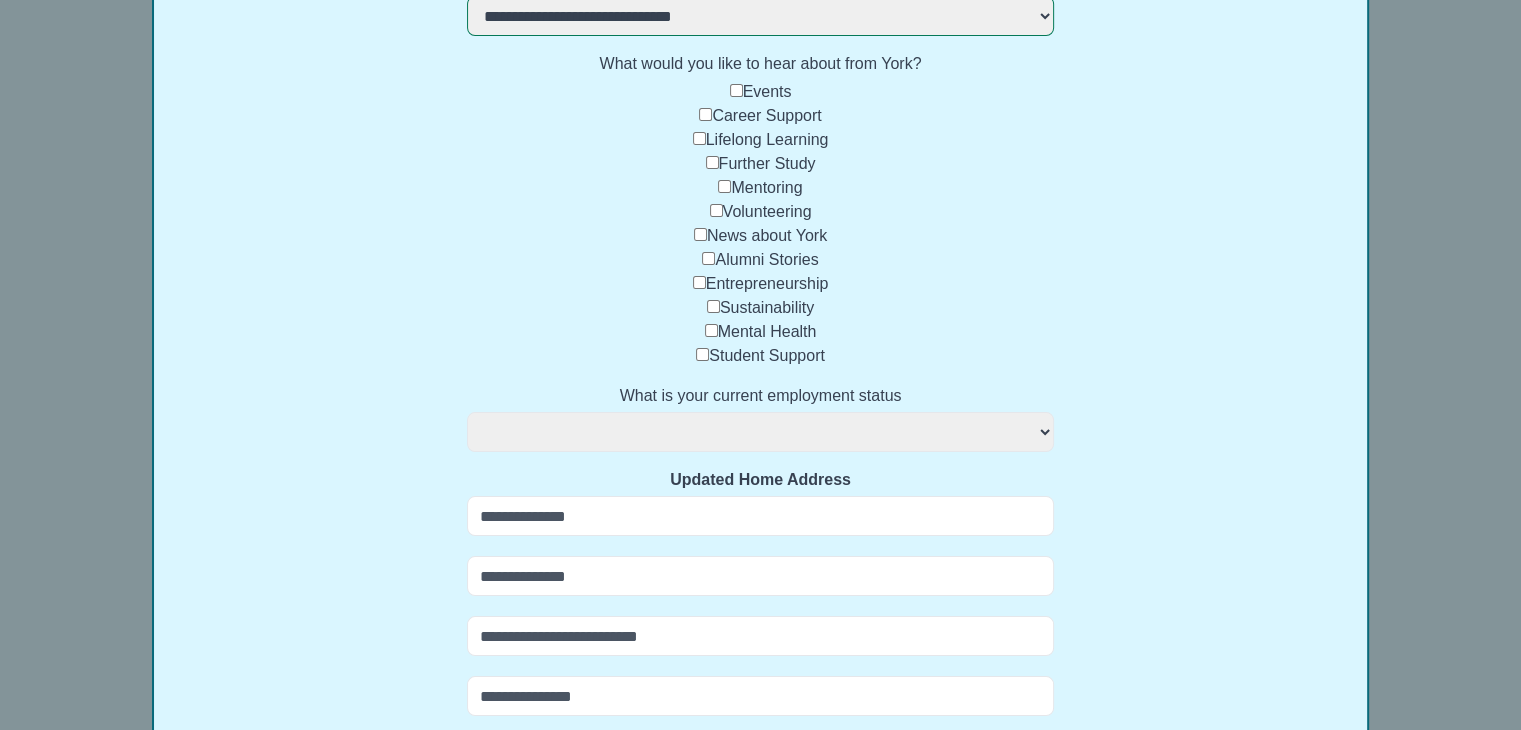 click on "**********" at bounding box center [760, 432] 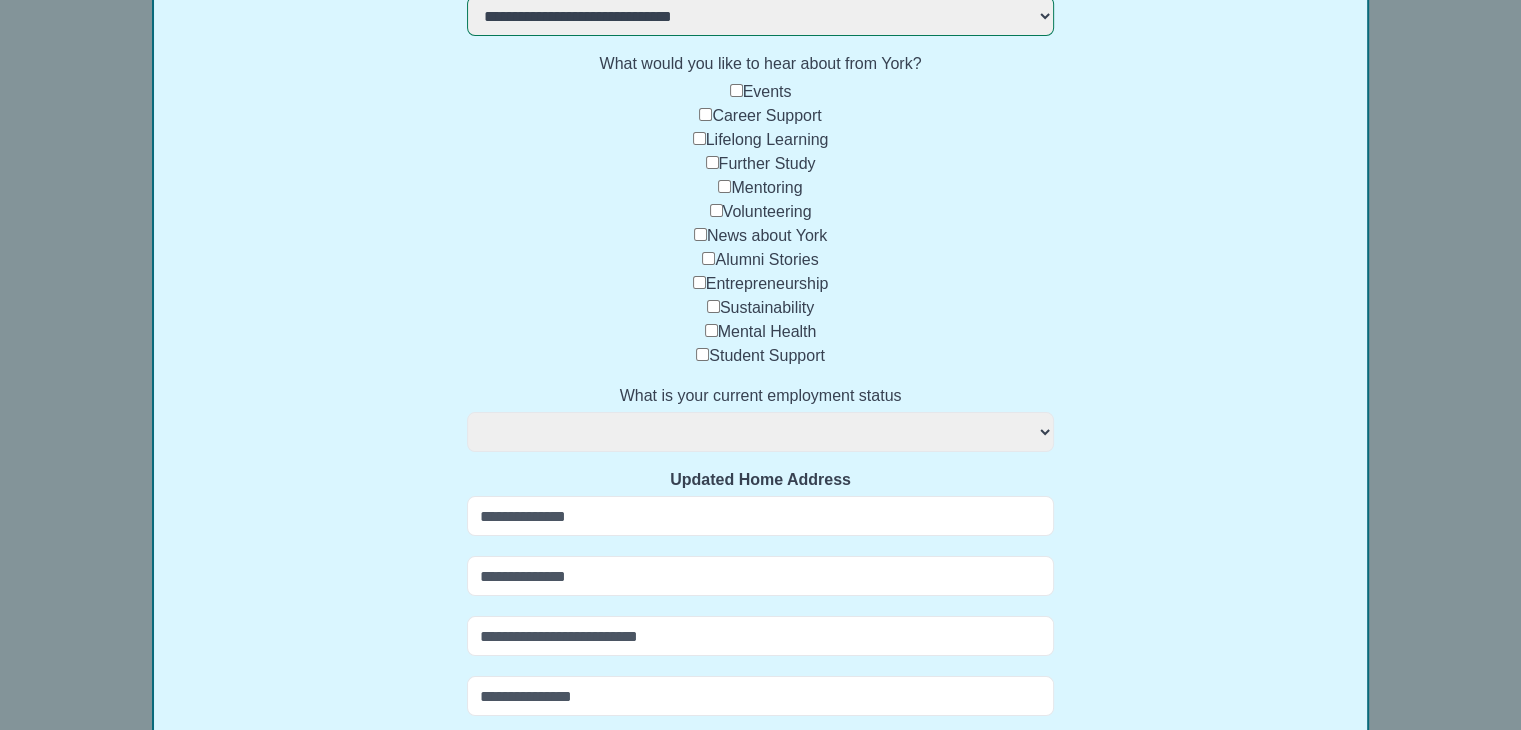 select on "**********" 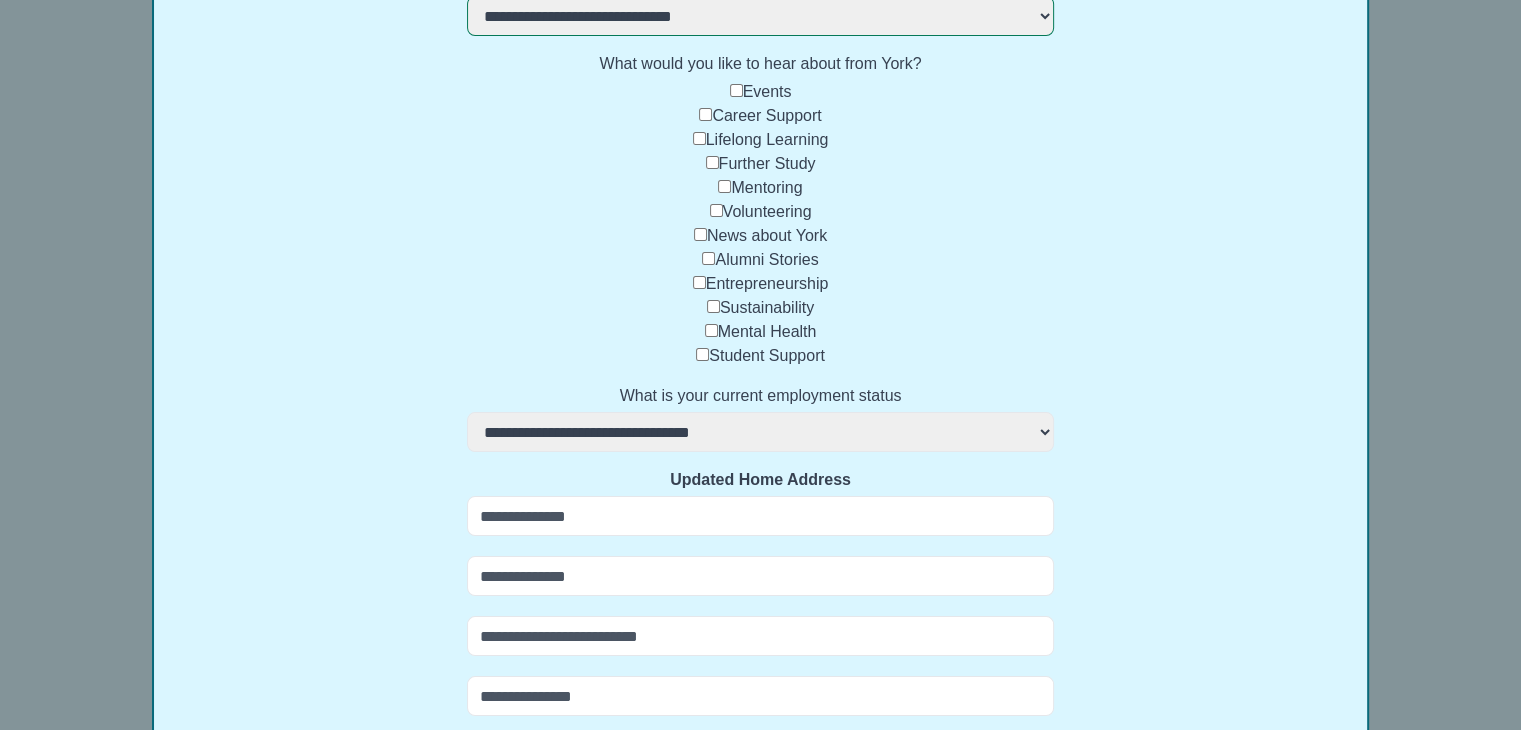 click on "**********" at bounding box center [760, 432] 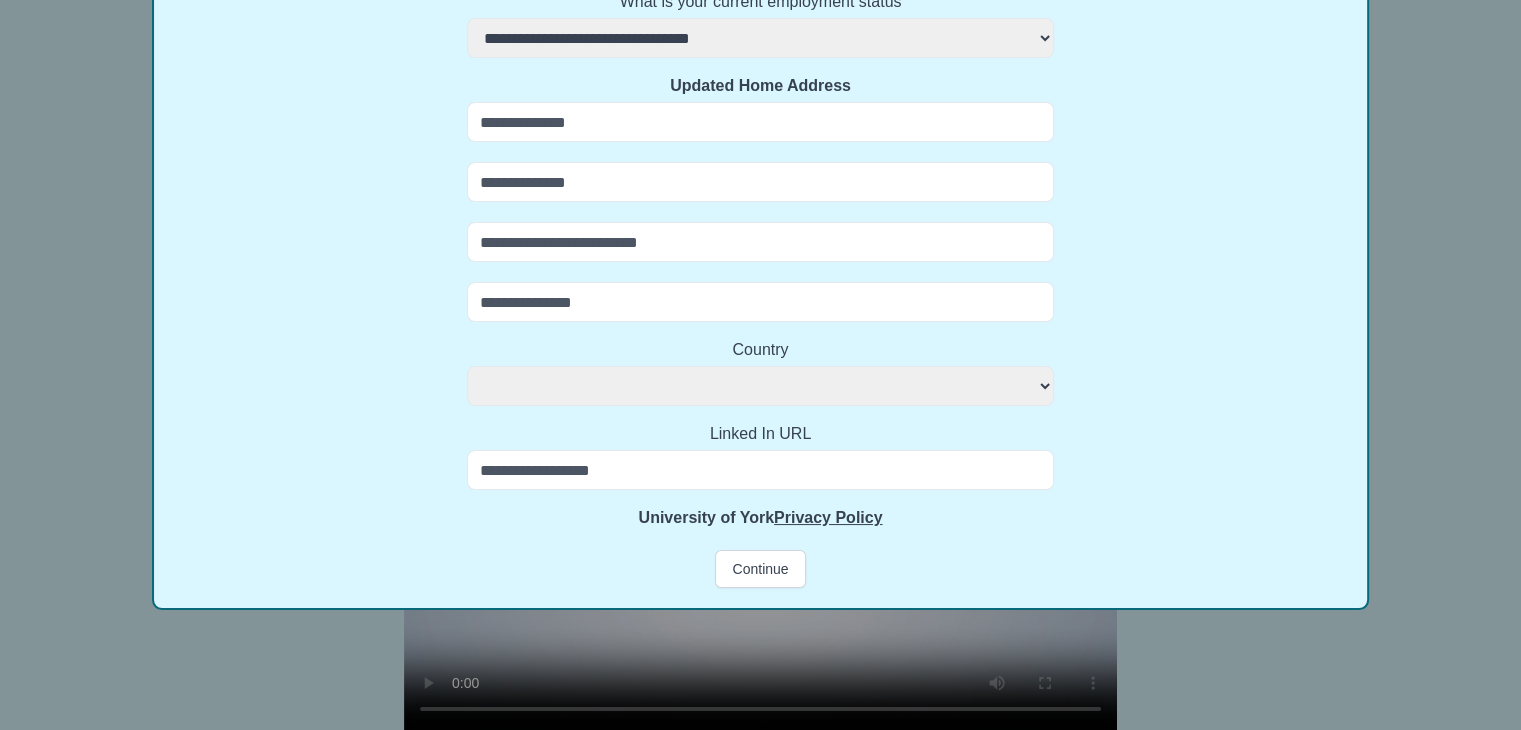 scroll, scrollTop: 726, scrollLeft: 0, axis: vertical 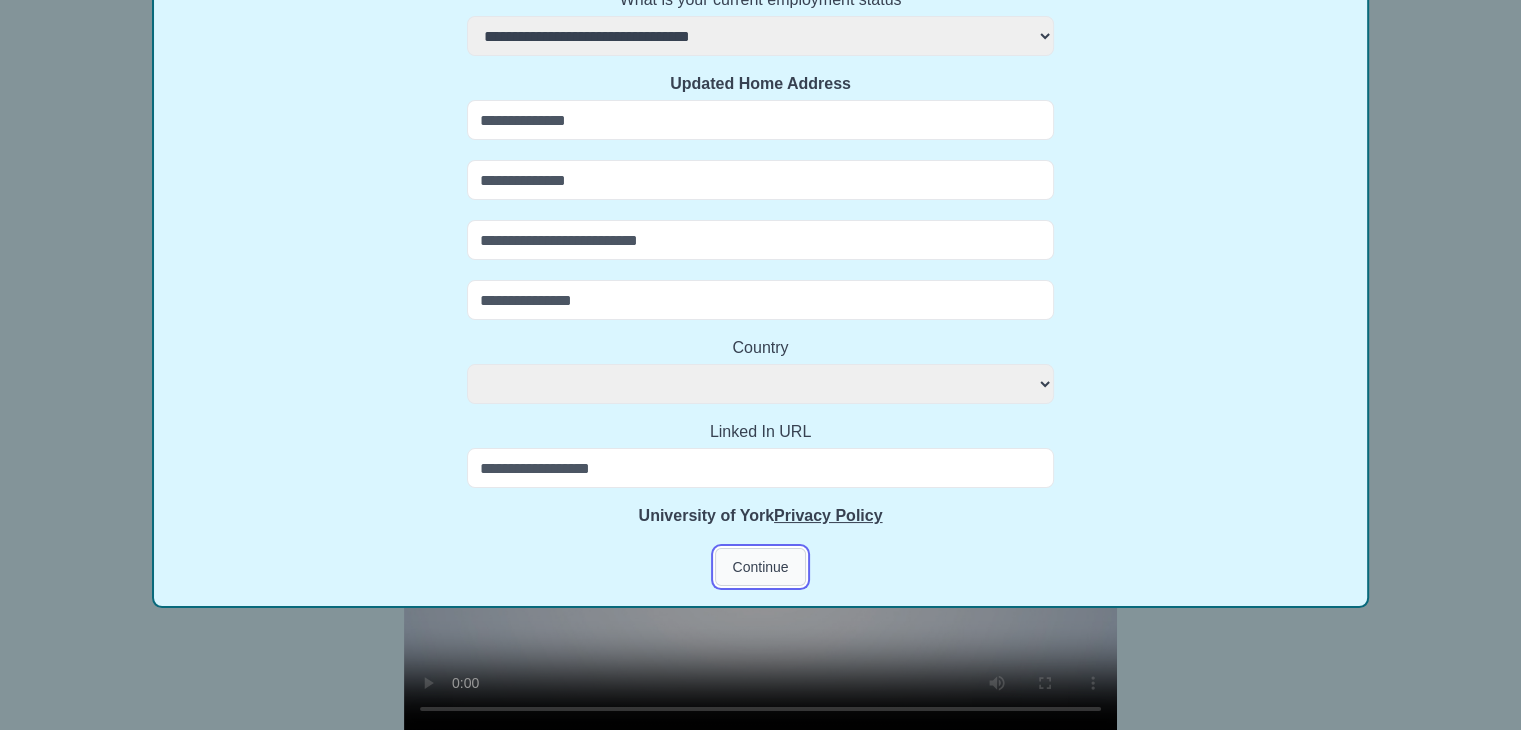 click on "Continue" at bounding box center (760, 567) 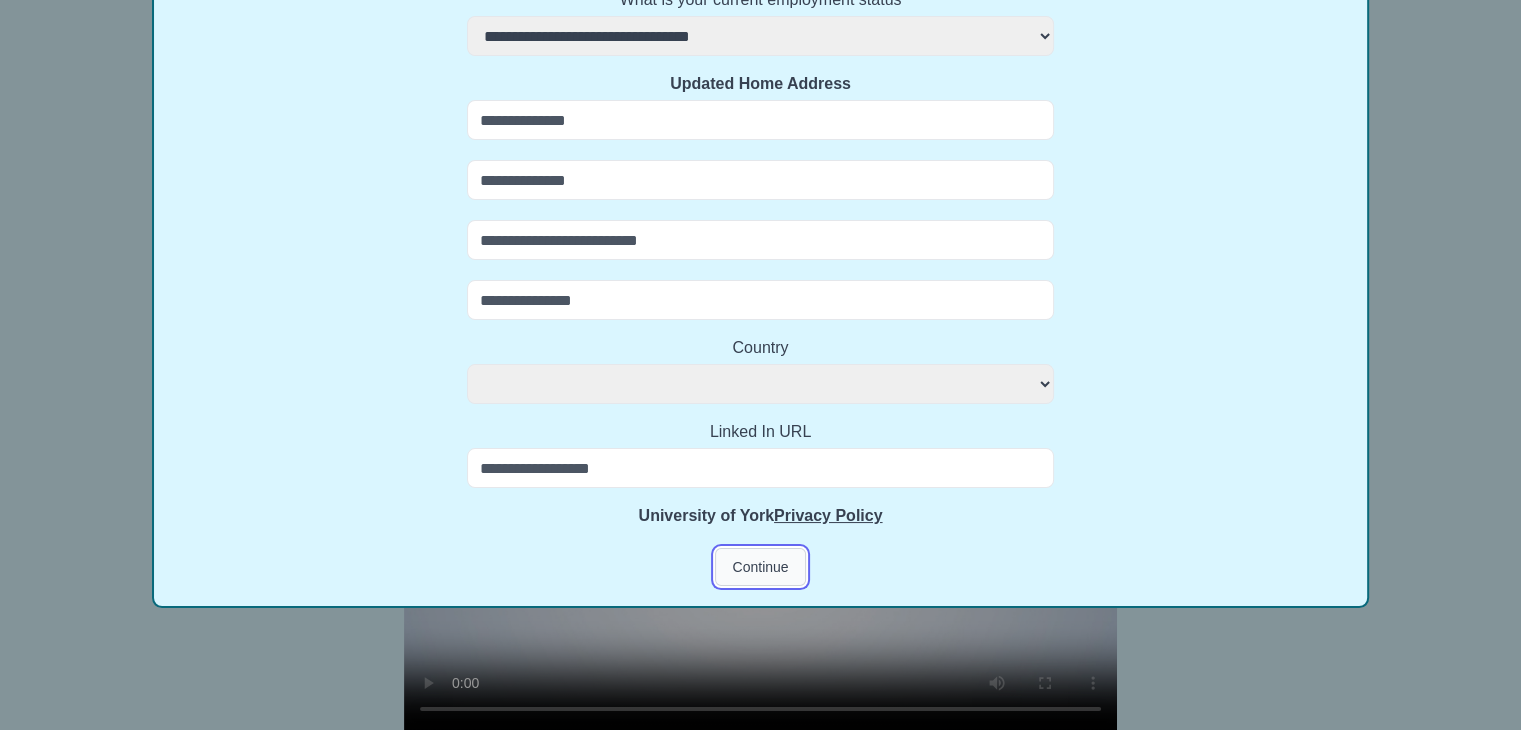 select 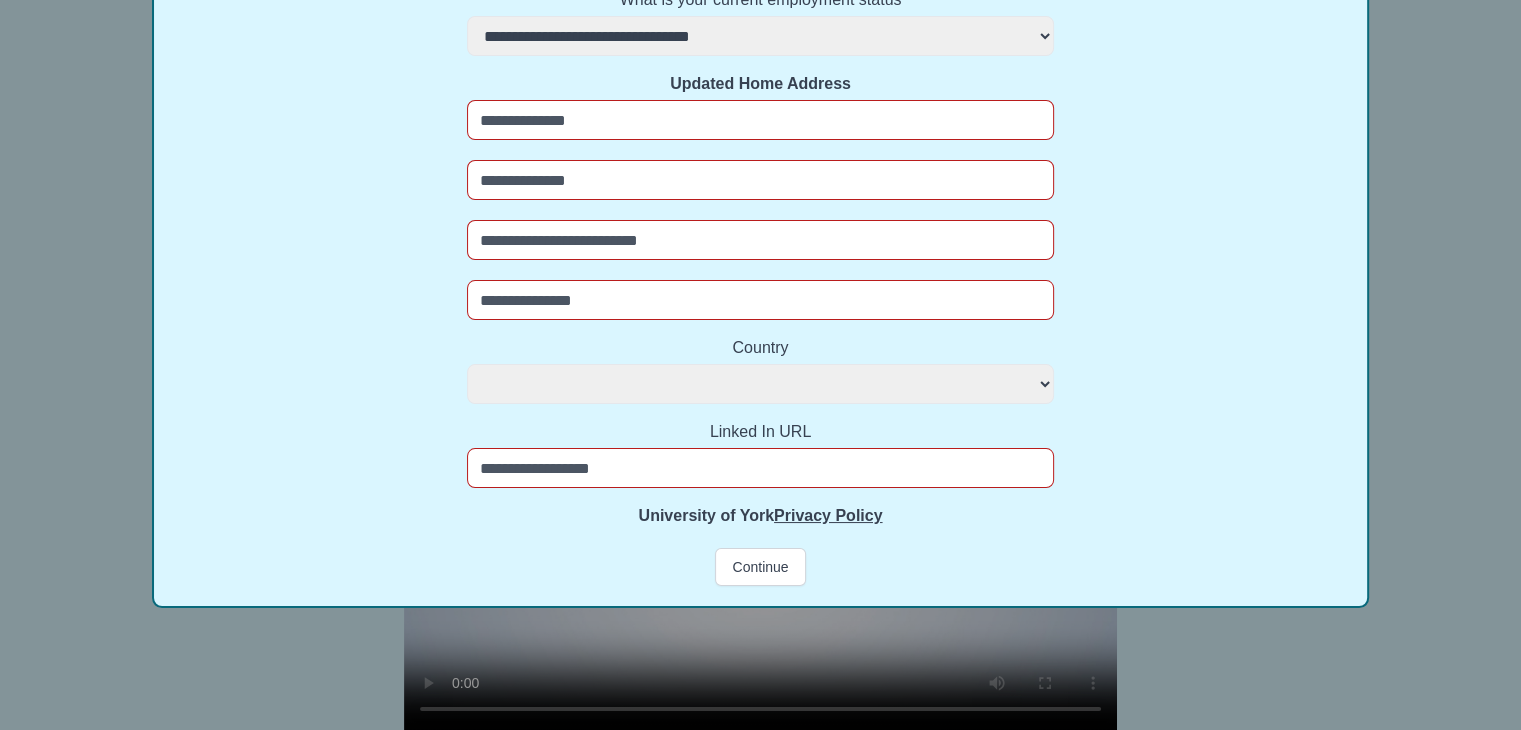 click on "Updated Home Address" at bounding box center (760, 120) 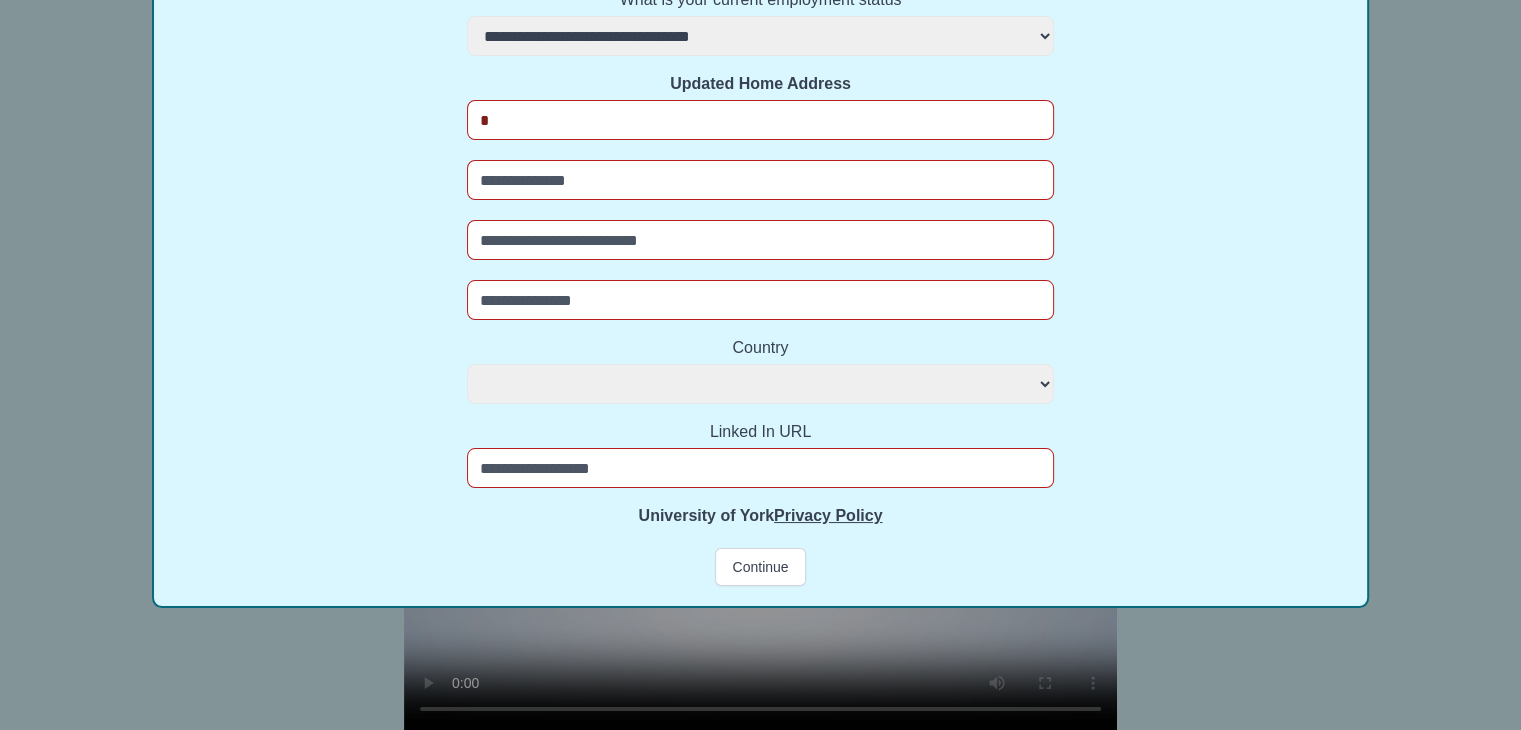 select 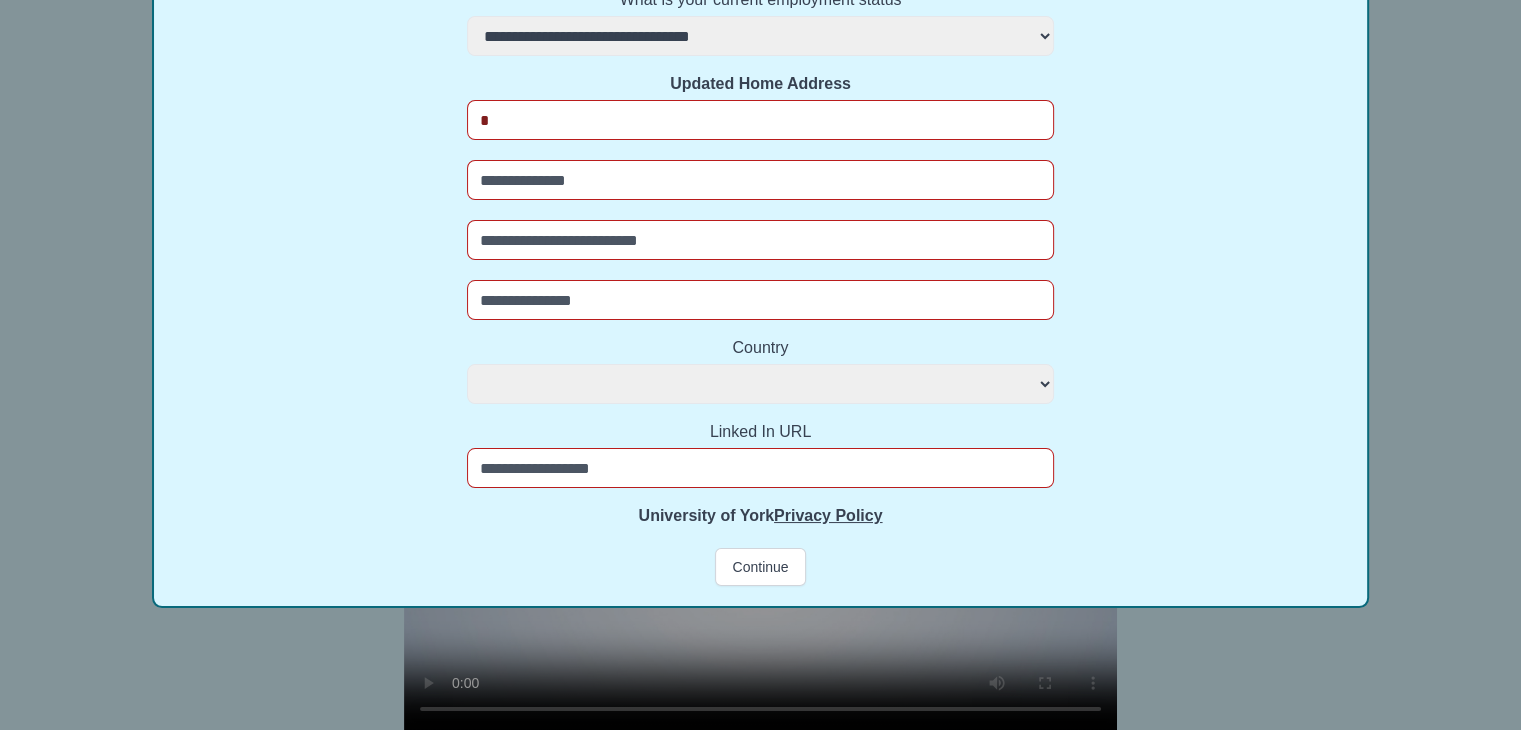 type on "**" 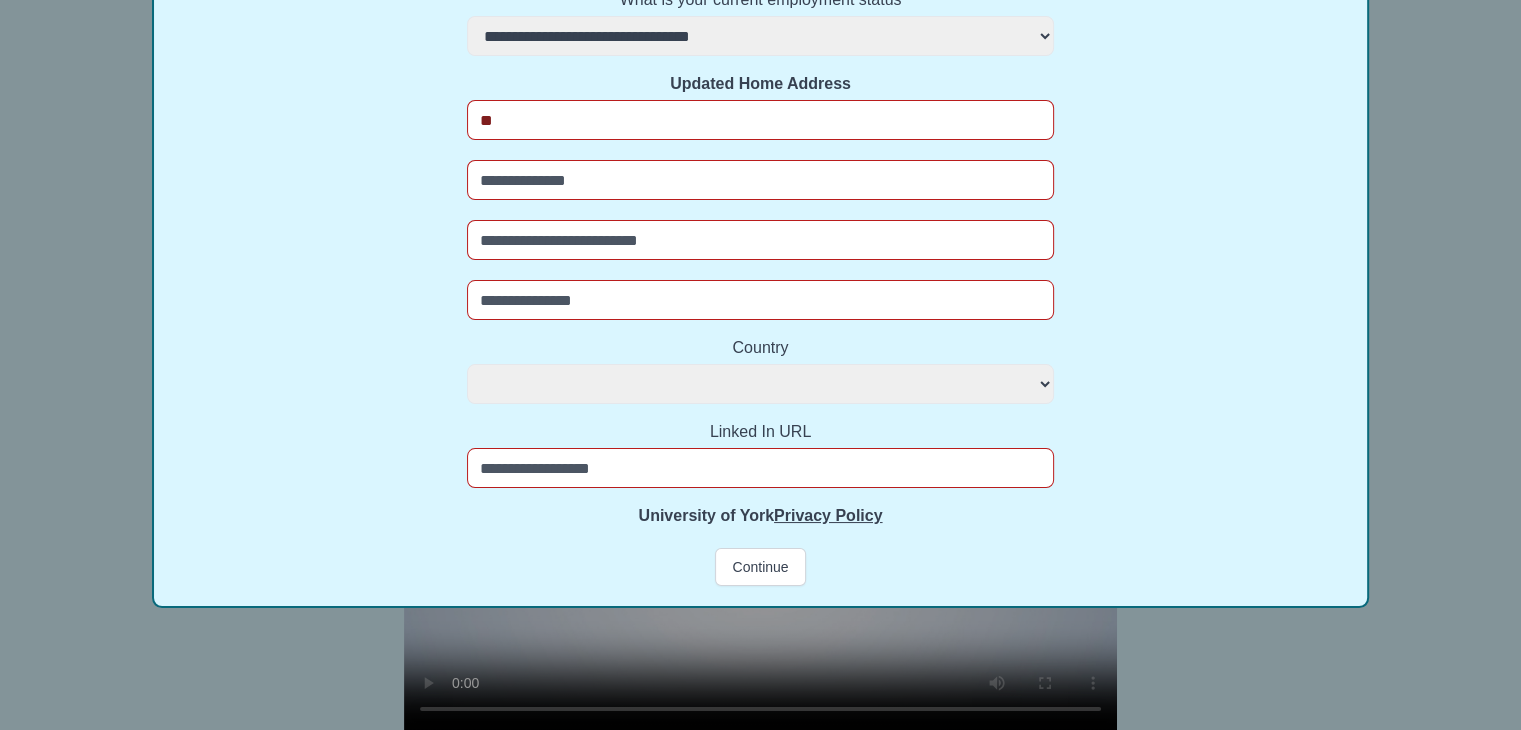 select 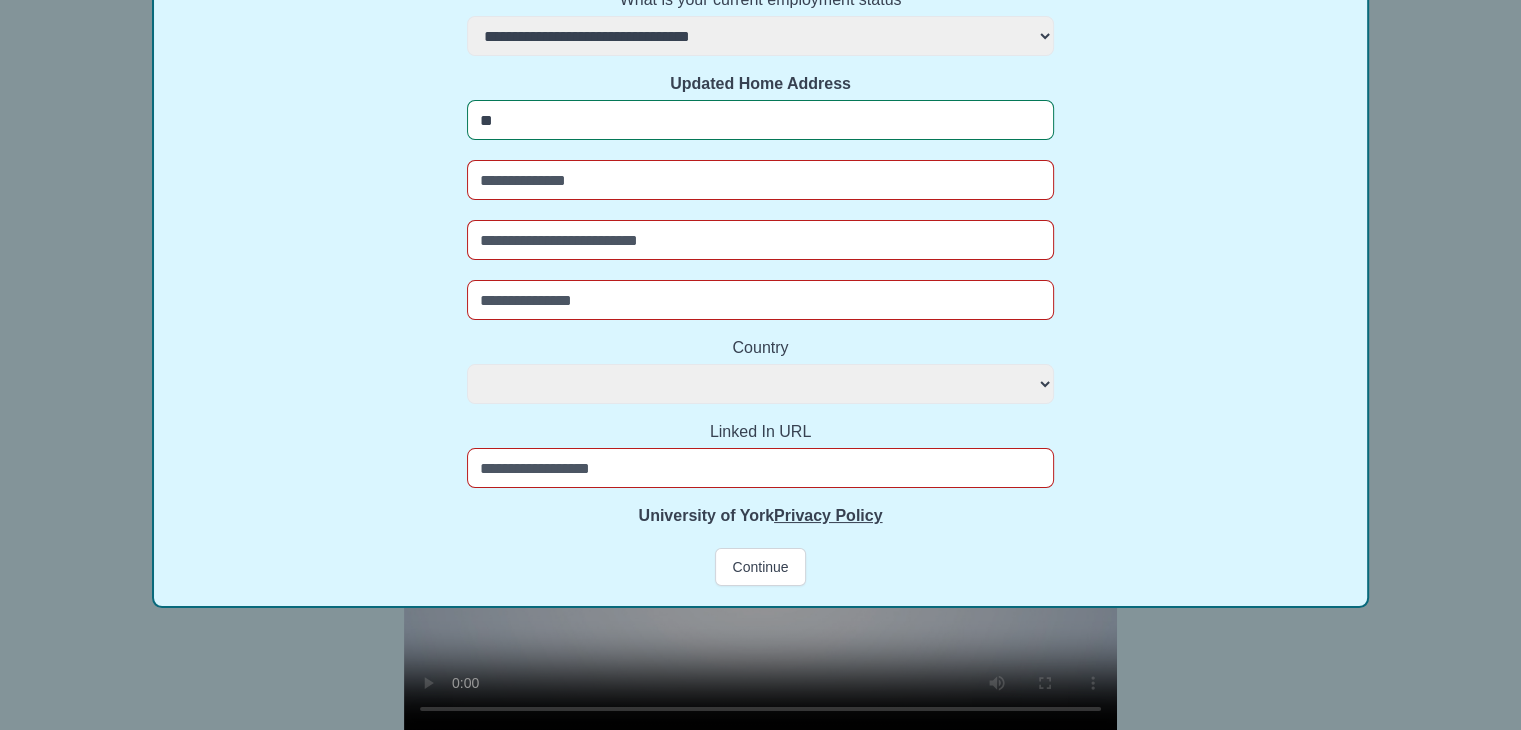 type on "**" 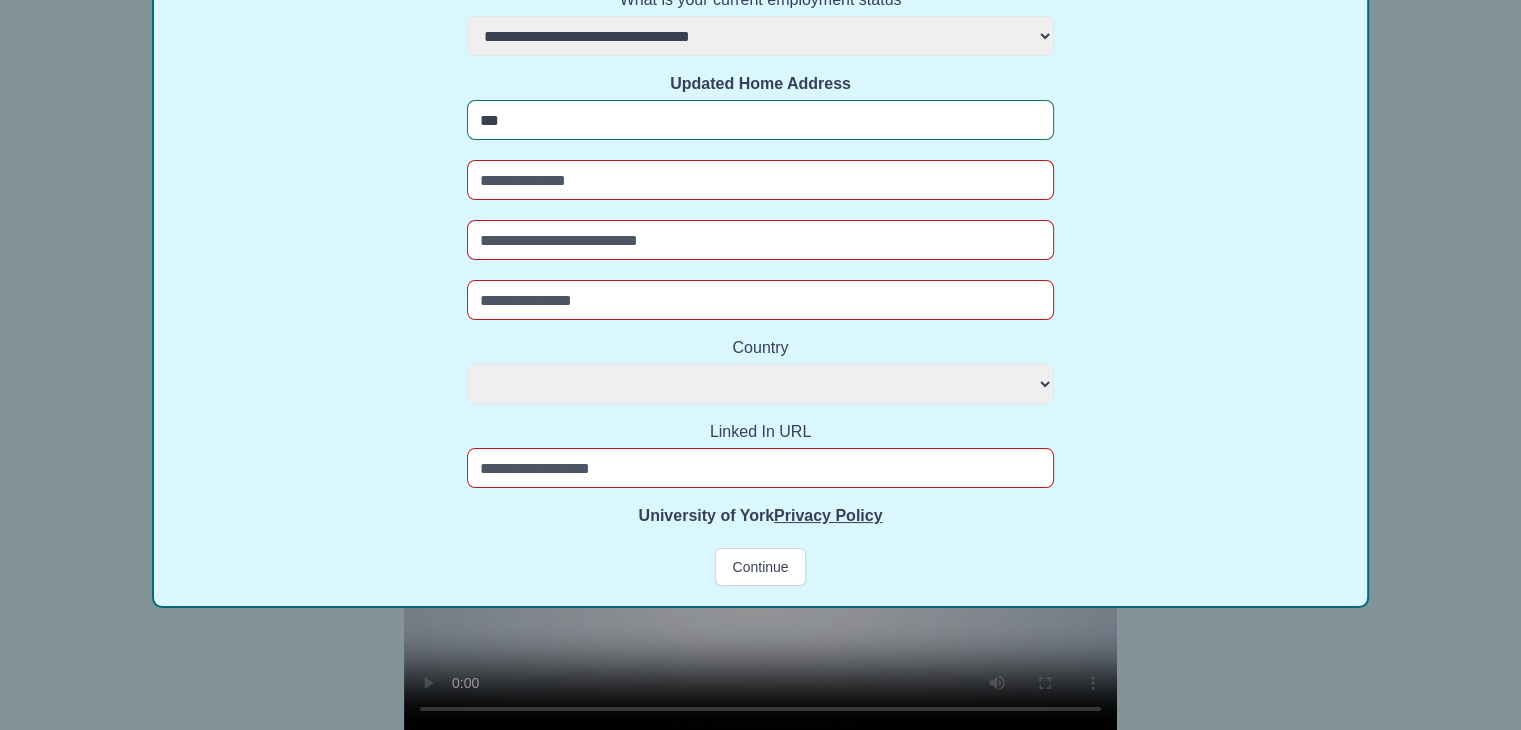 select 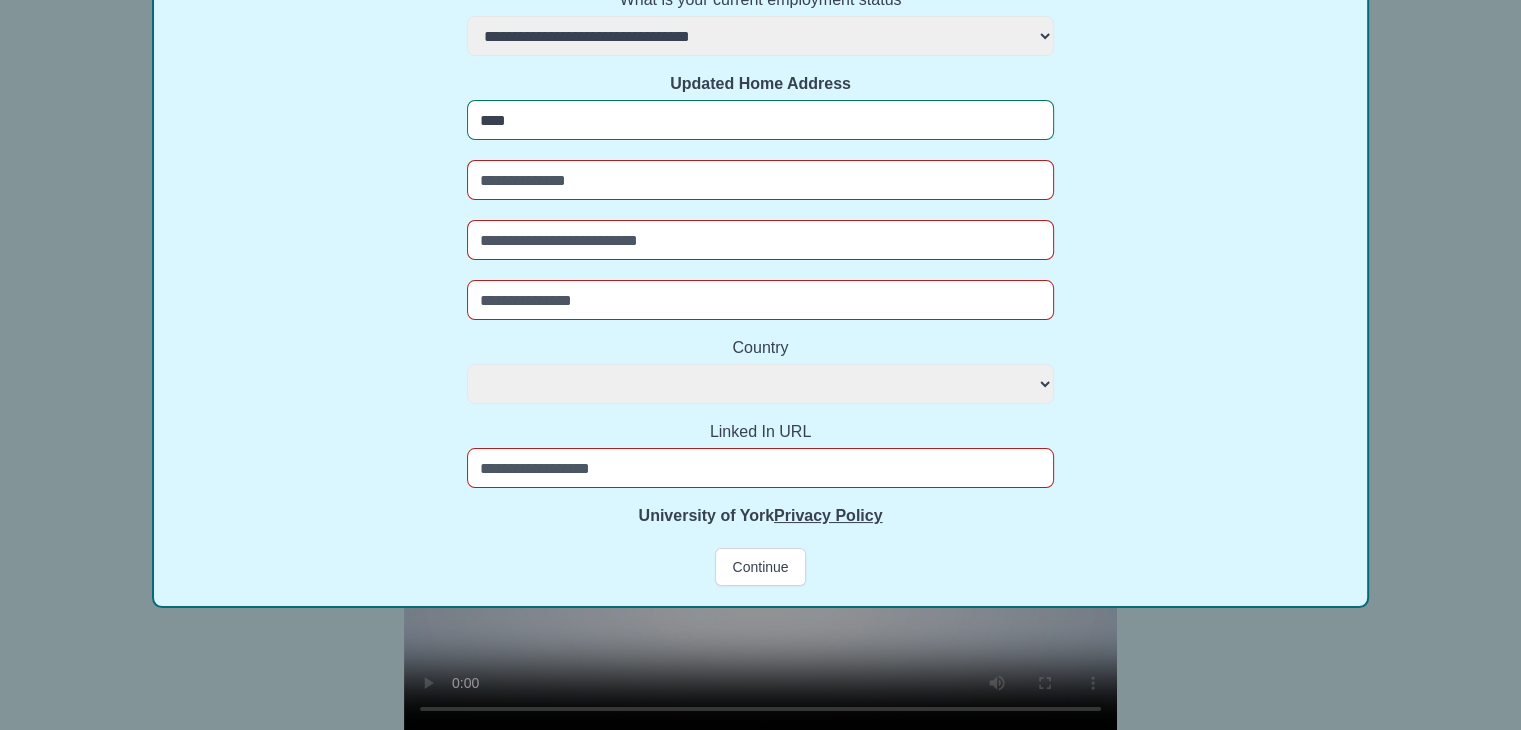 select 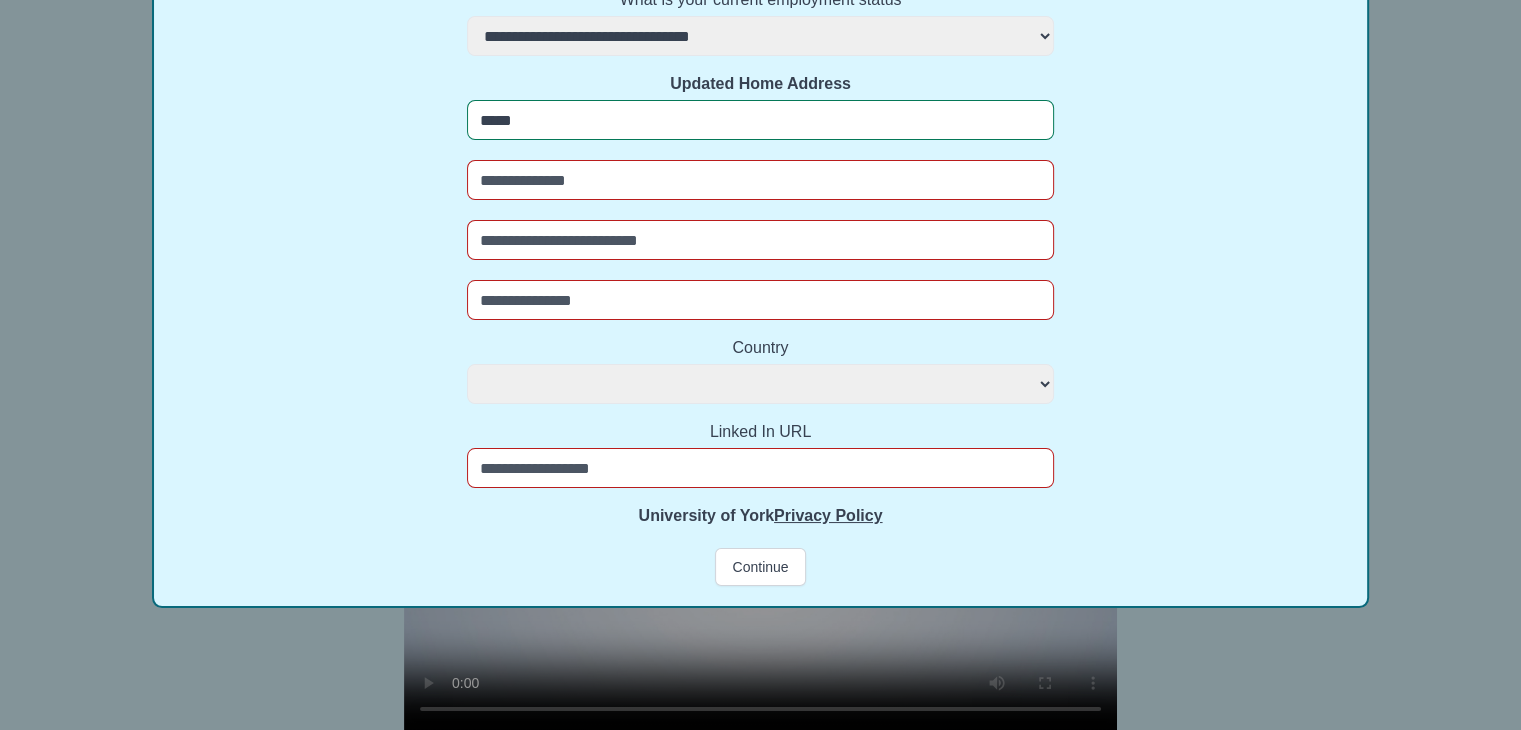 select 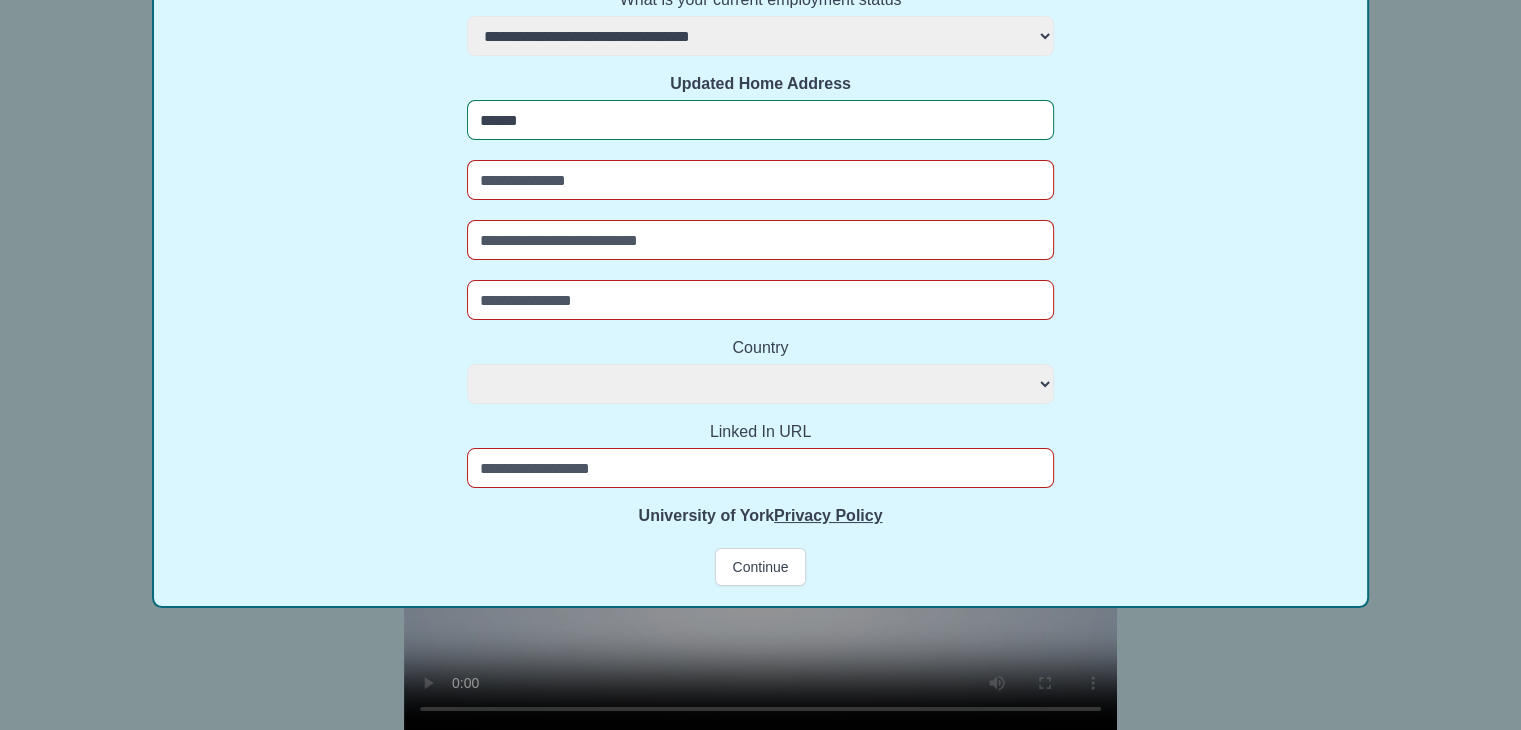 select 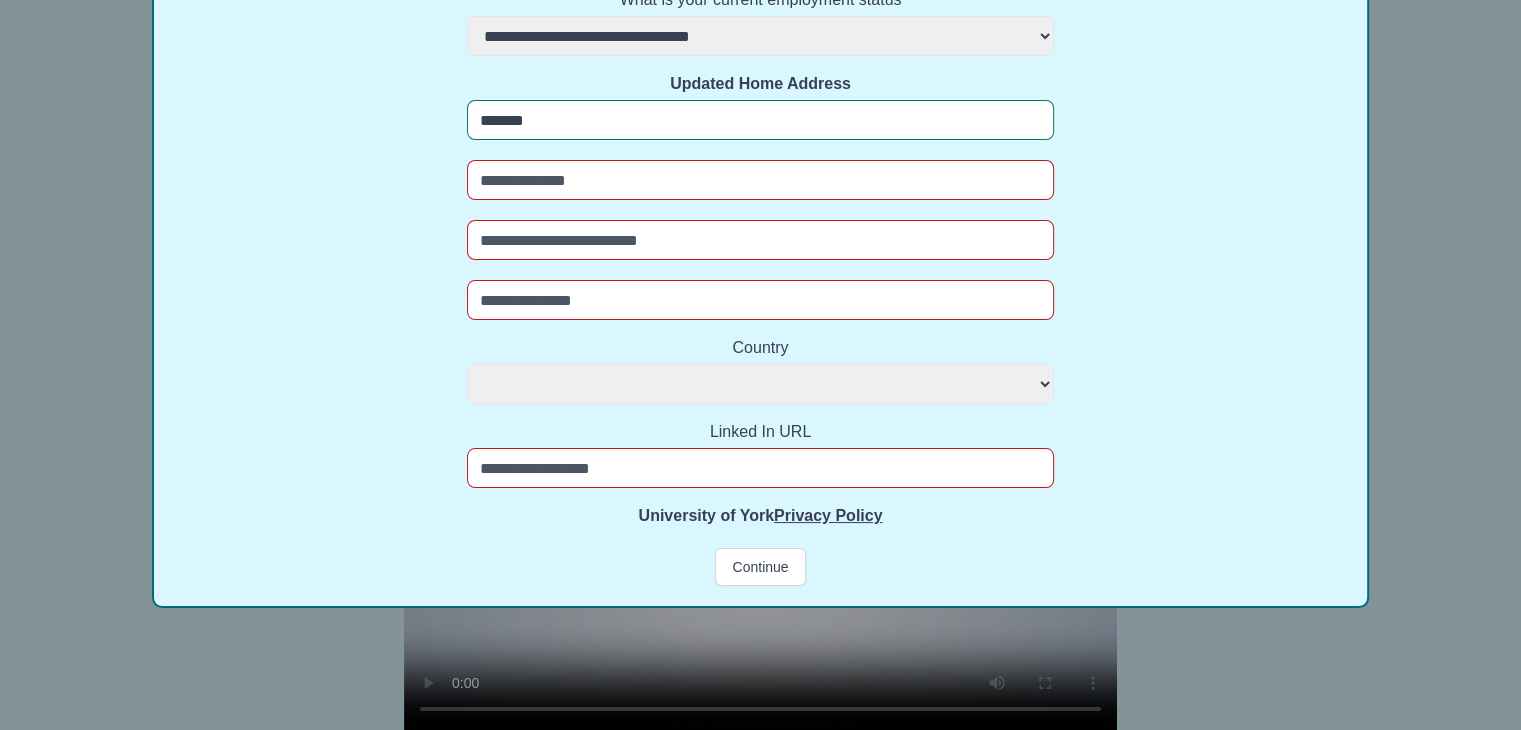 select 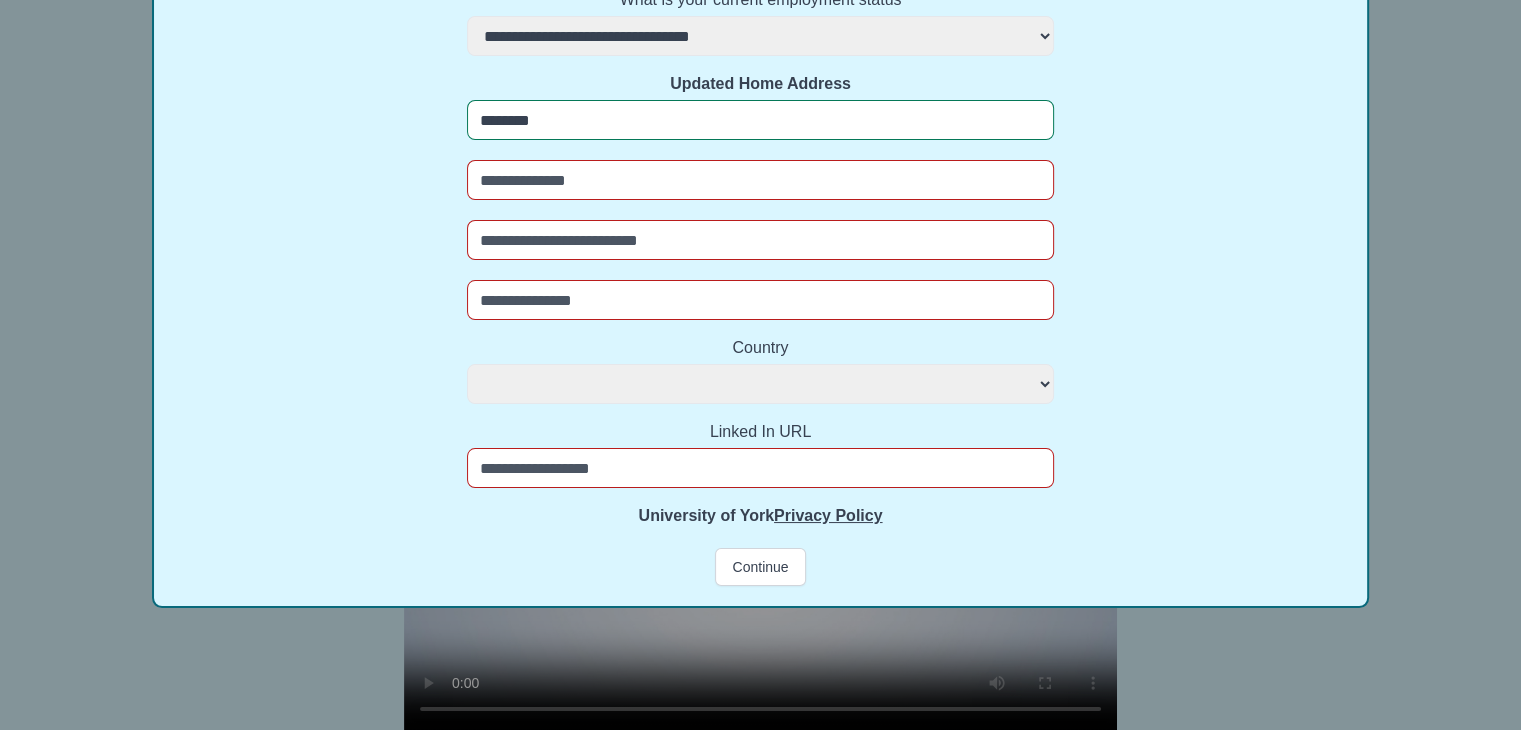 select 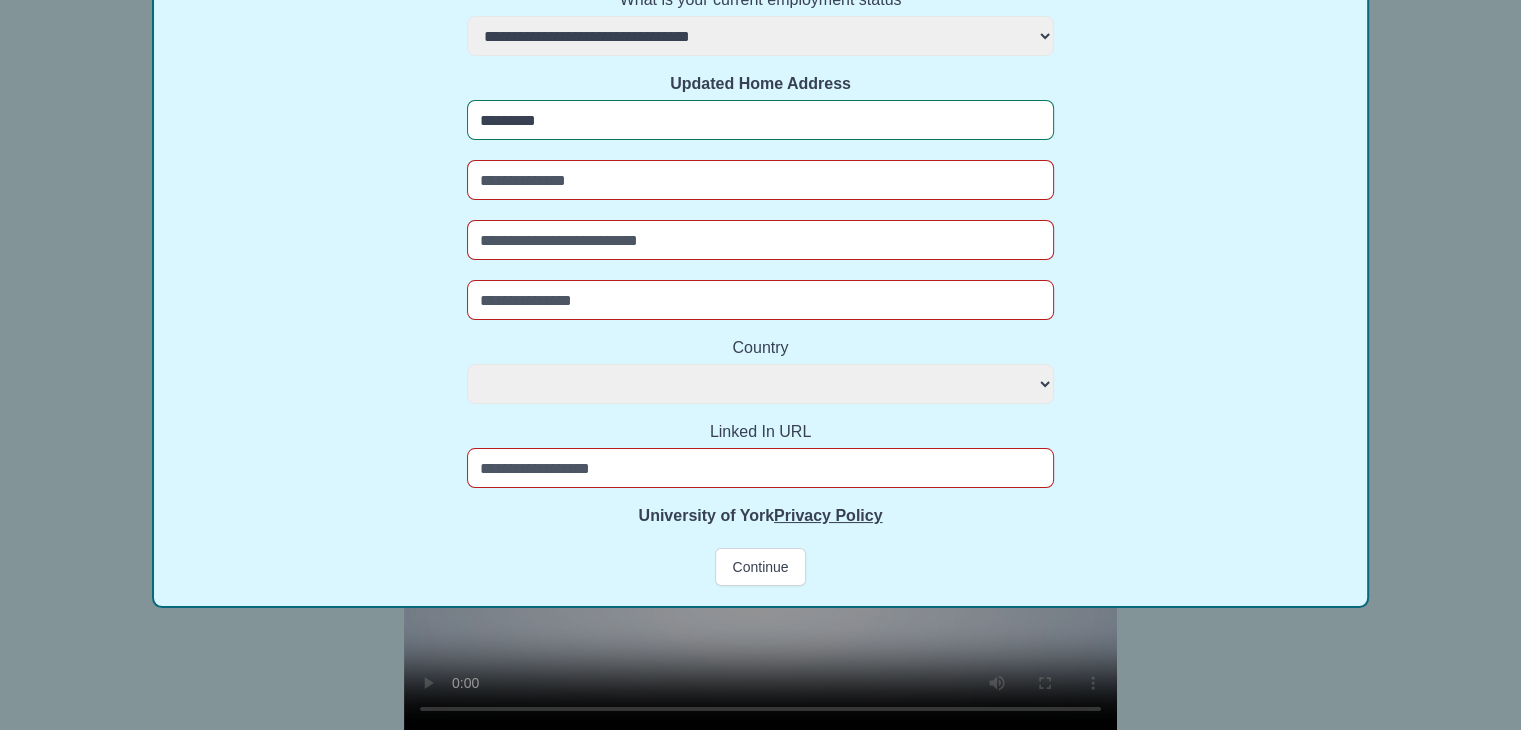 select 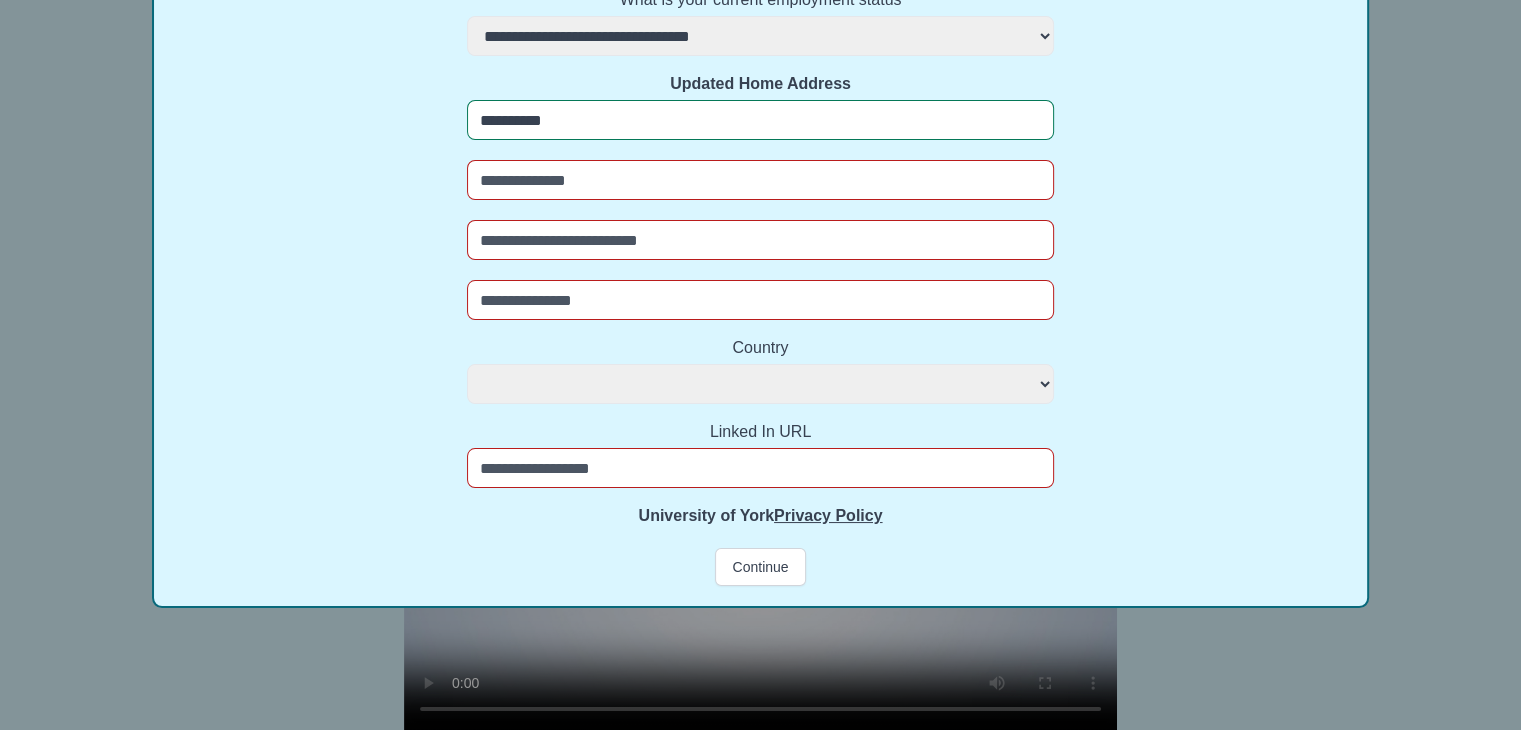 select 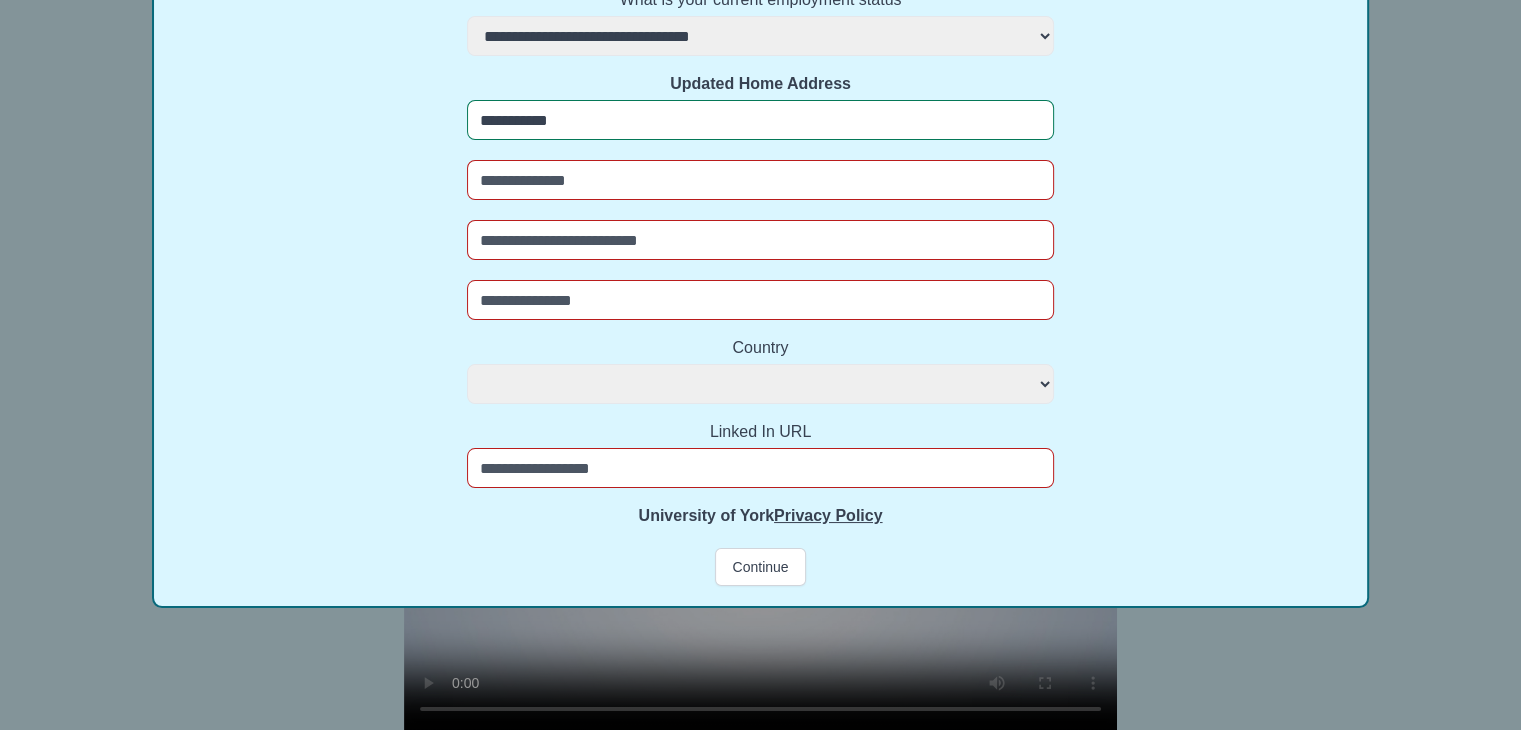 select 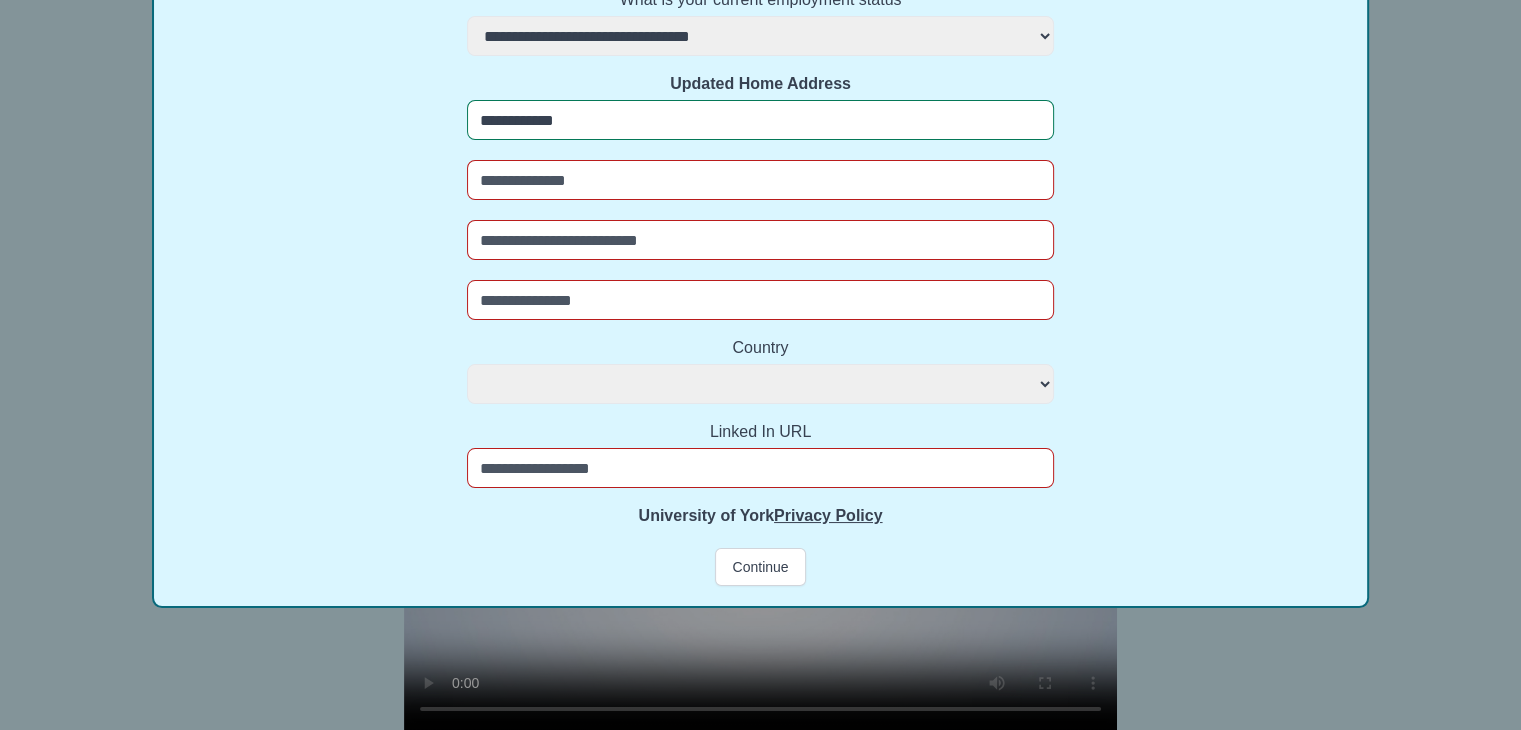 select 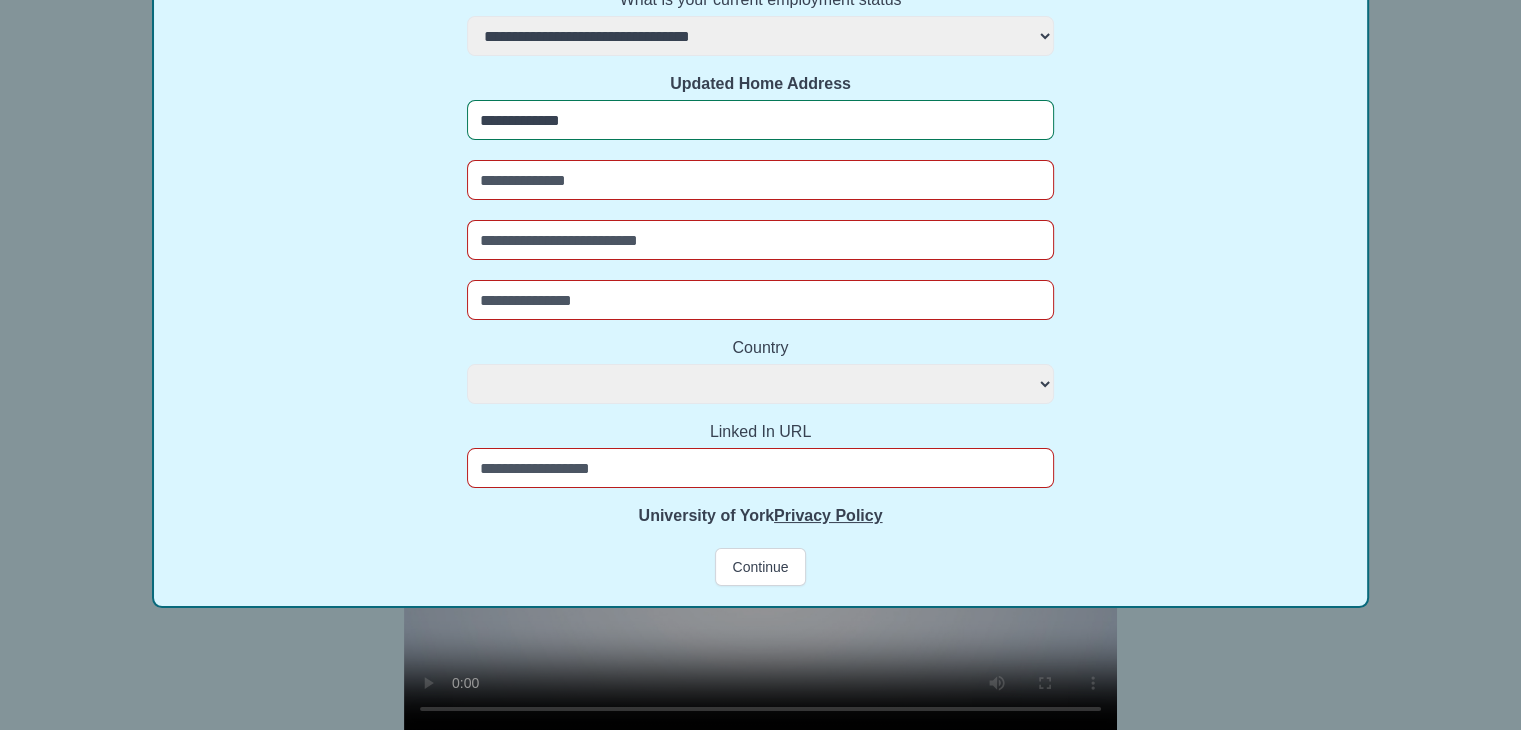 select 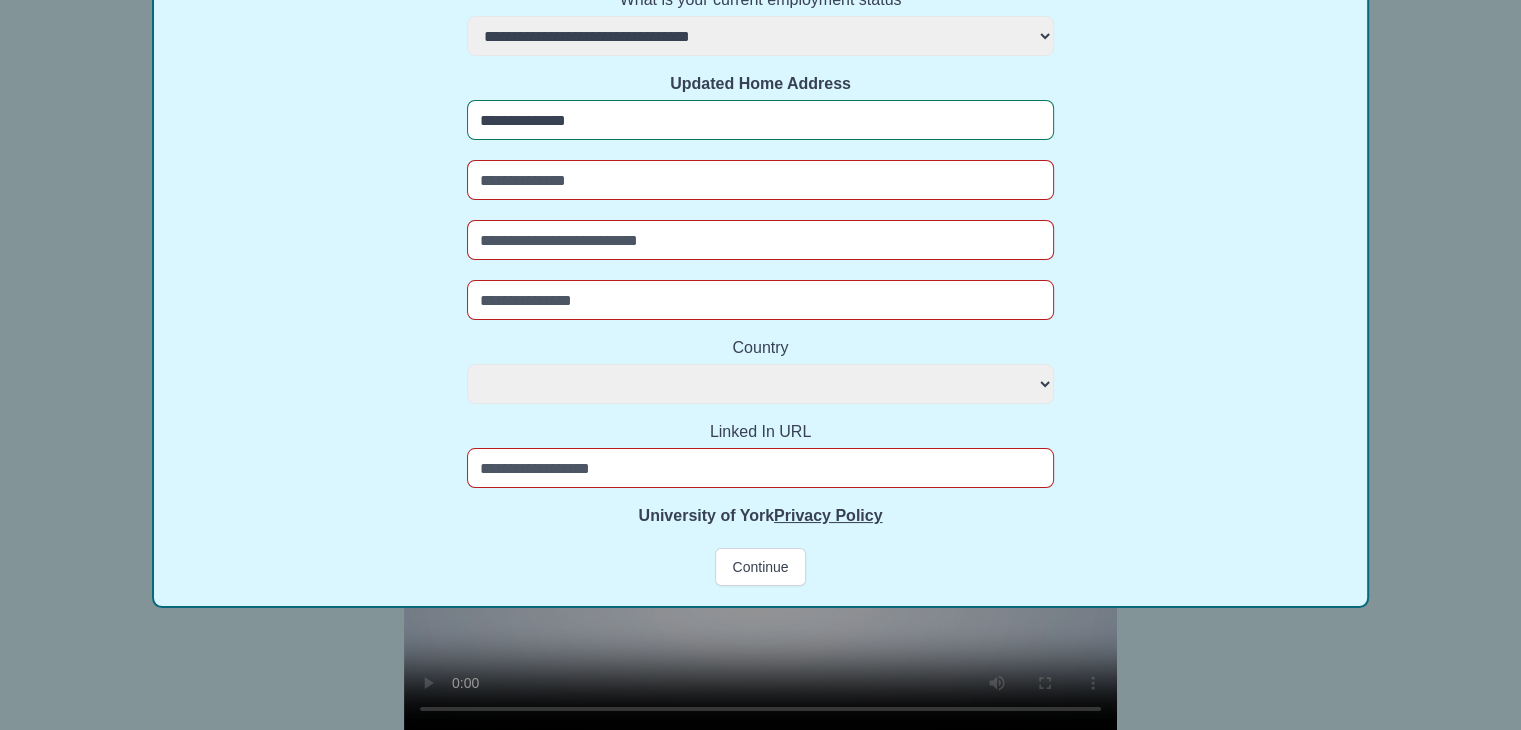 select 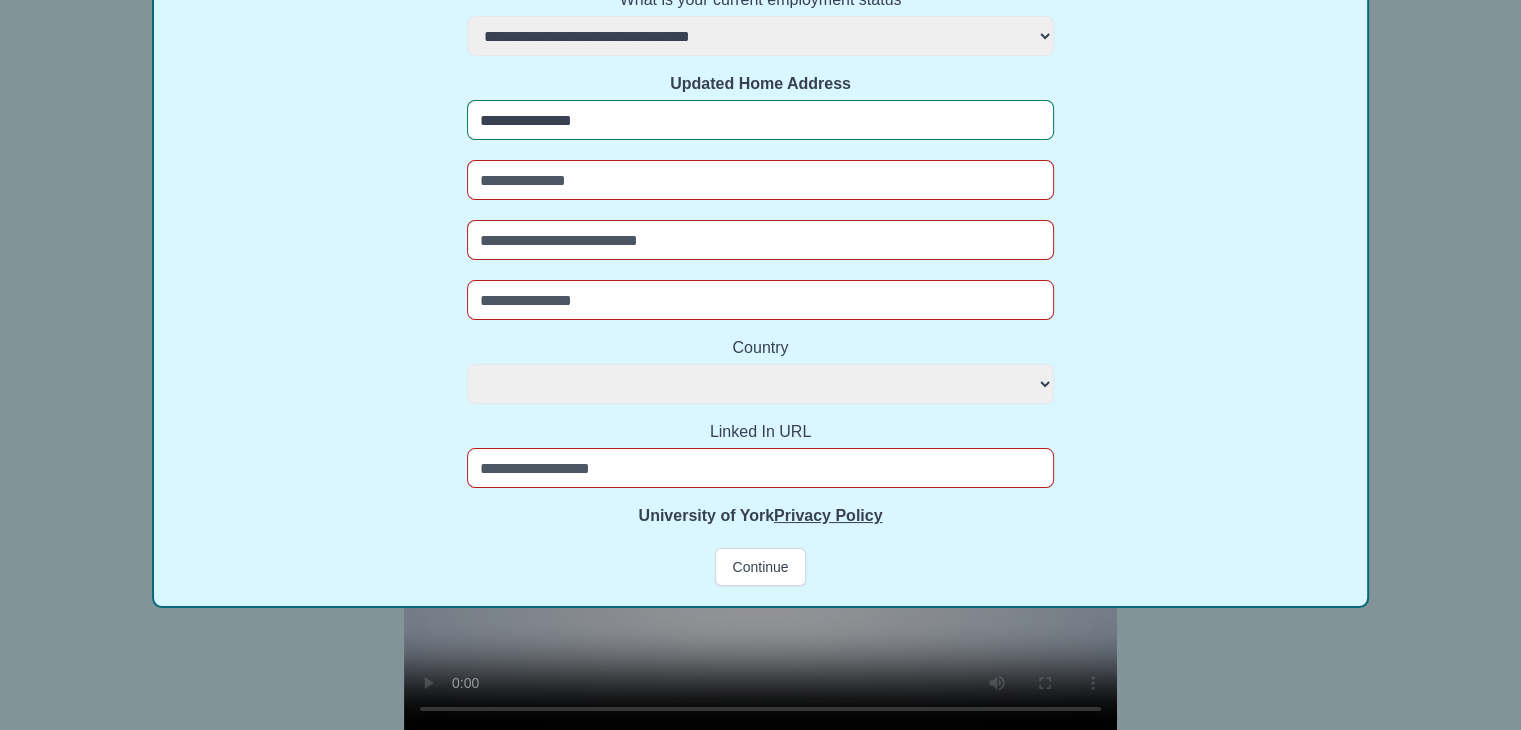 select 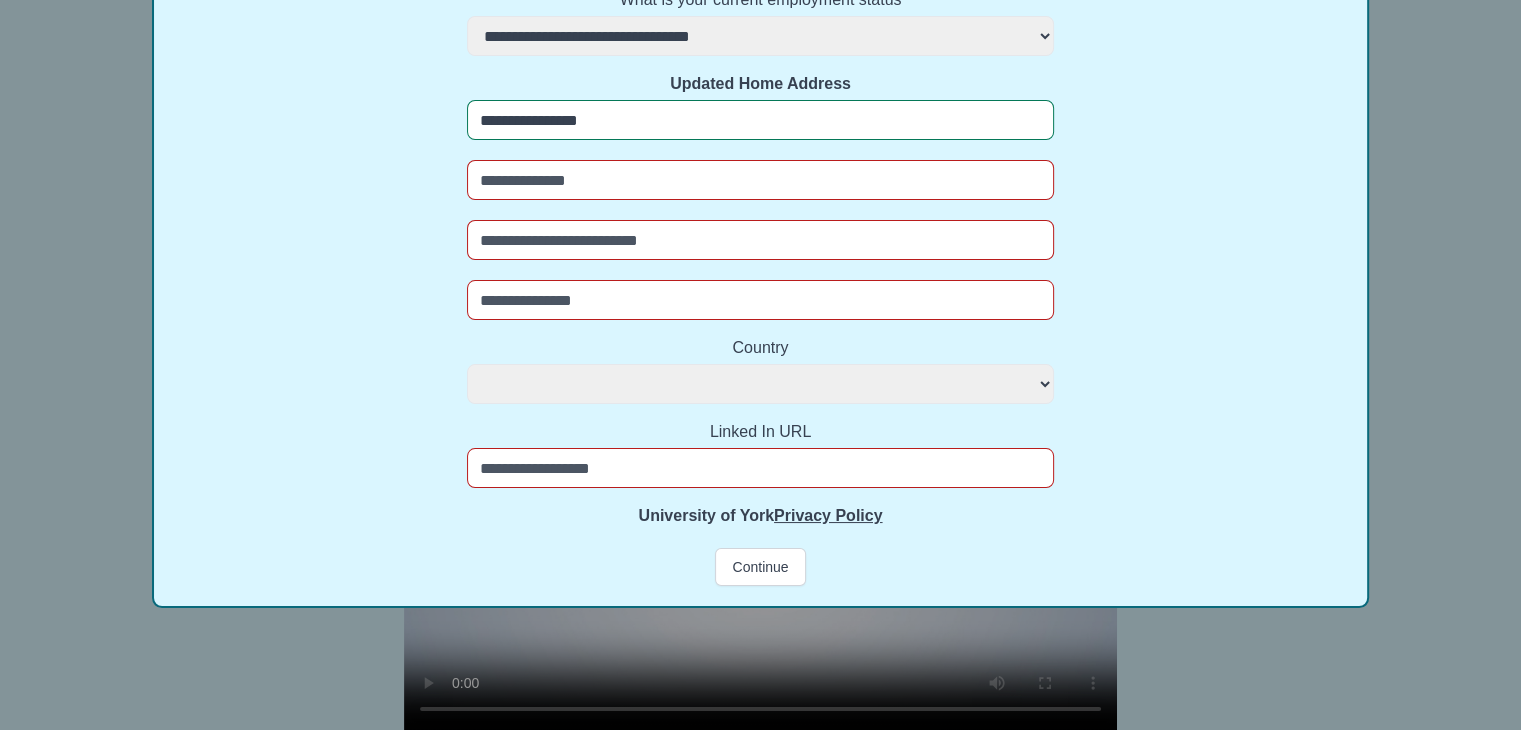 select 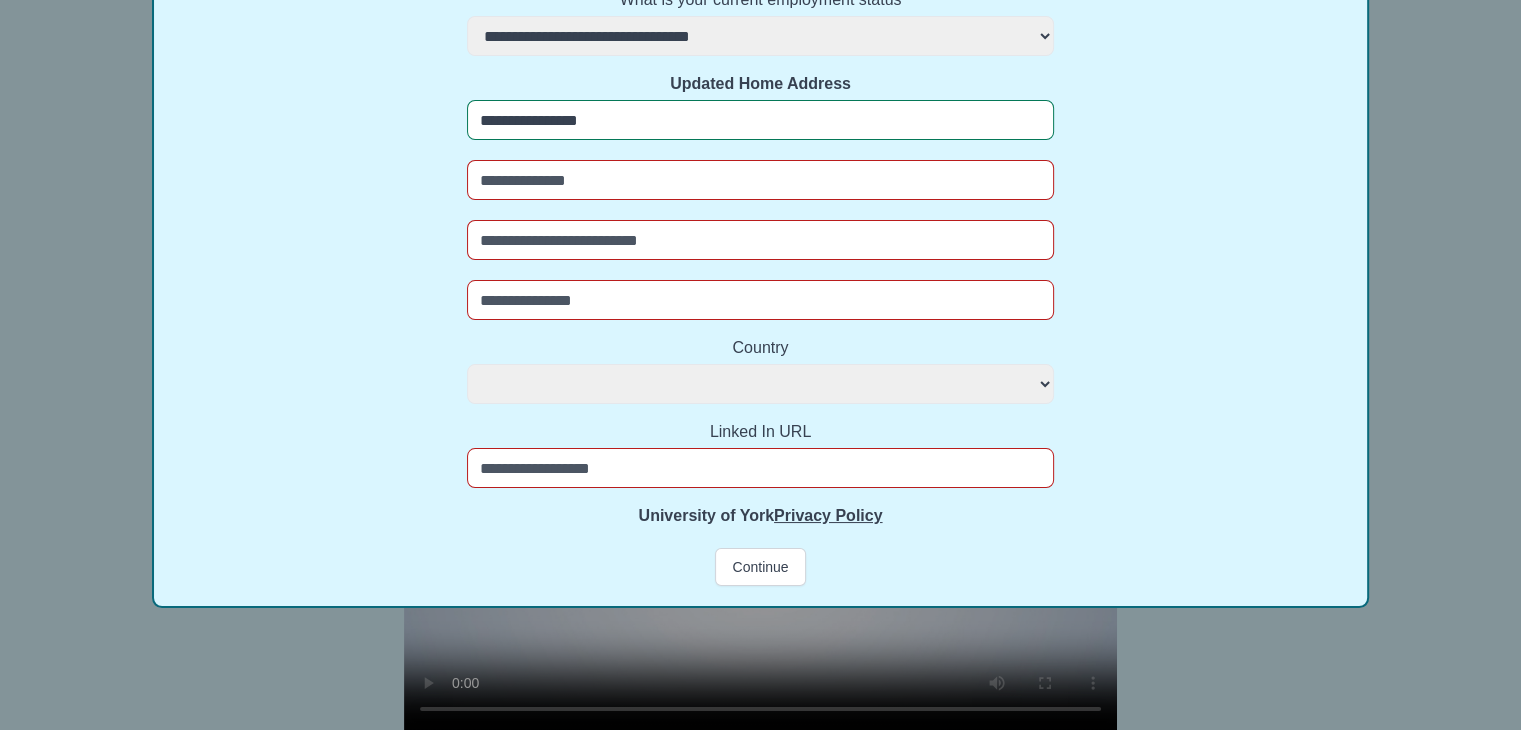 type on "*" 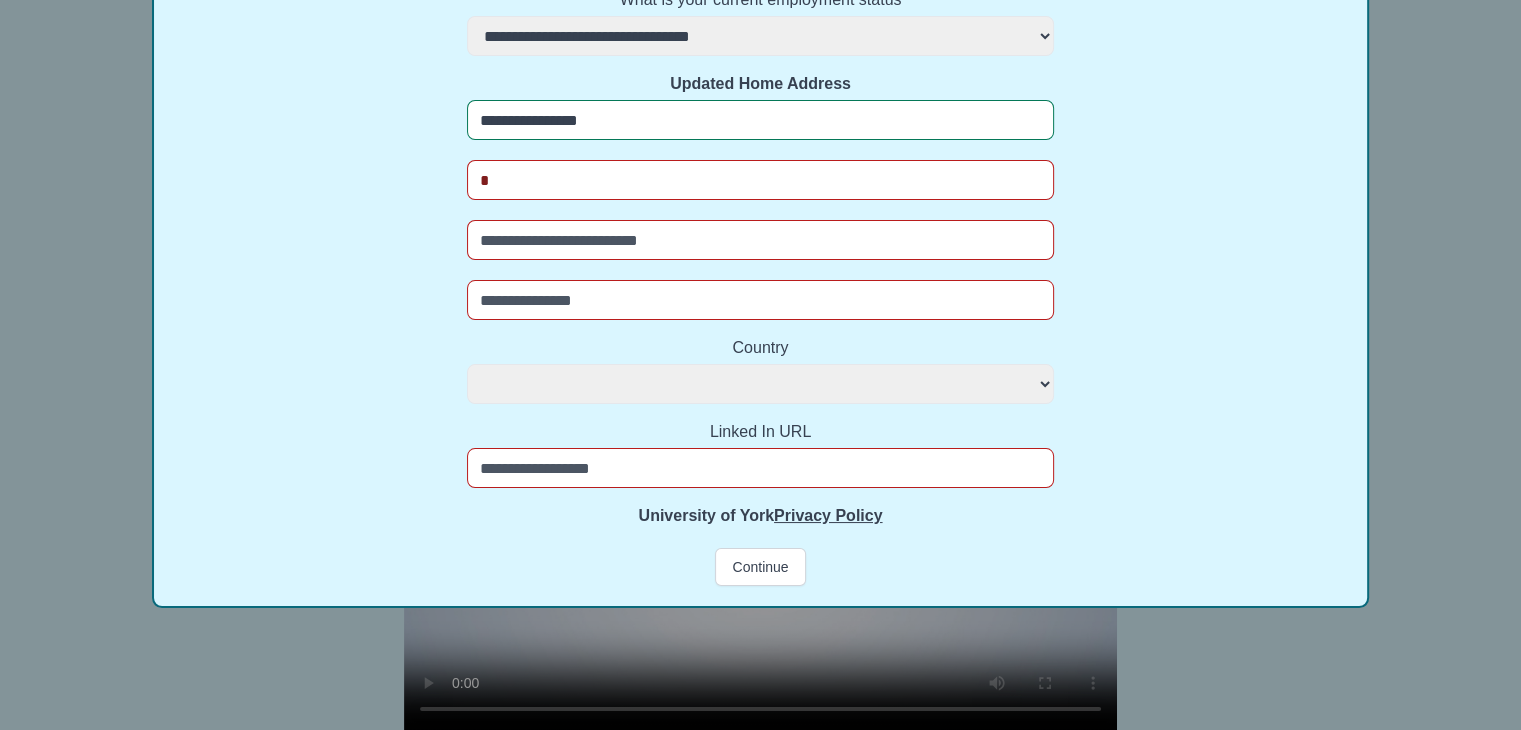 select 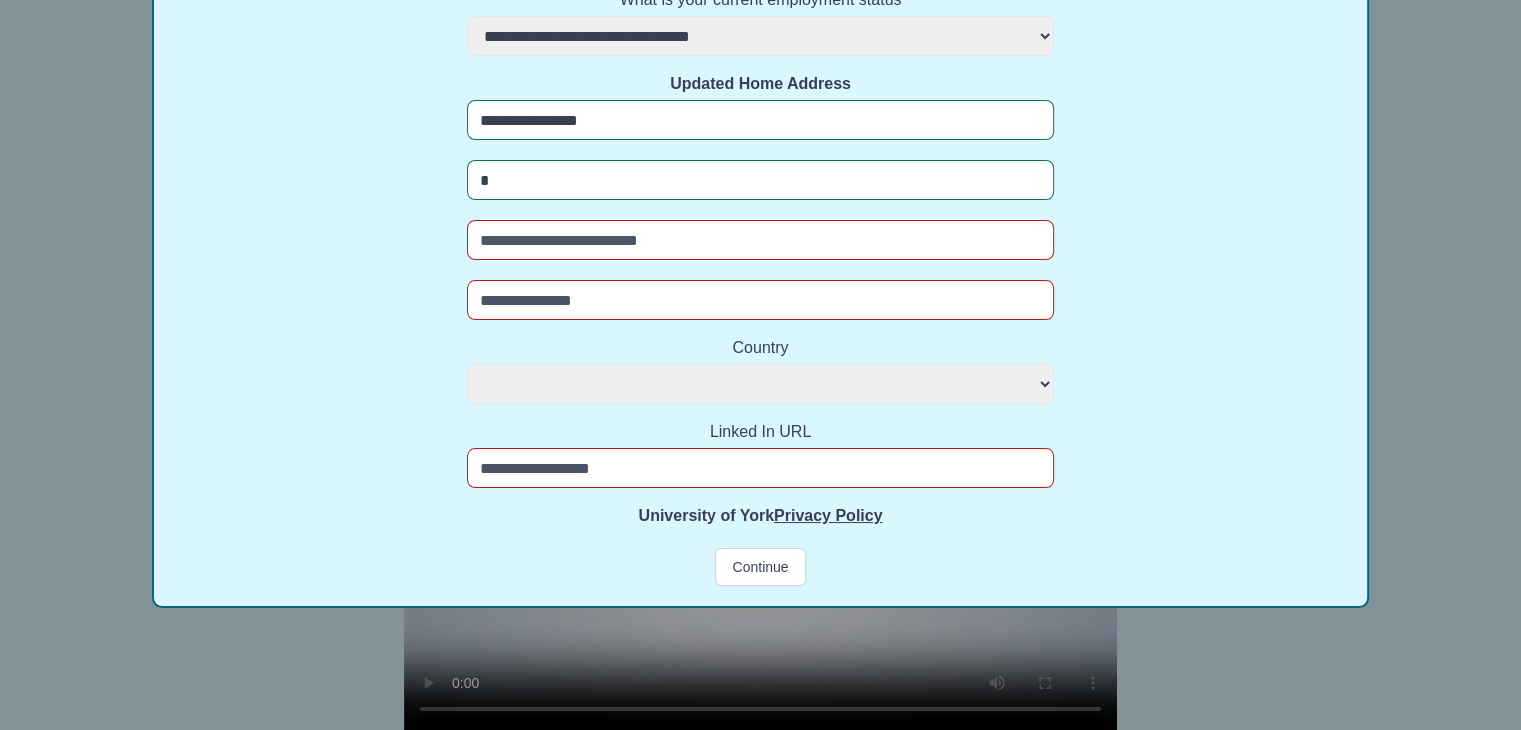 type on "**" 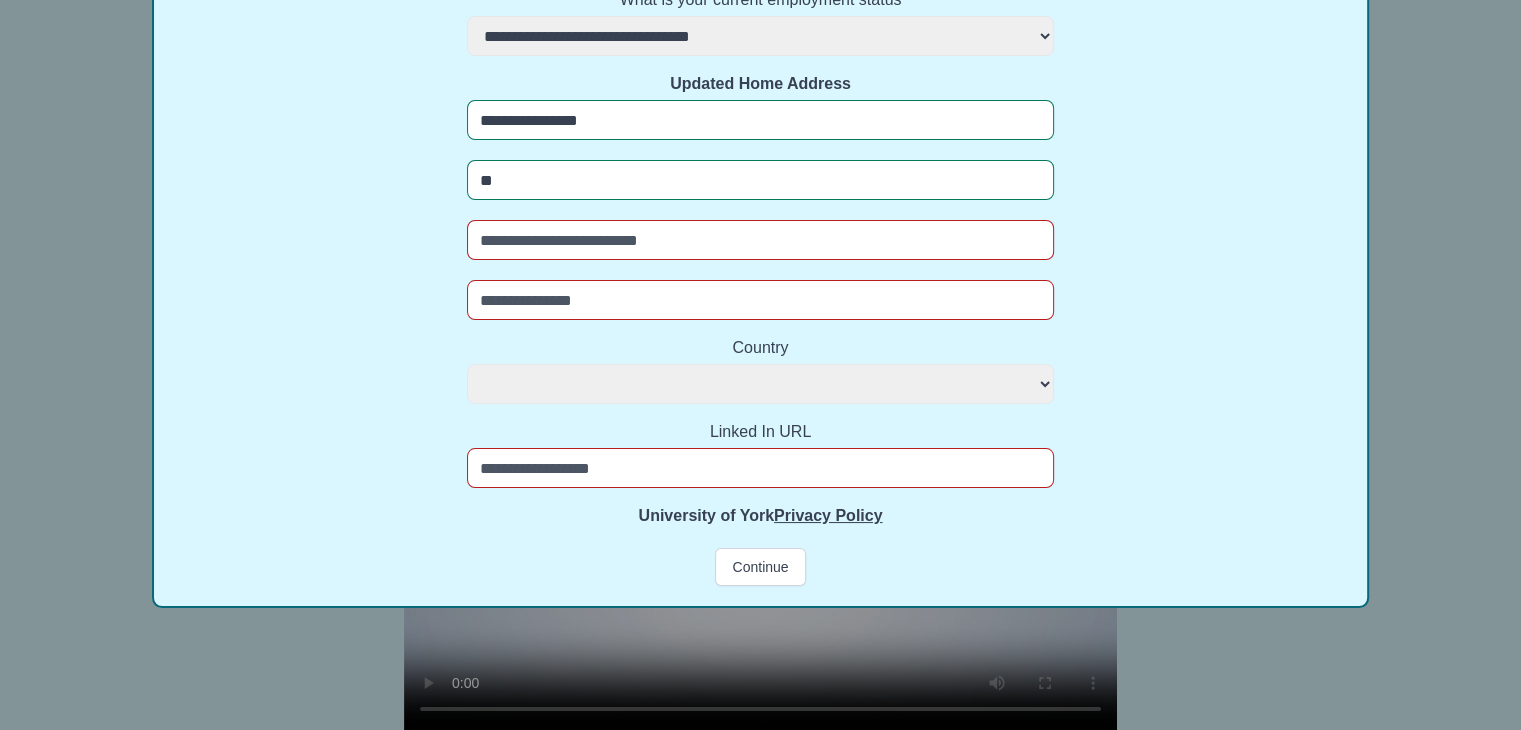 select 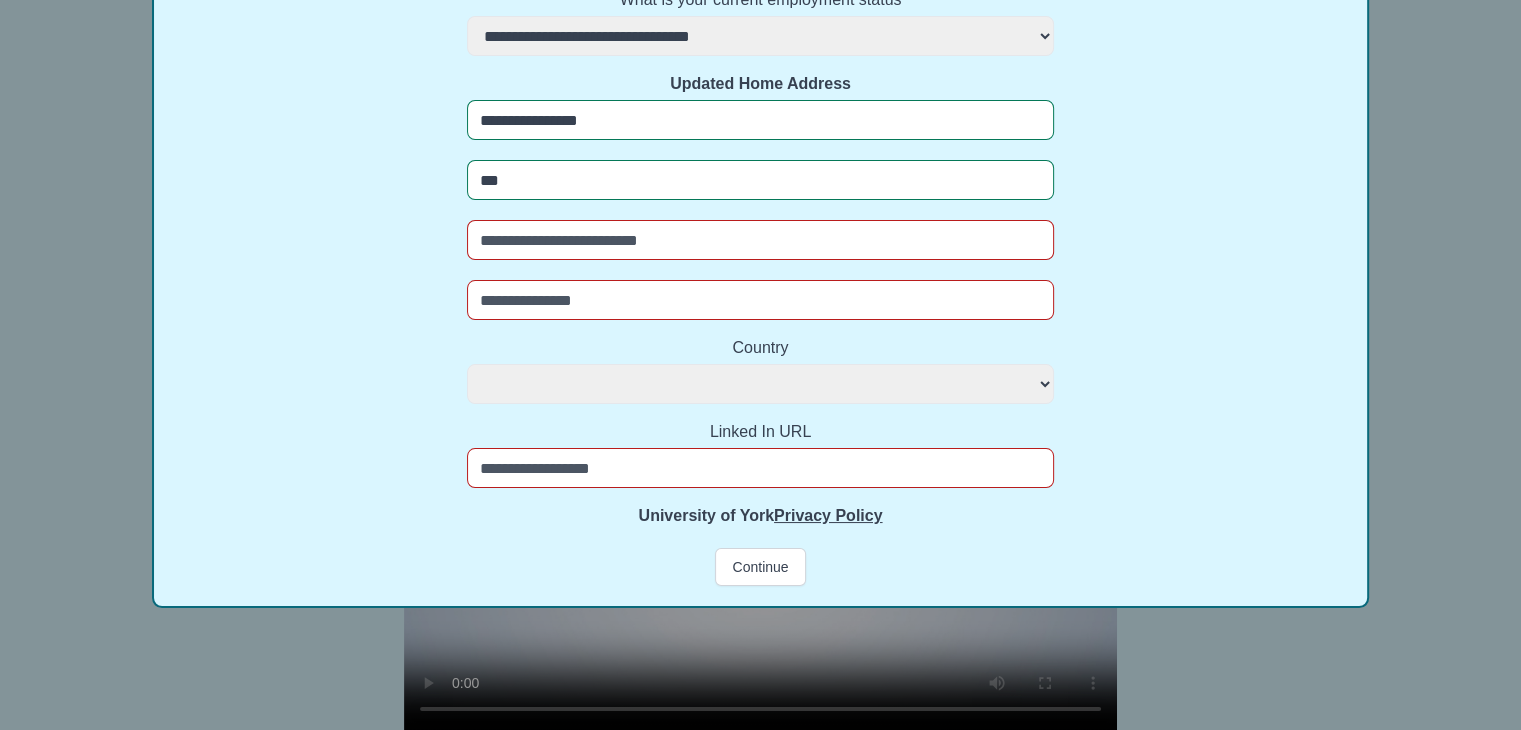 select 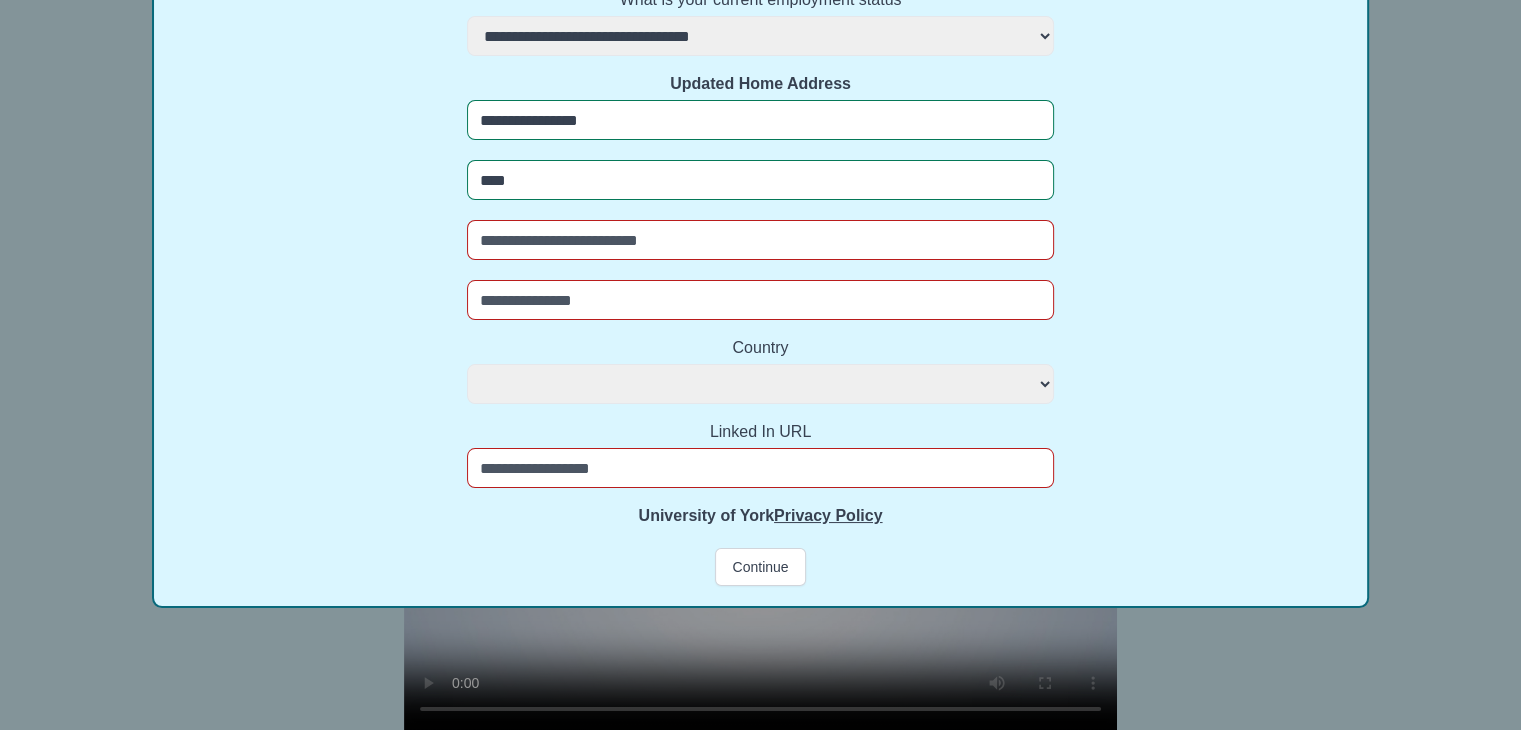 select 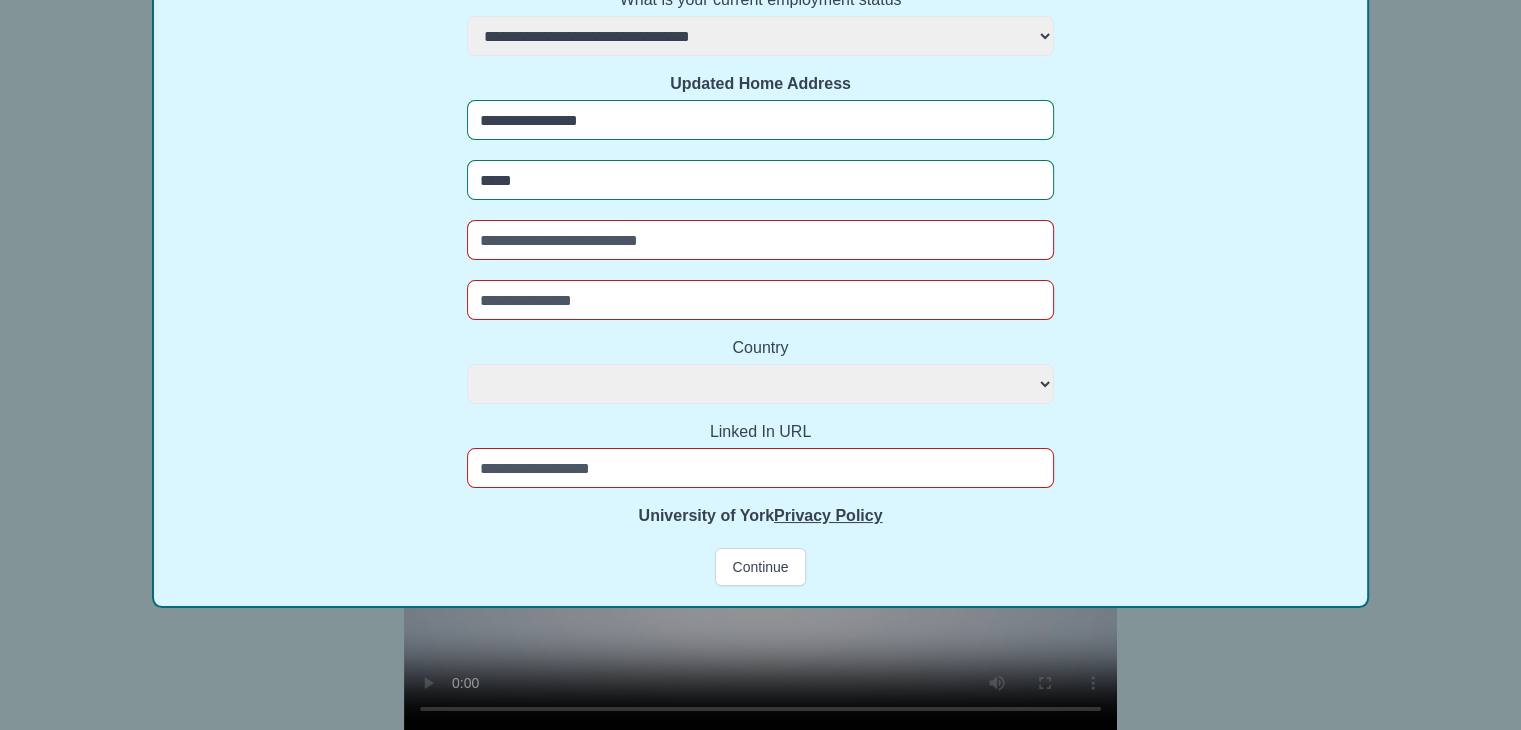 select 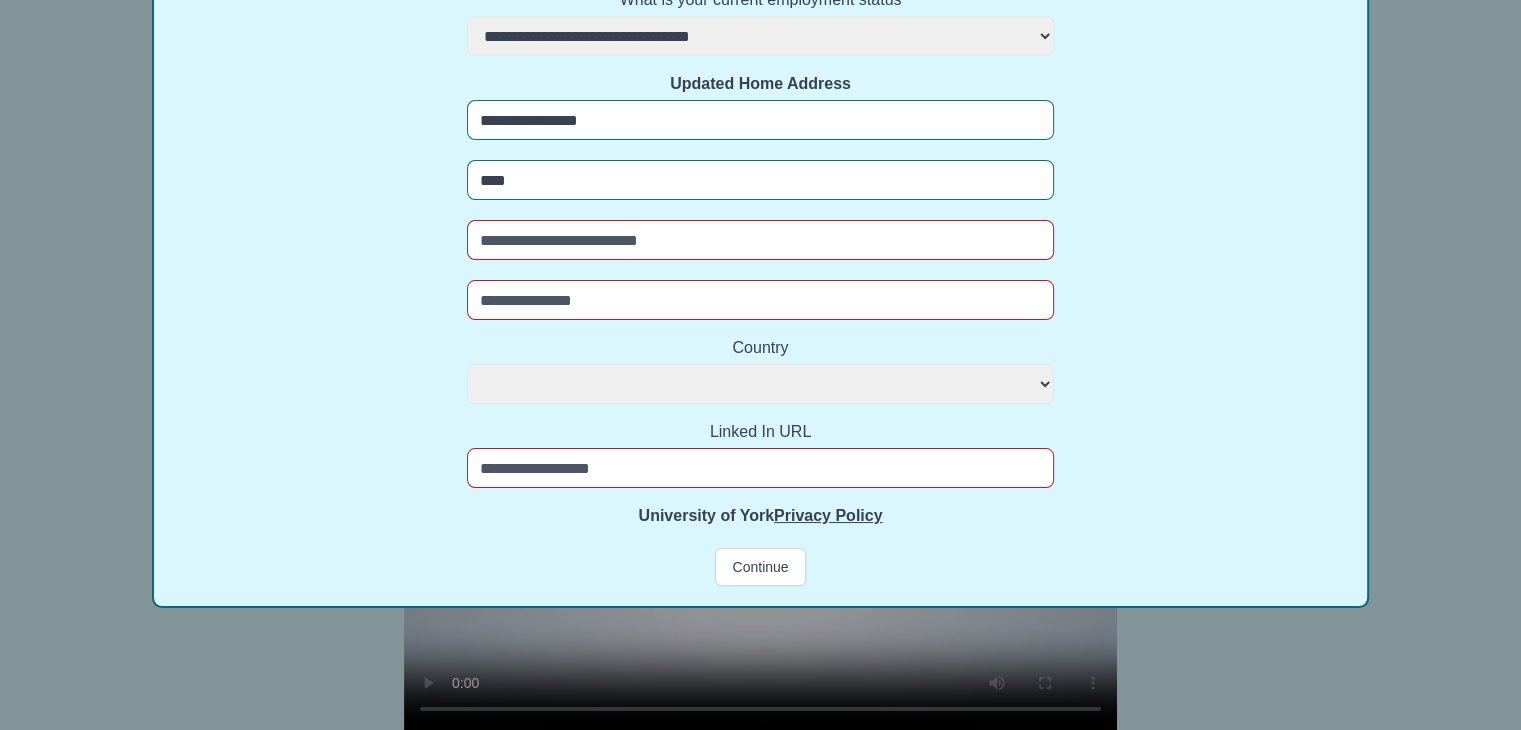 select 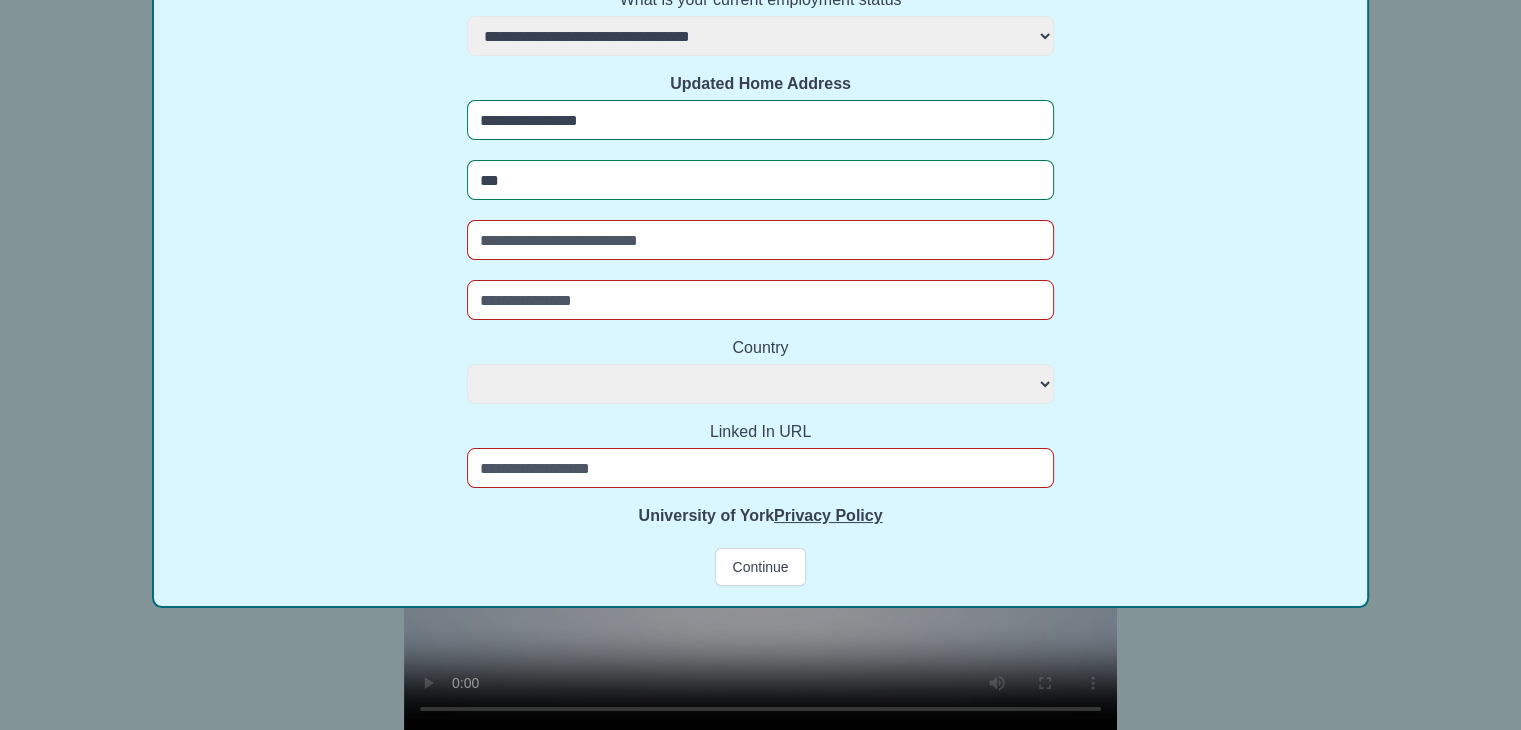 select 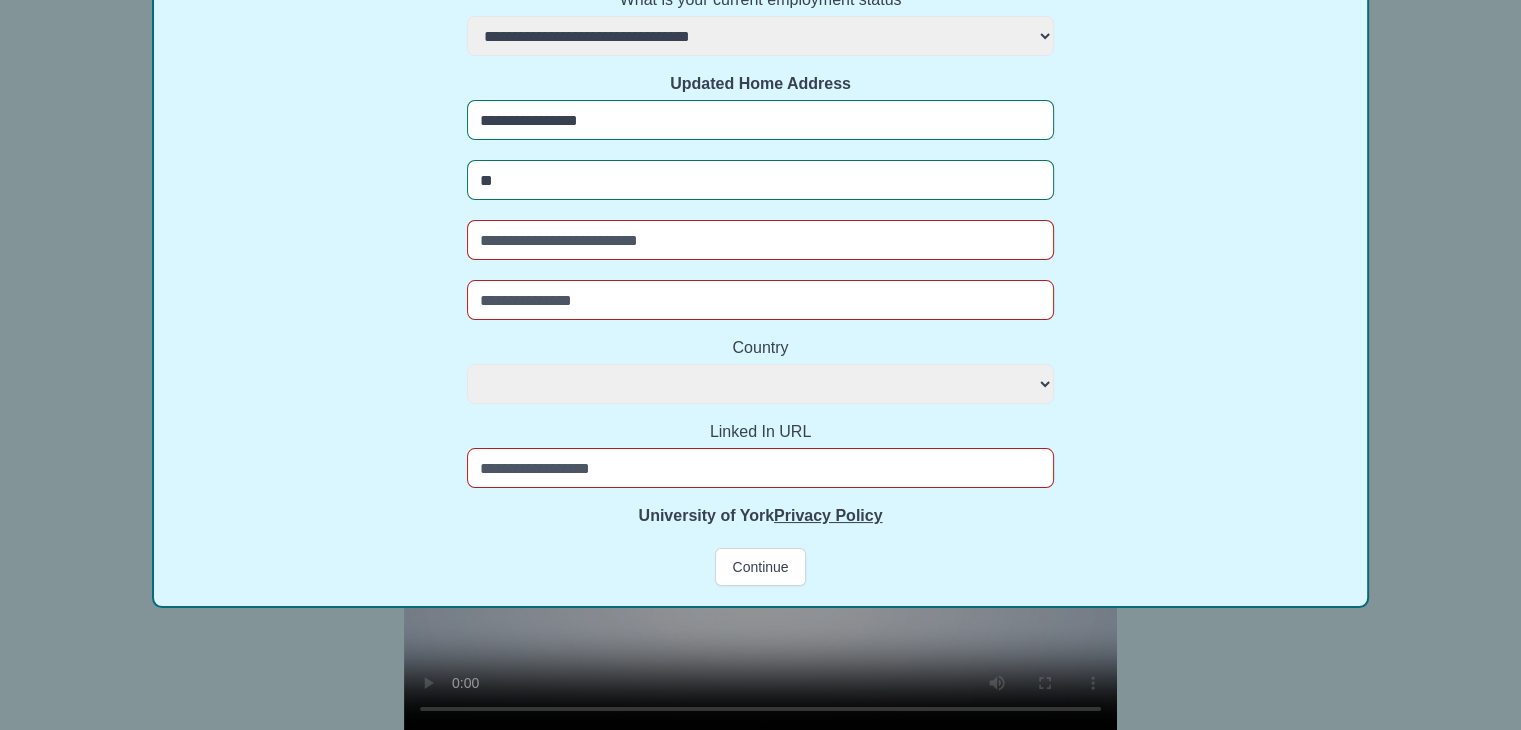 select 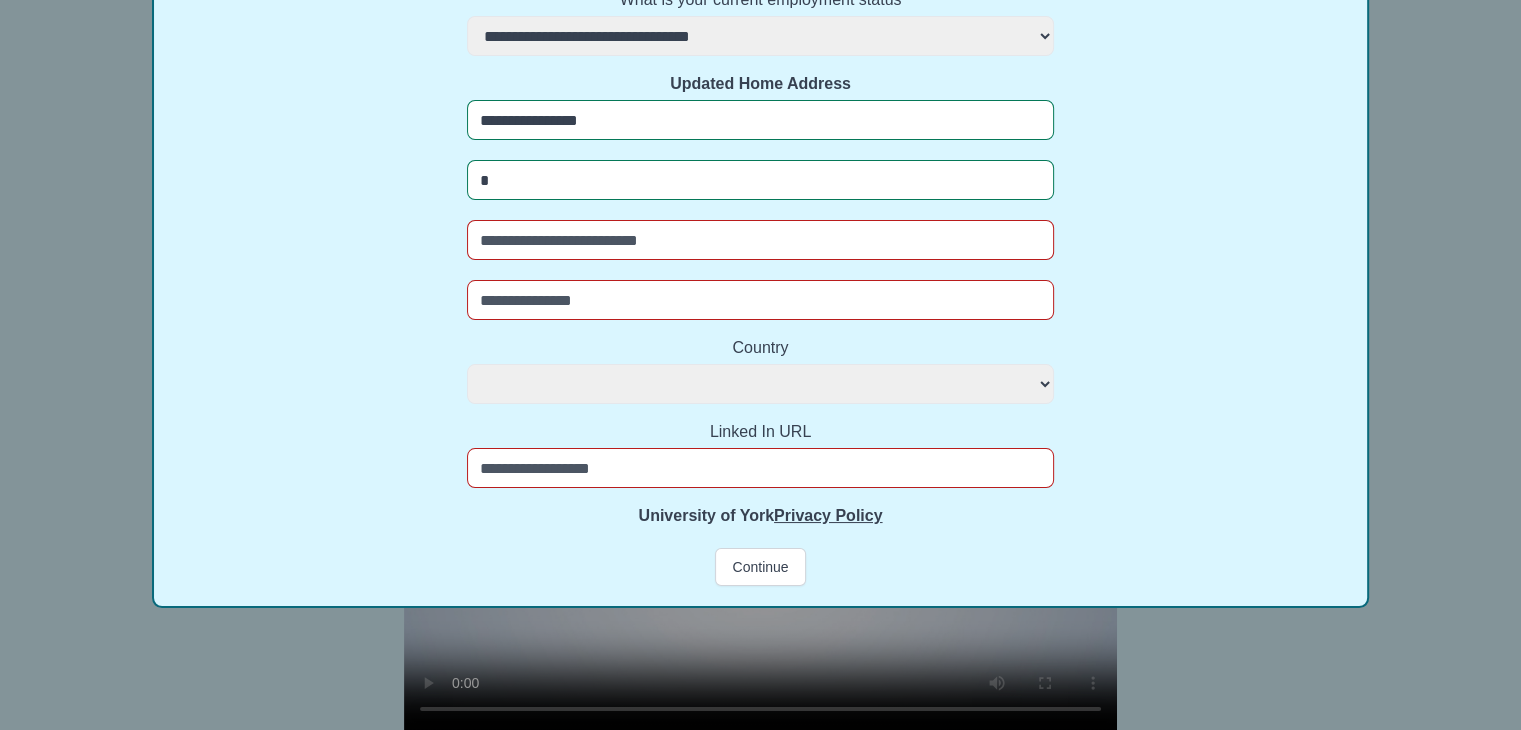 select 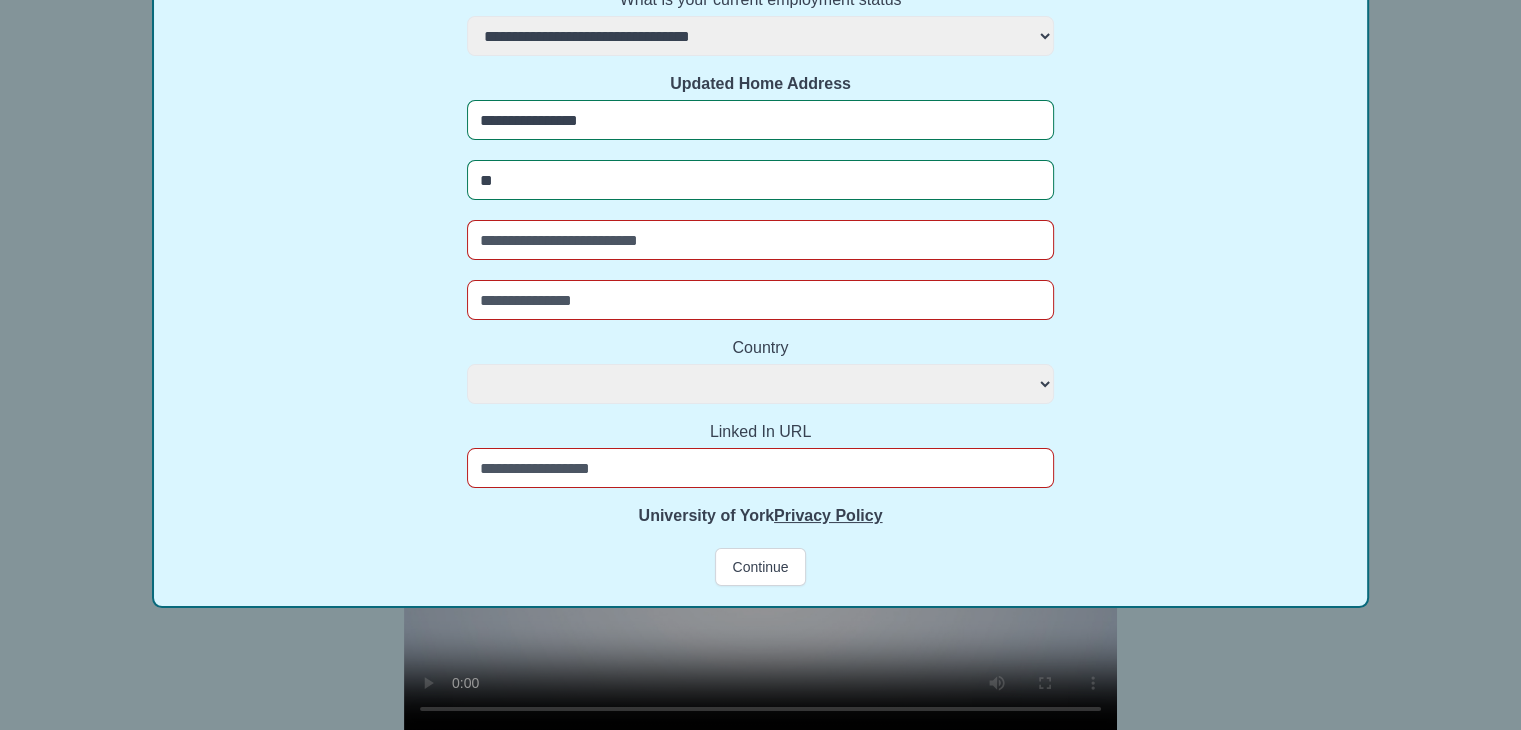 select 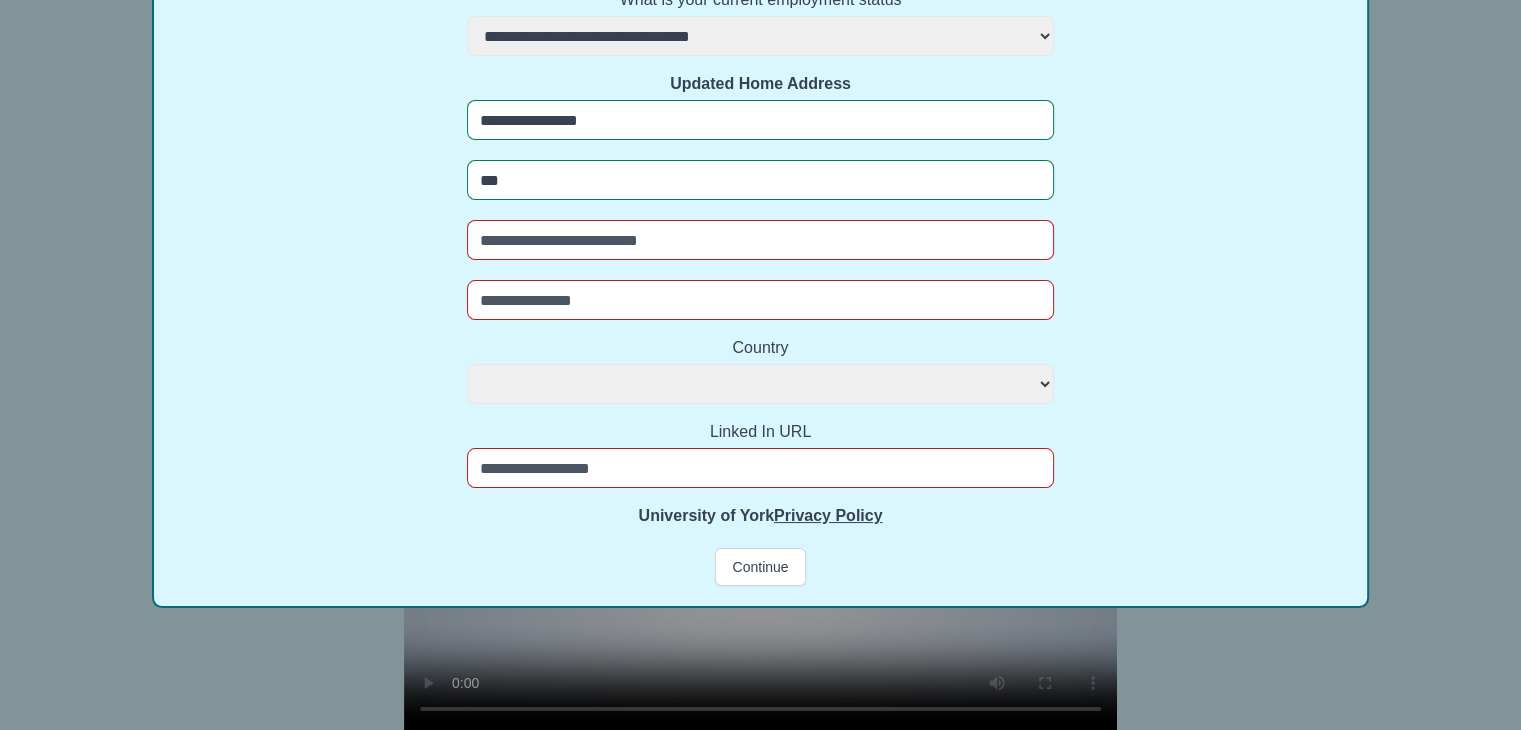 select 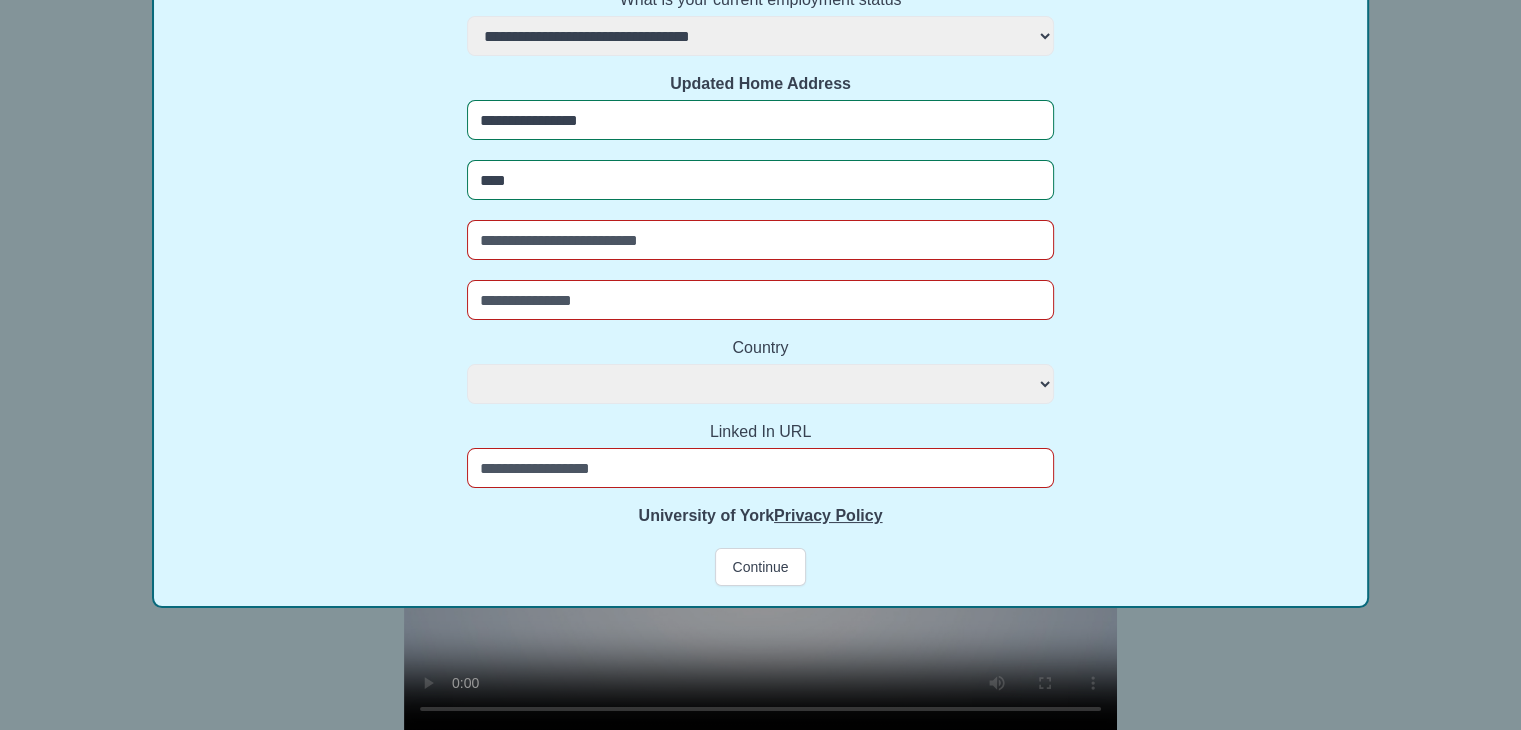 select 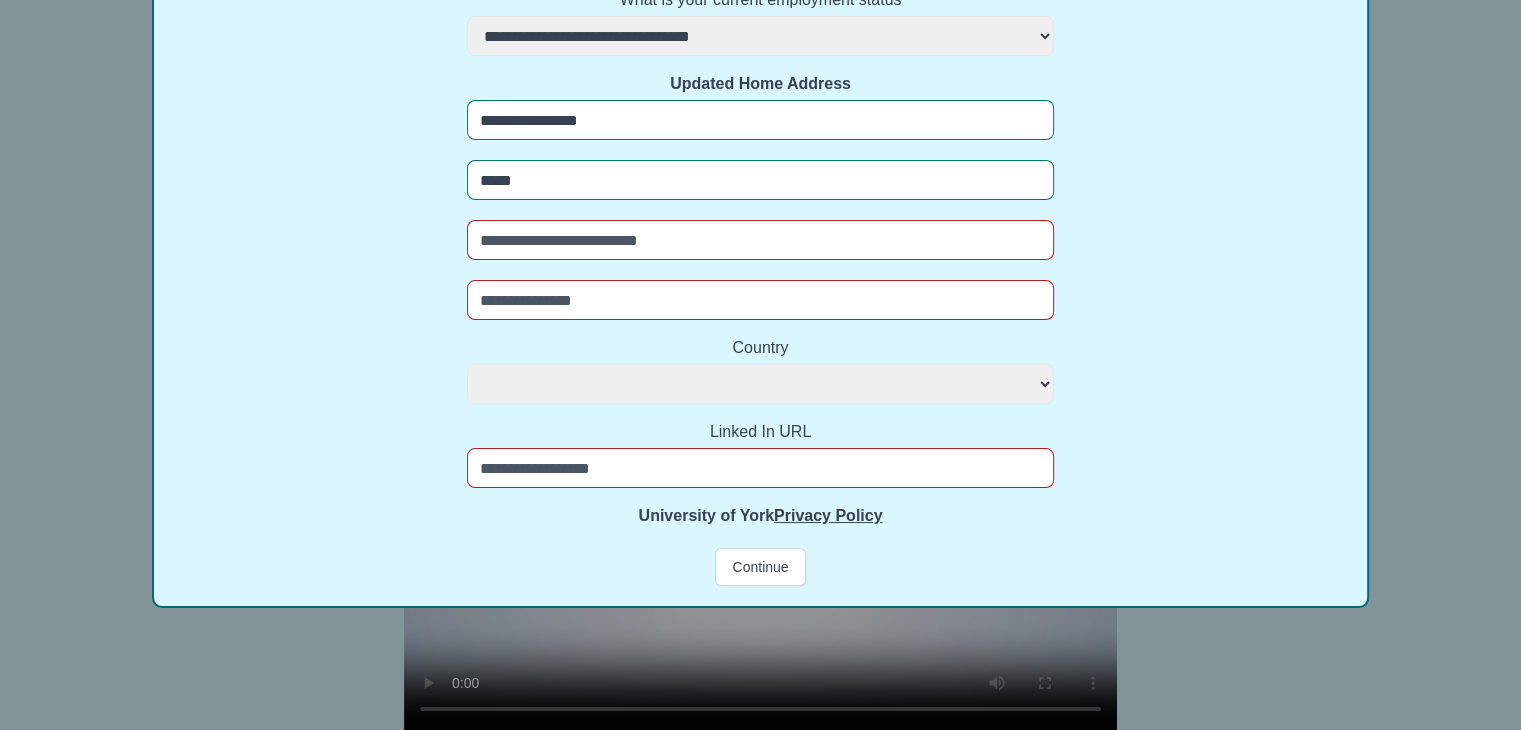 select 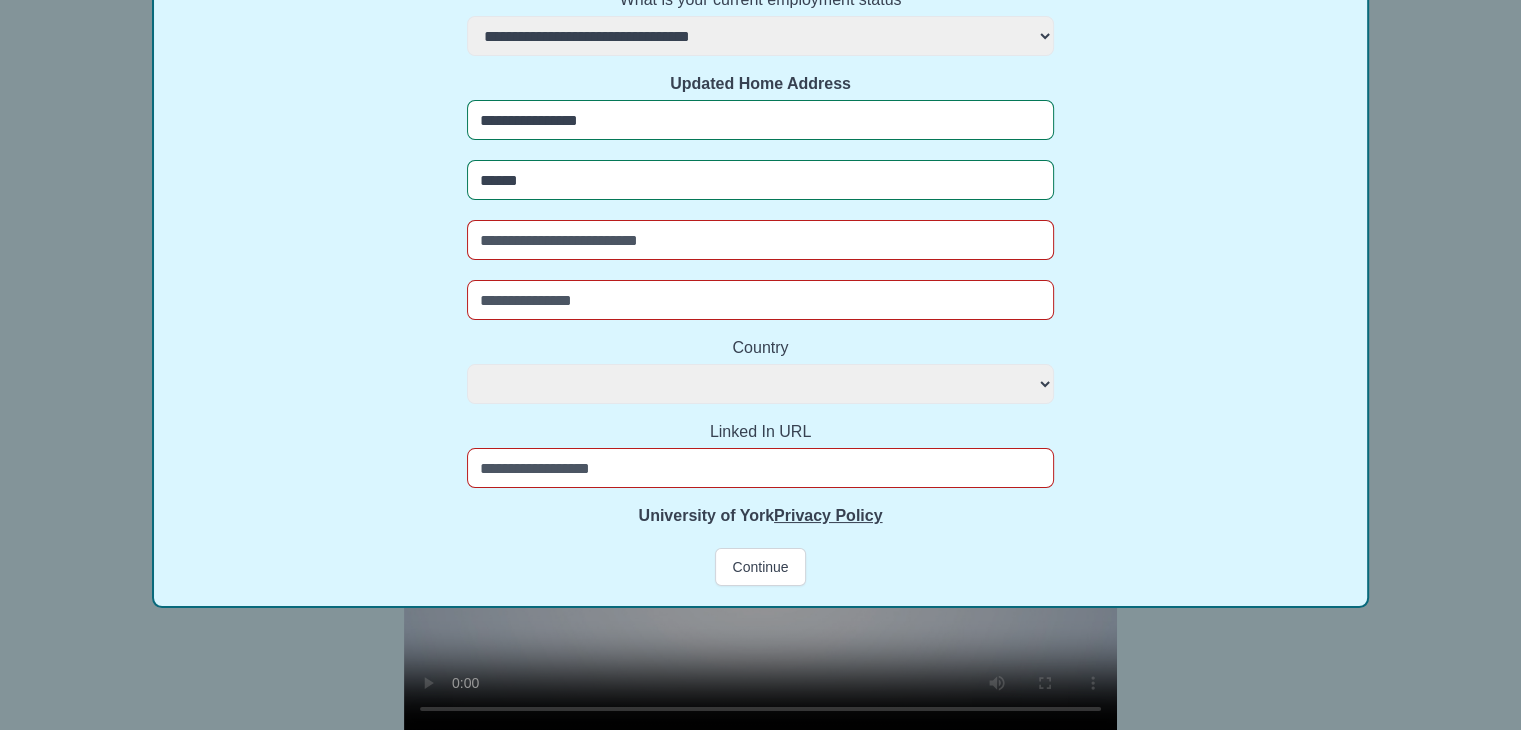 select 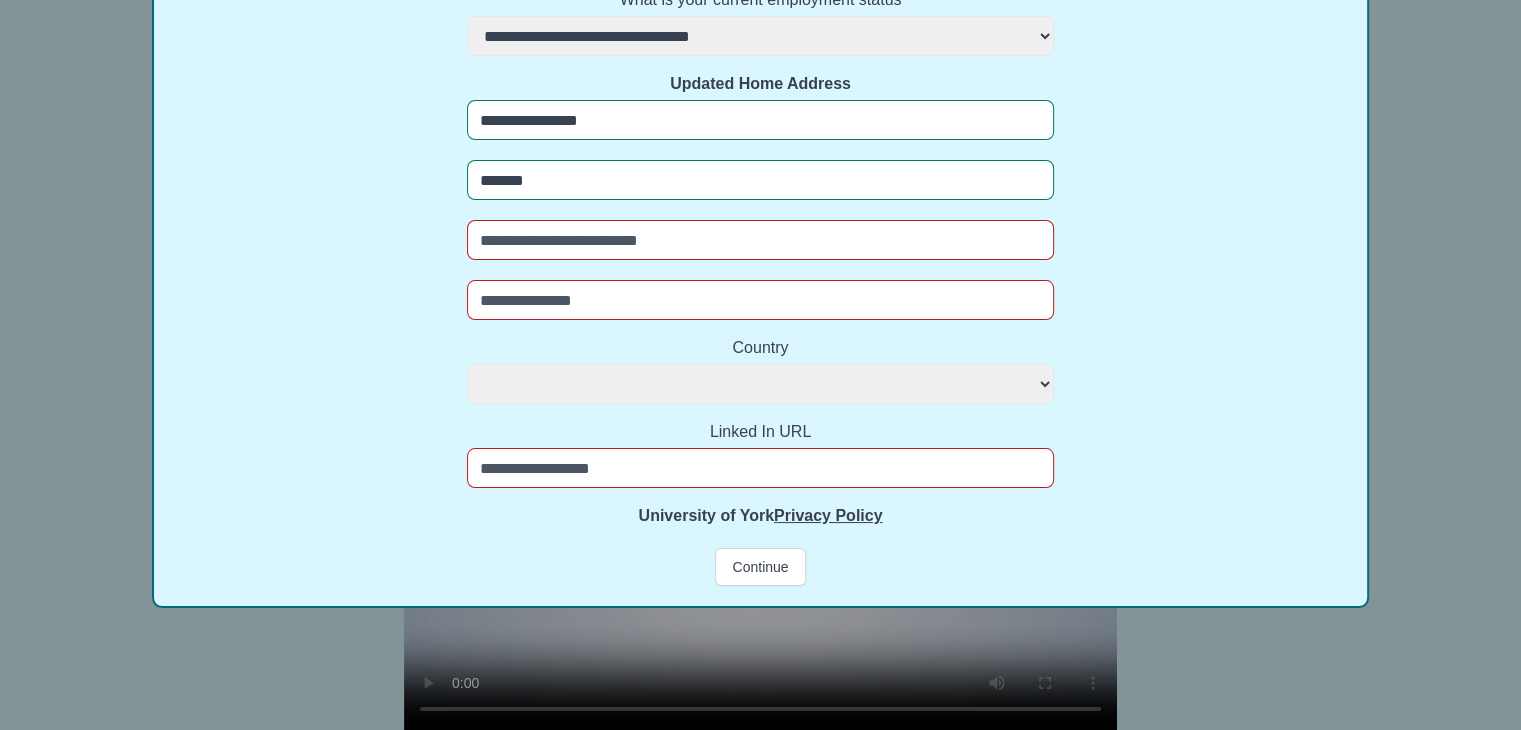 select 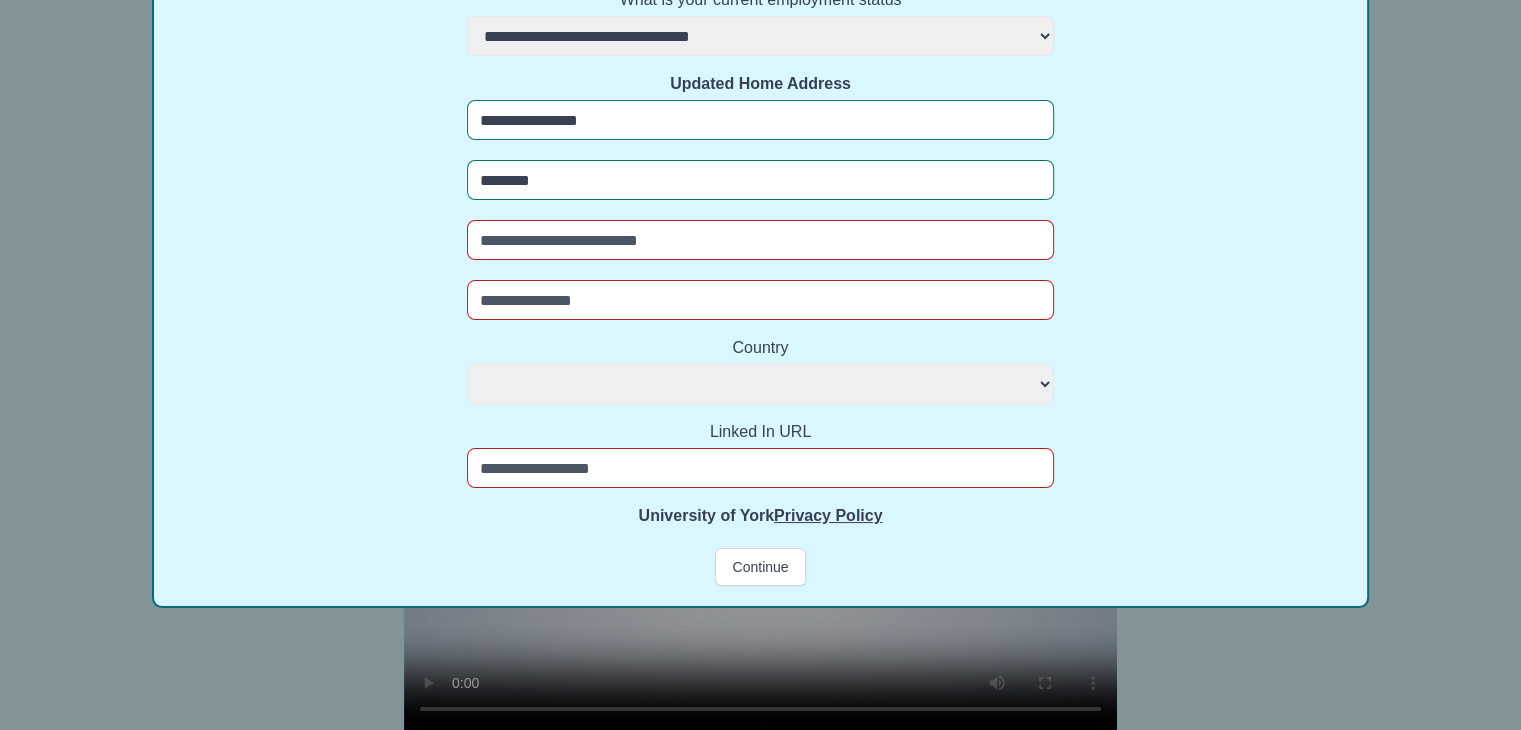 select 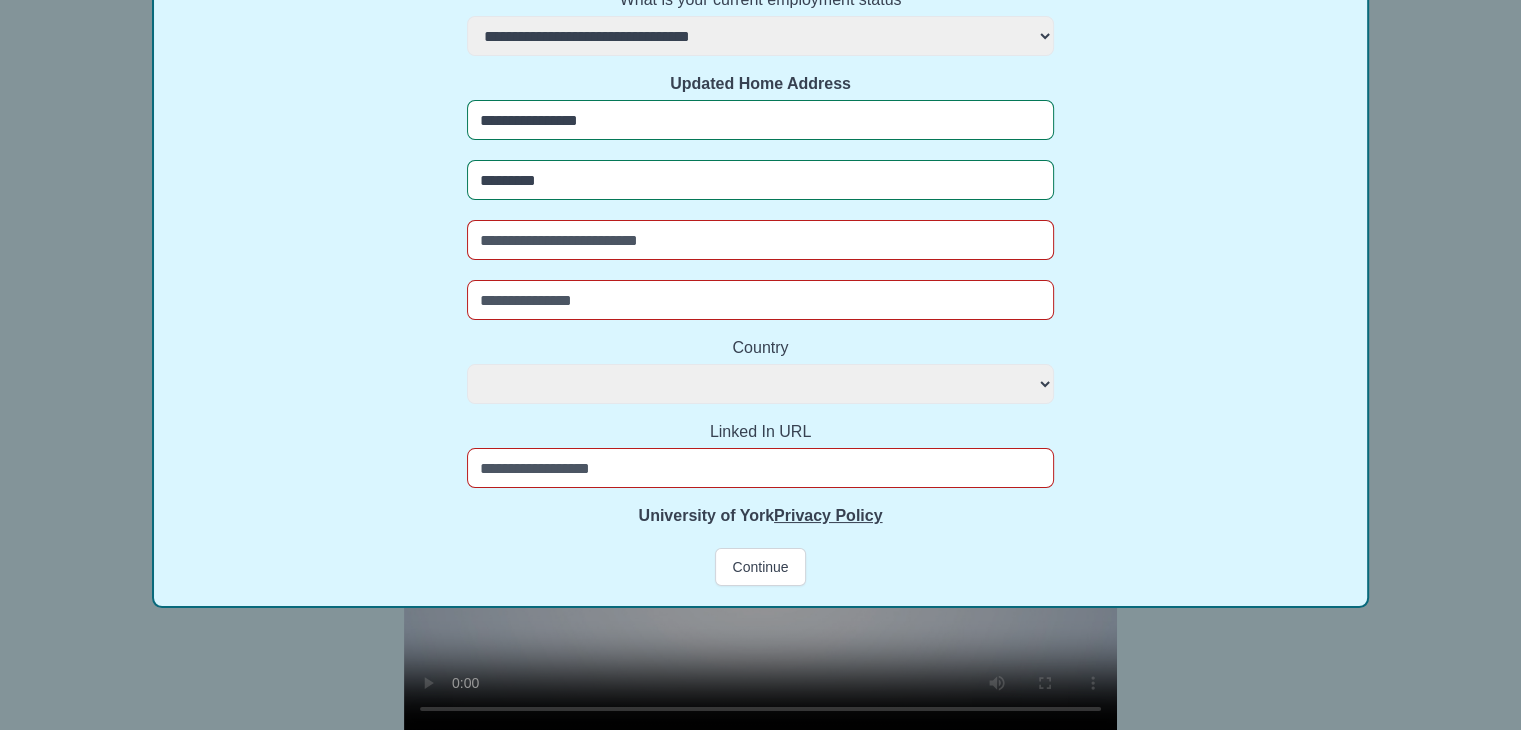 select 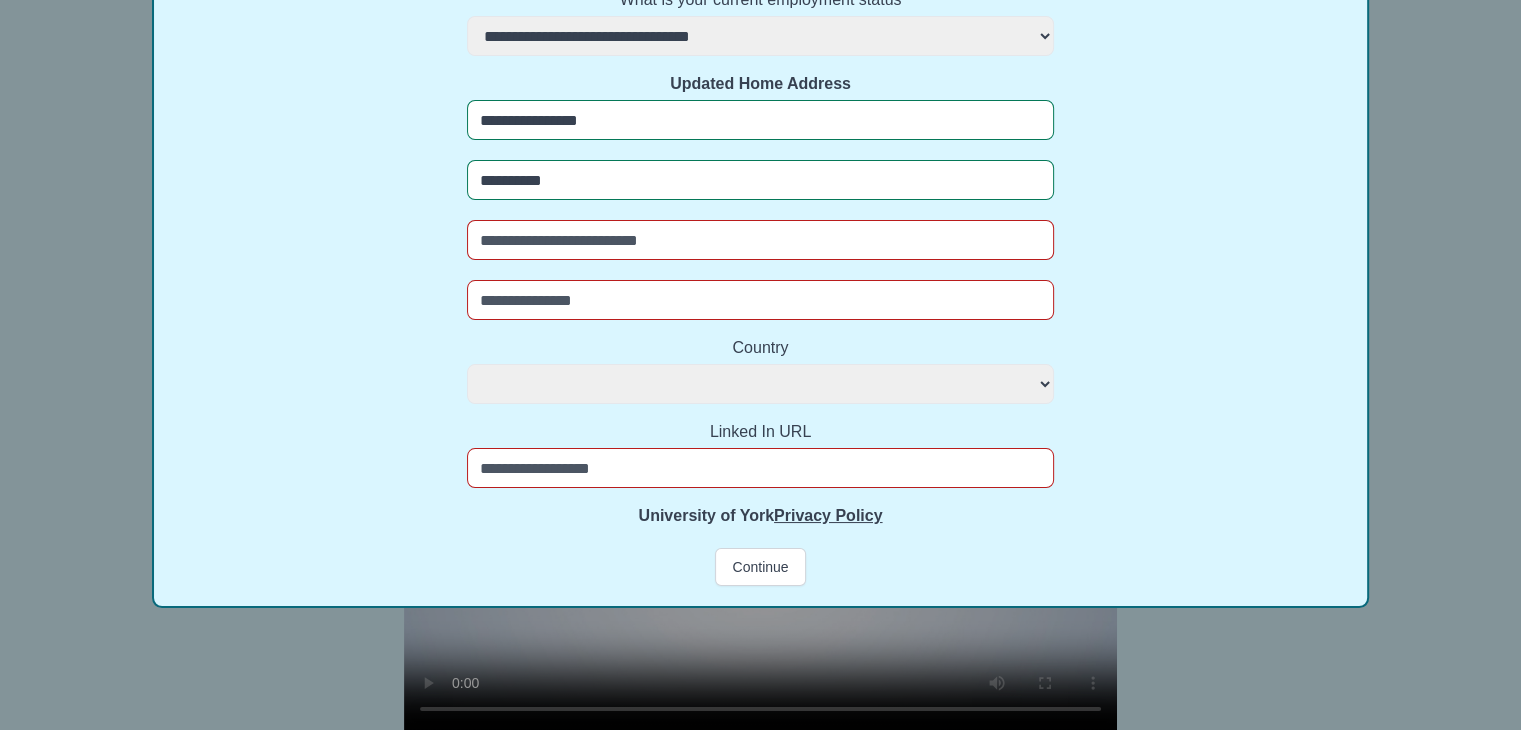 select 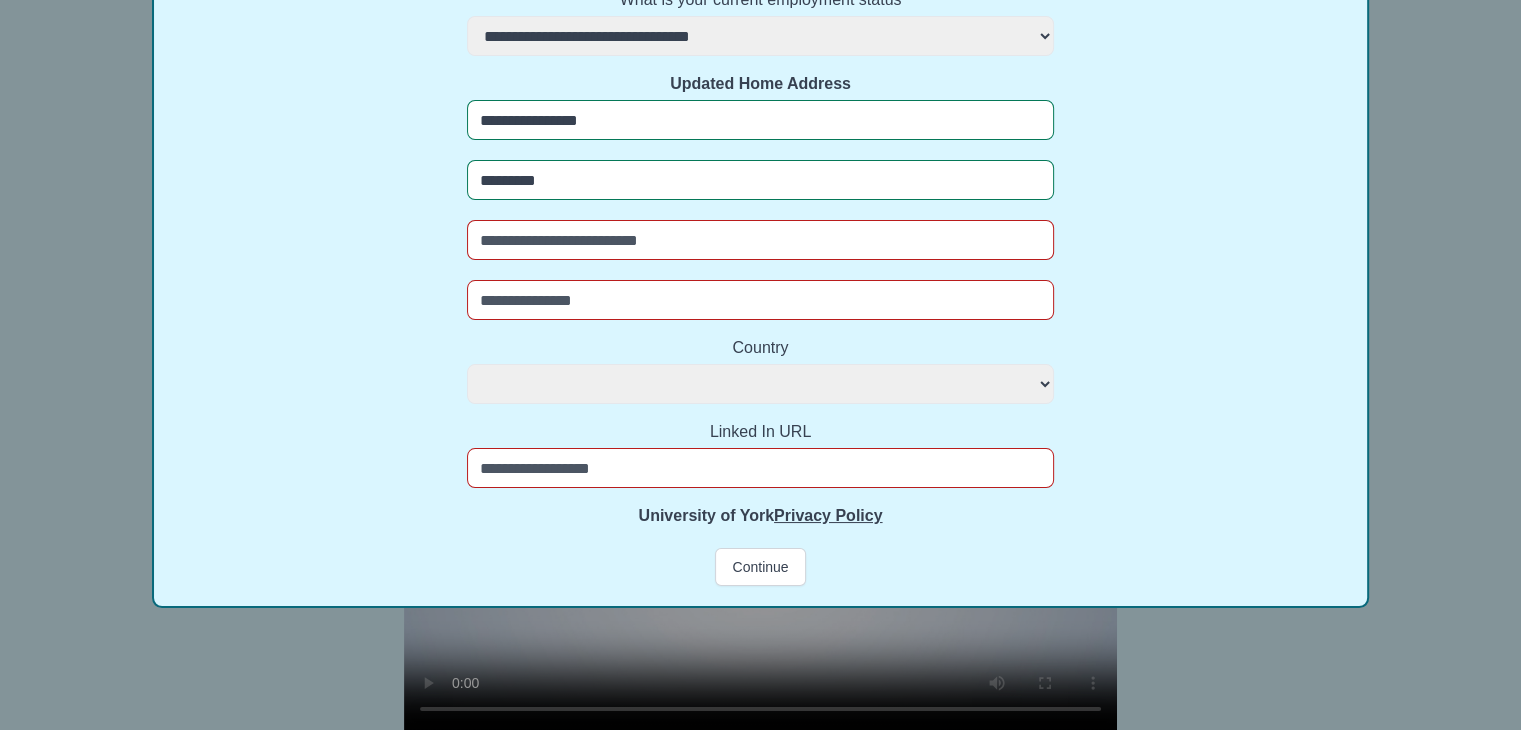 select 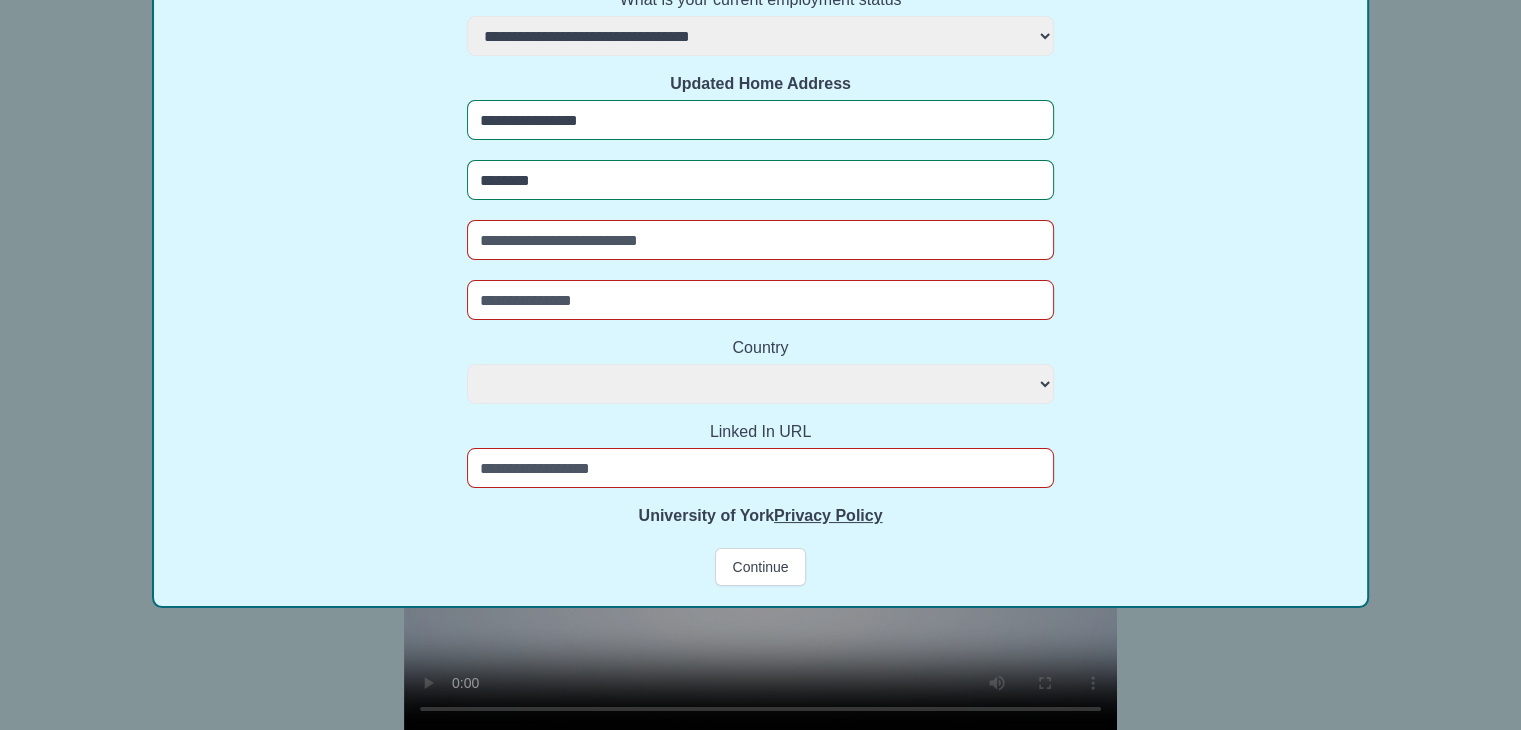 select 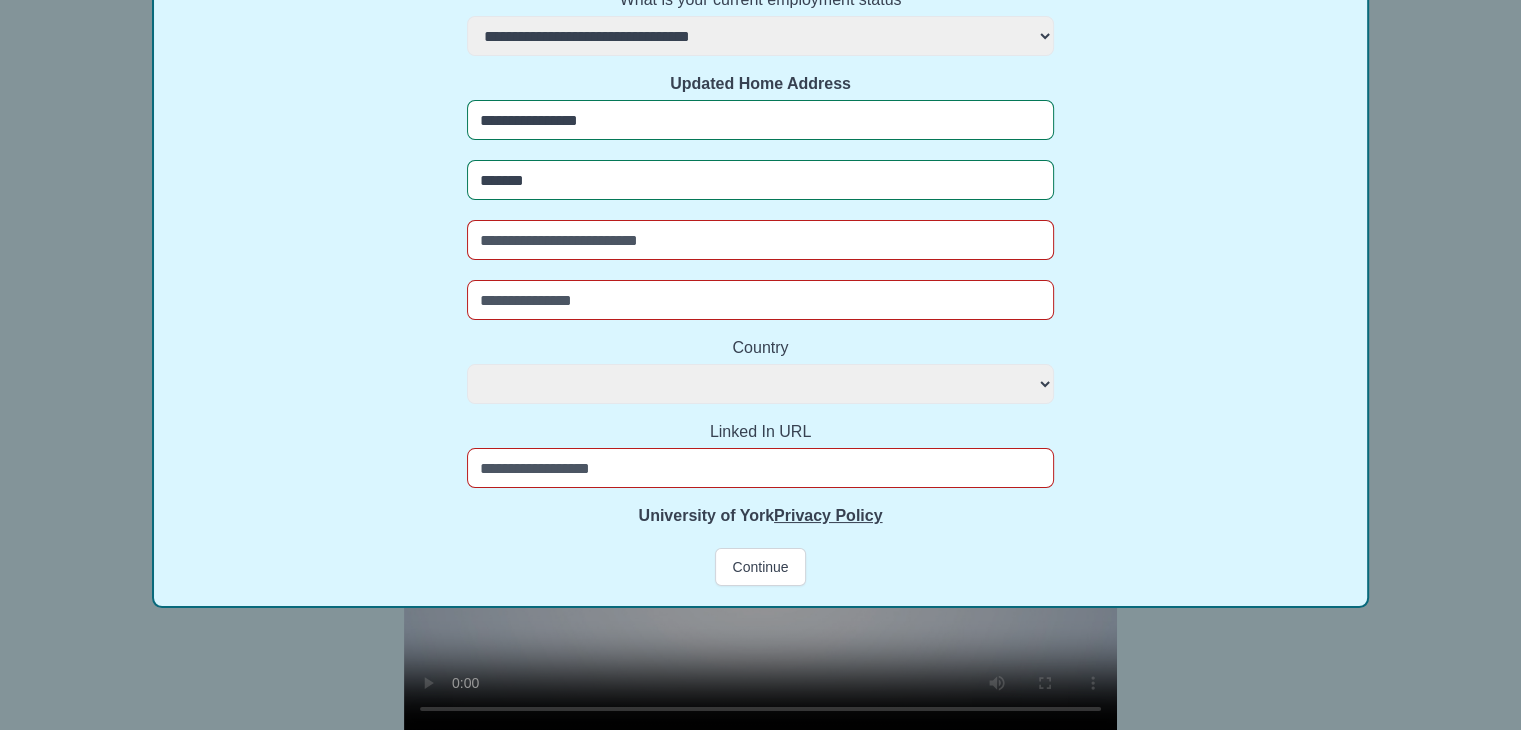 select 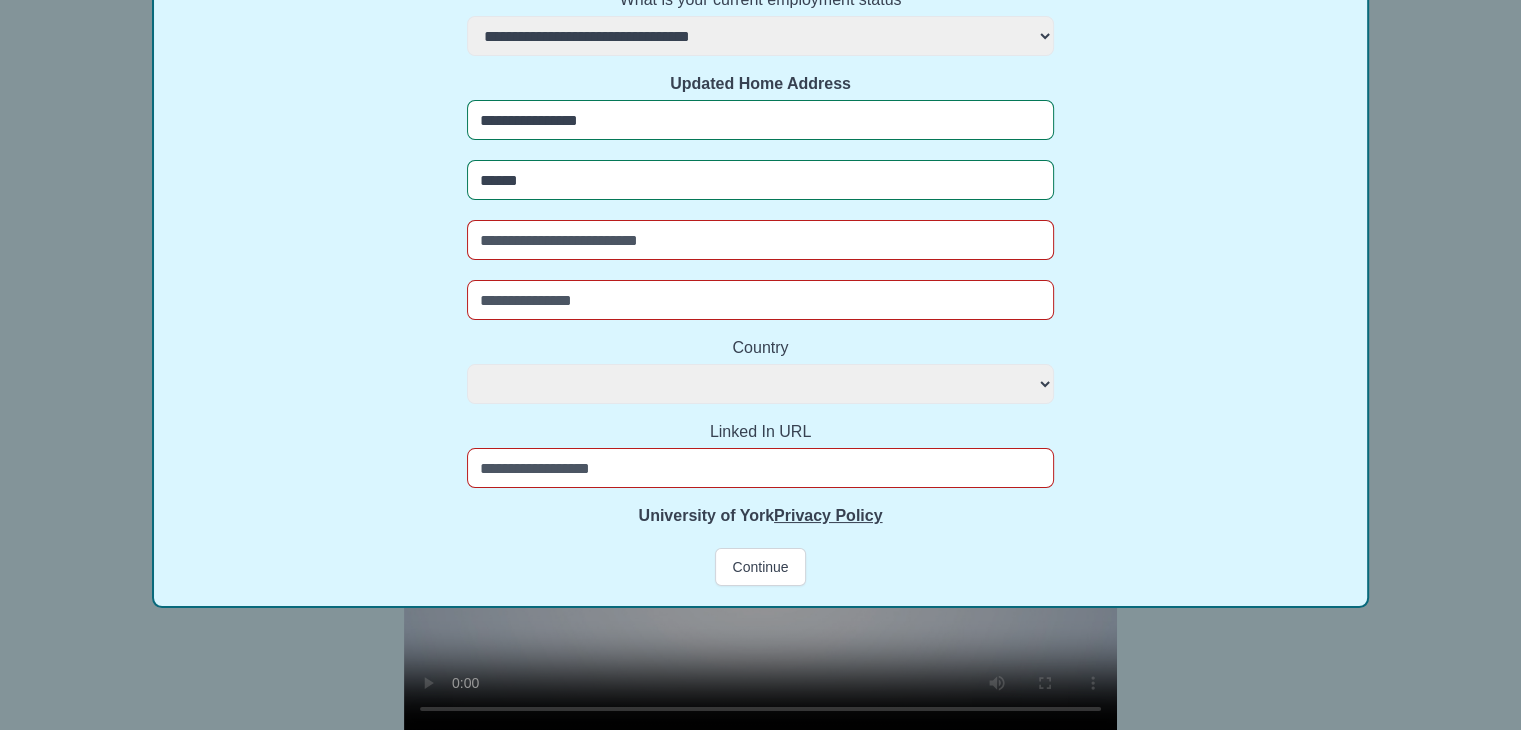 select 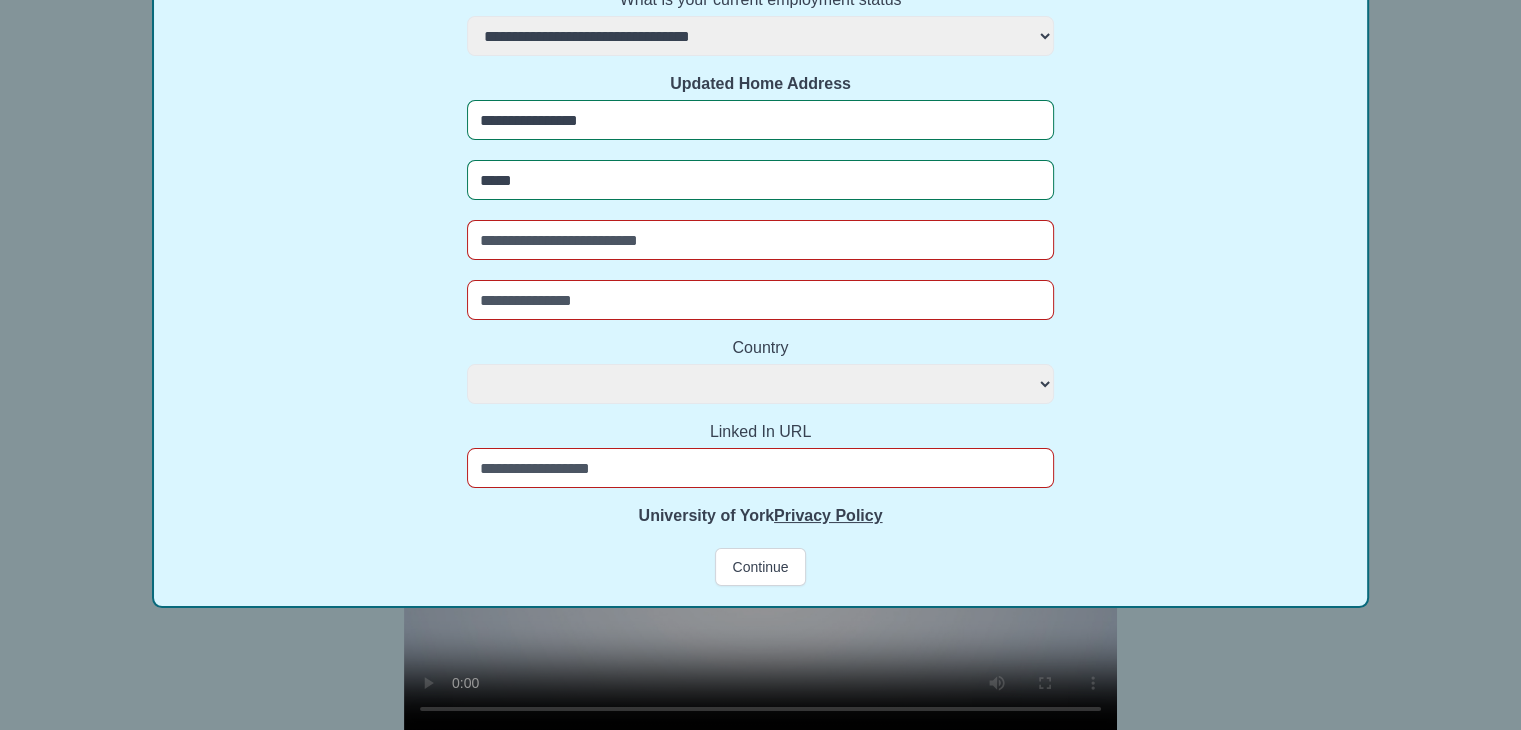 select 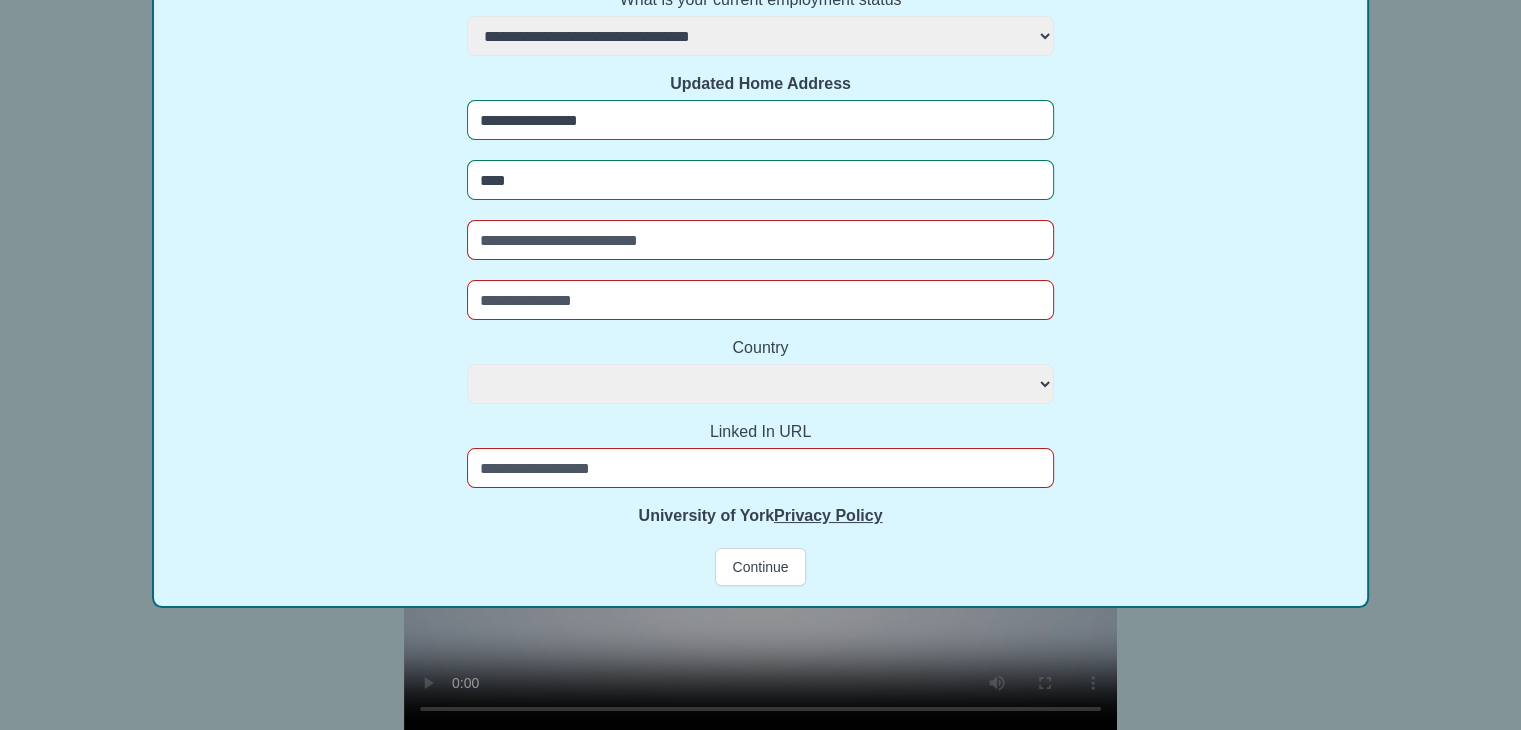 select 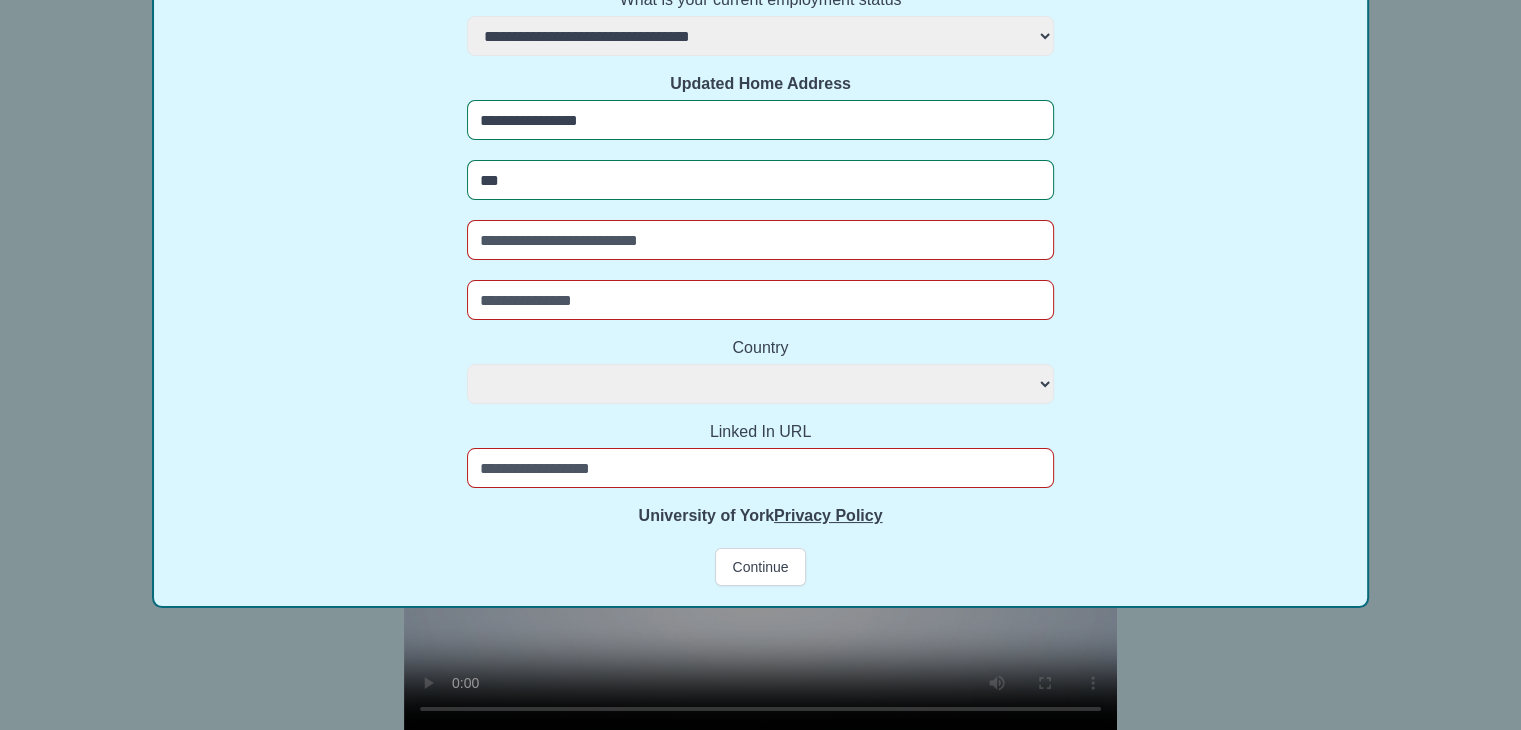 type on "**" 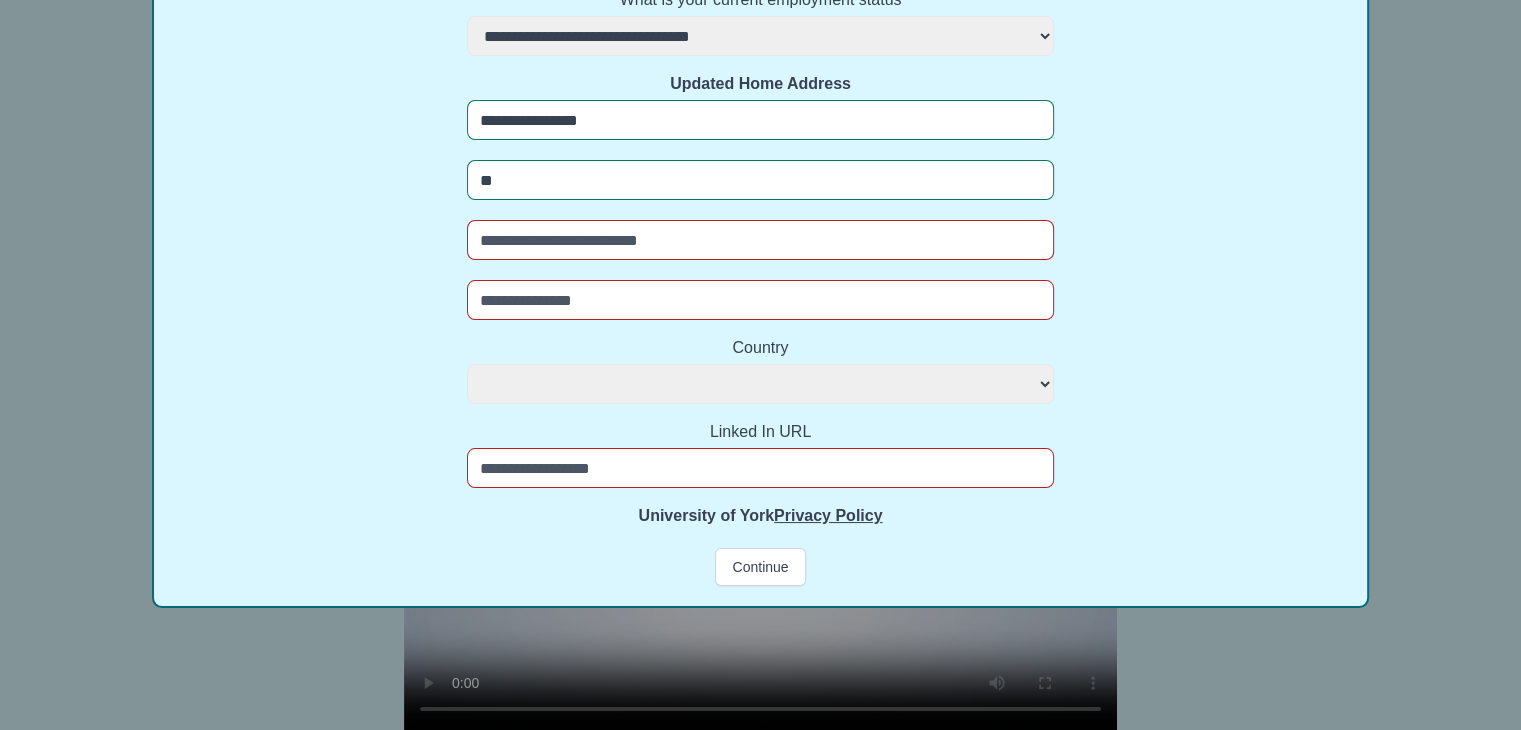 select 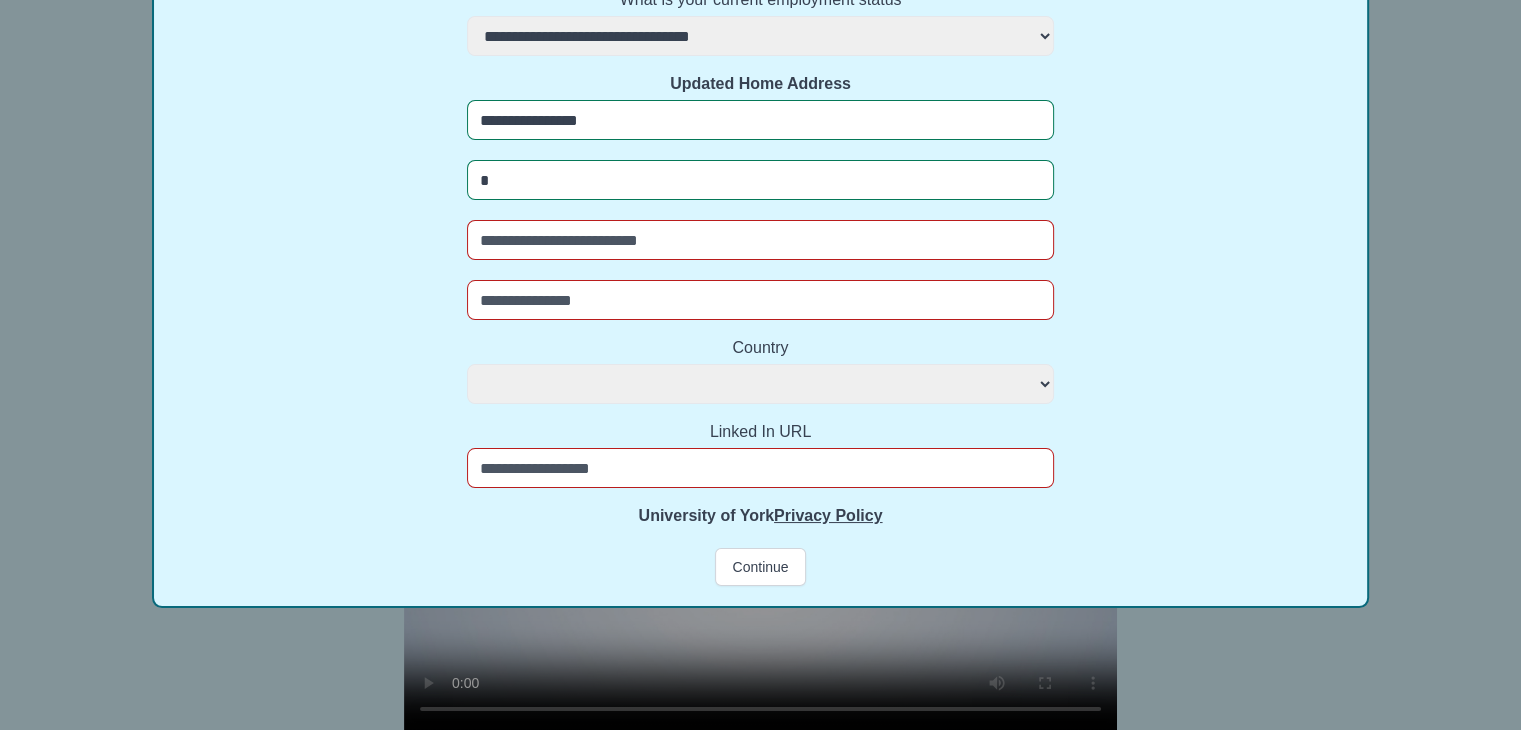 select 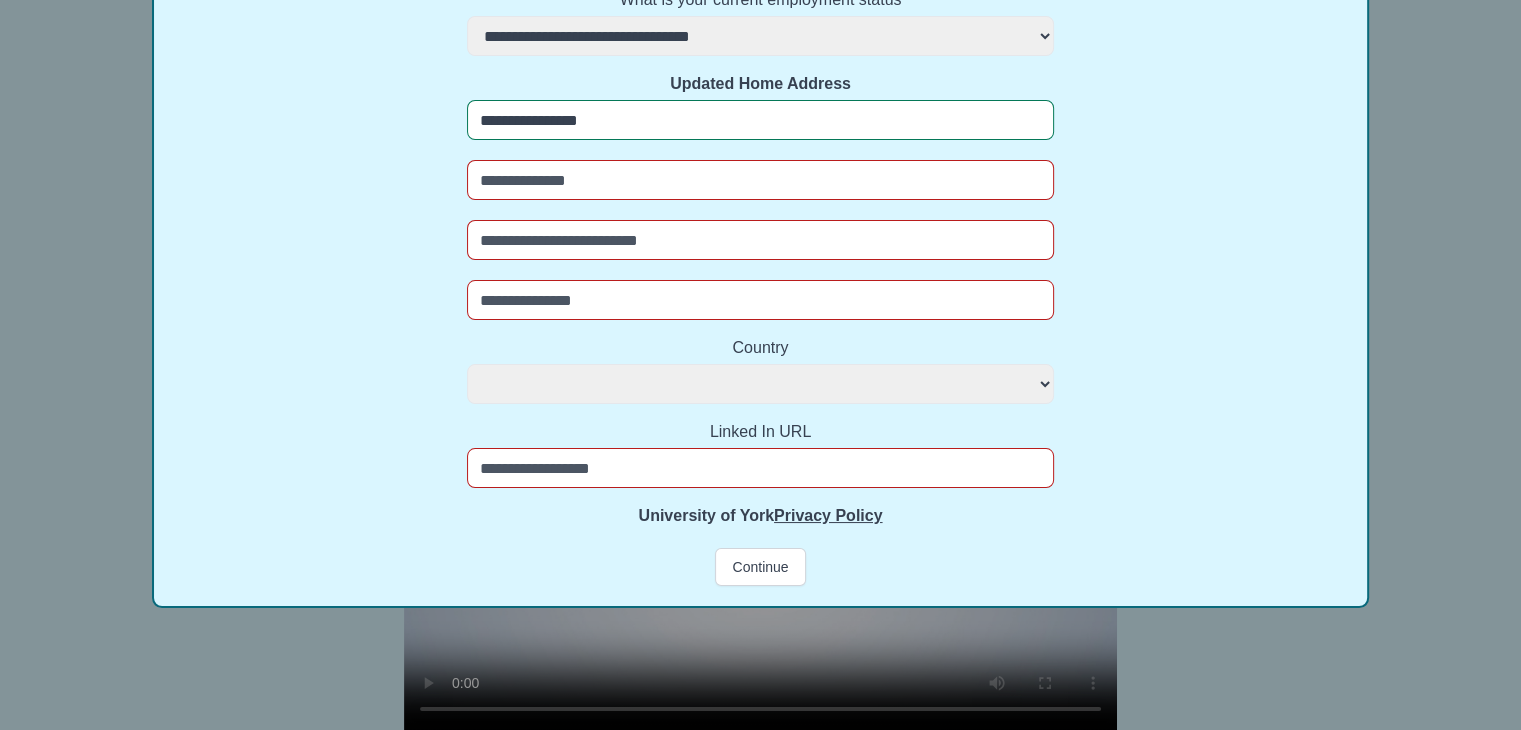 select 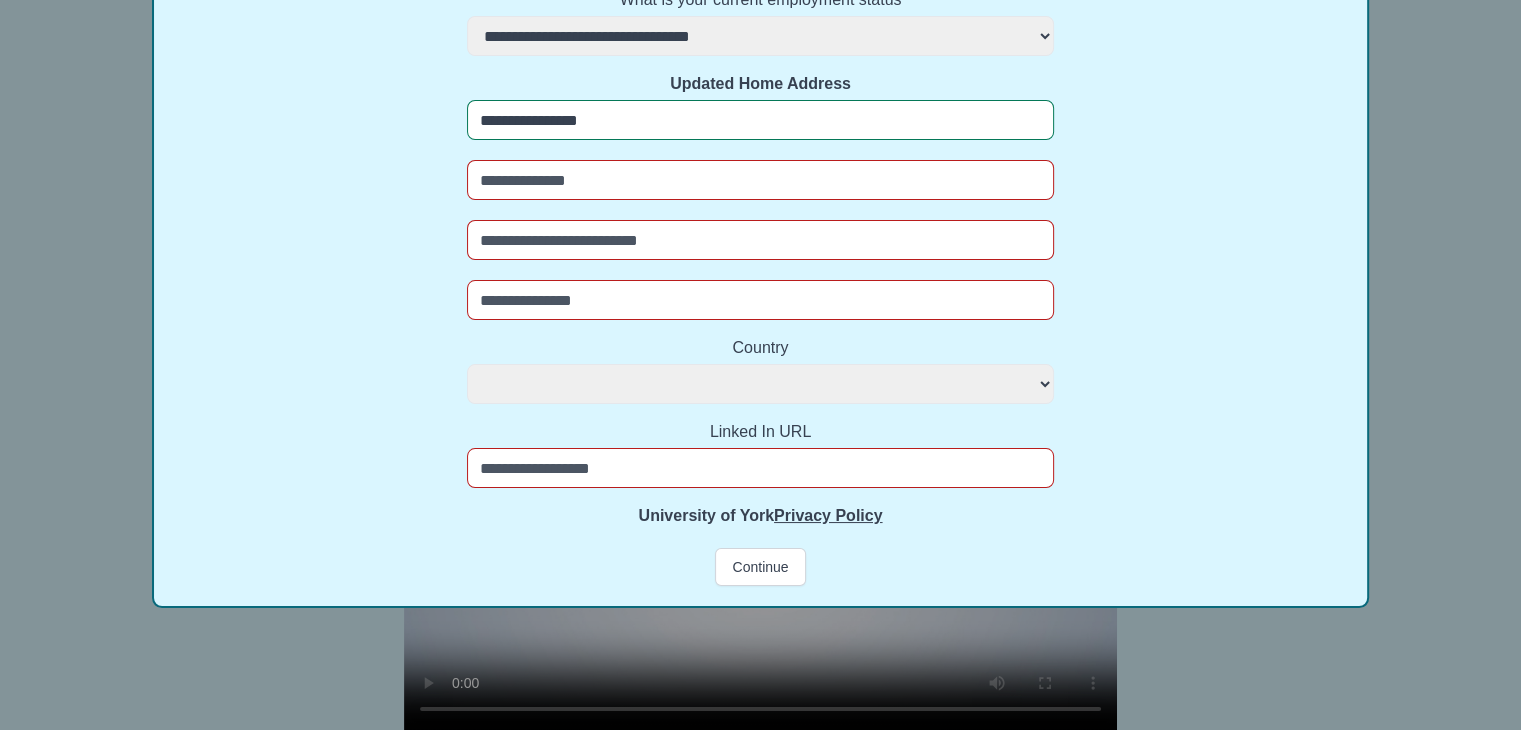 click at bounding box center [760, 240] 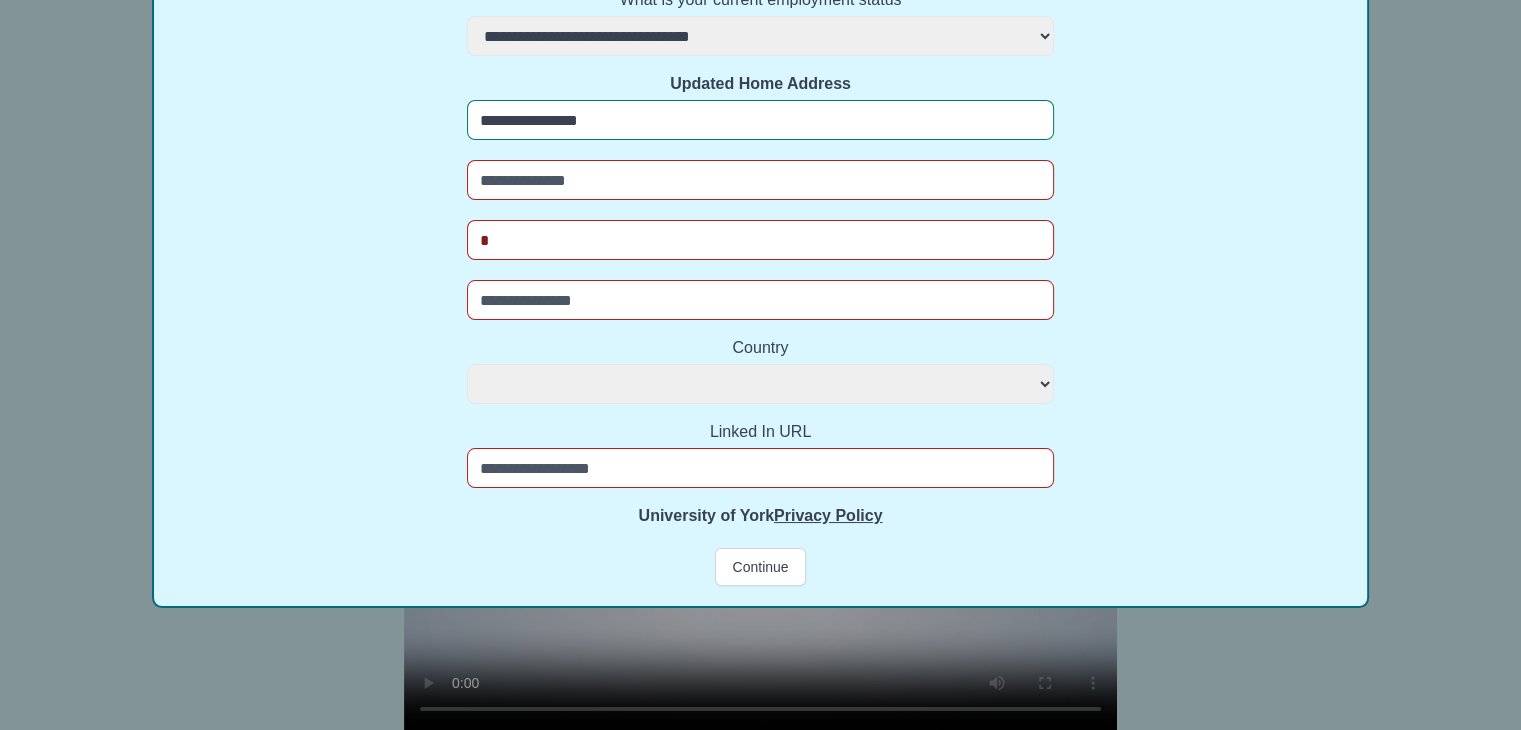 select 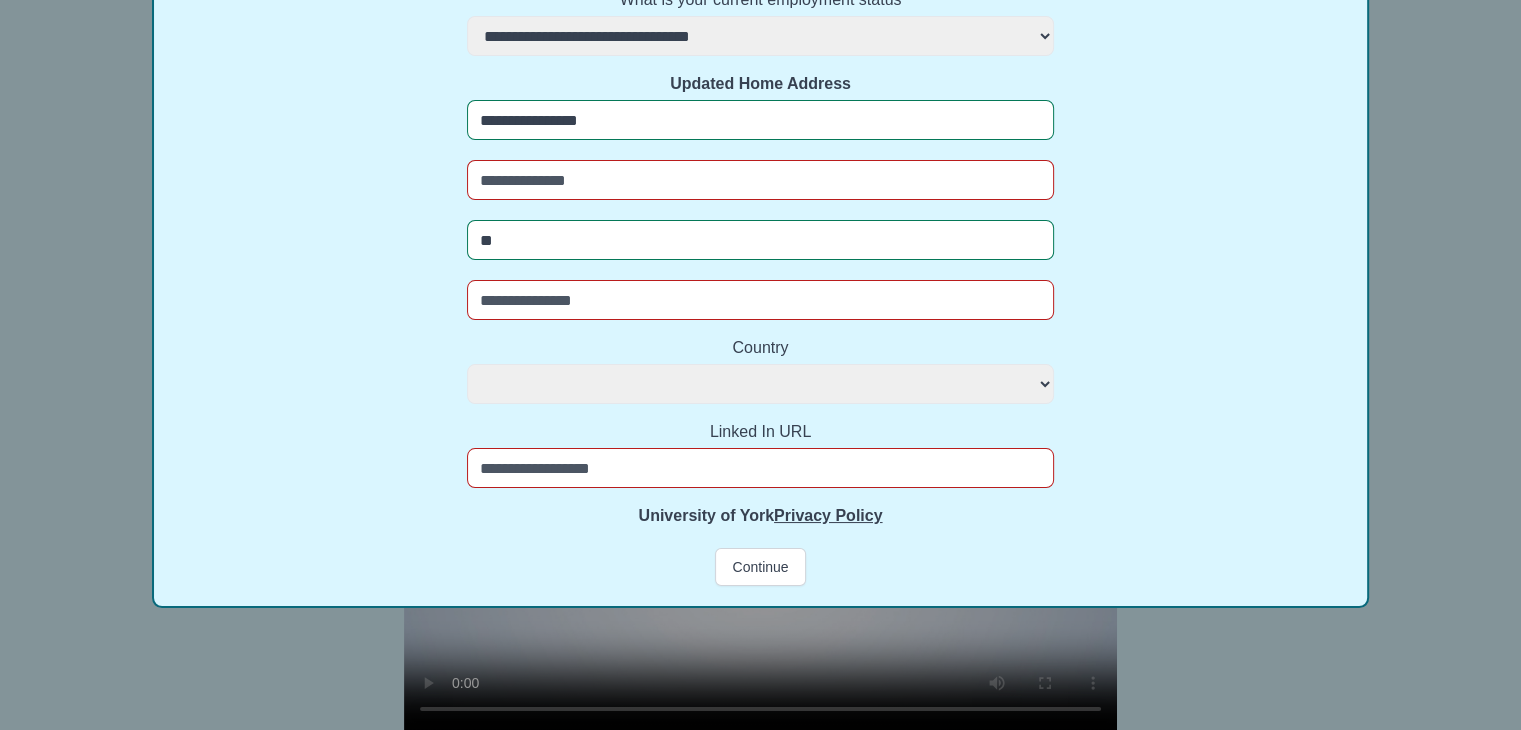select 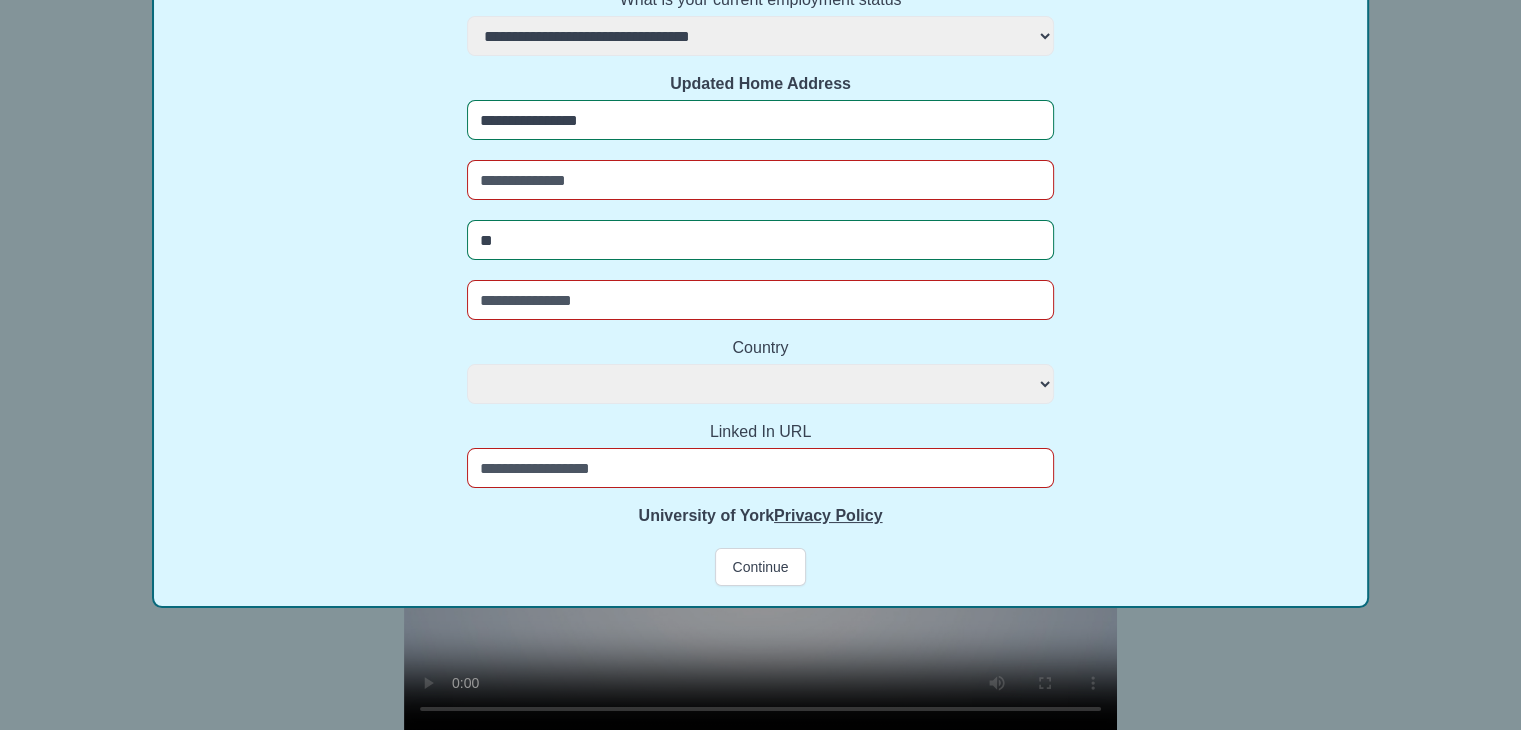 type on "***" 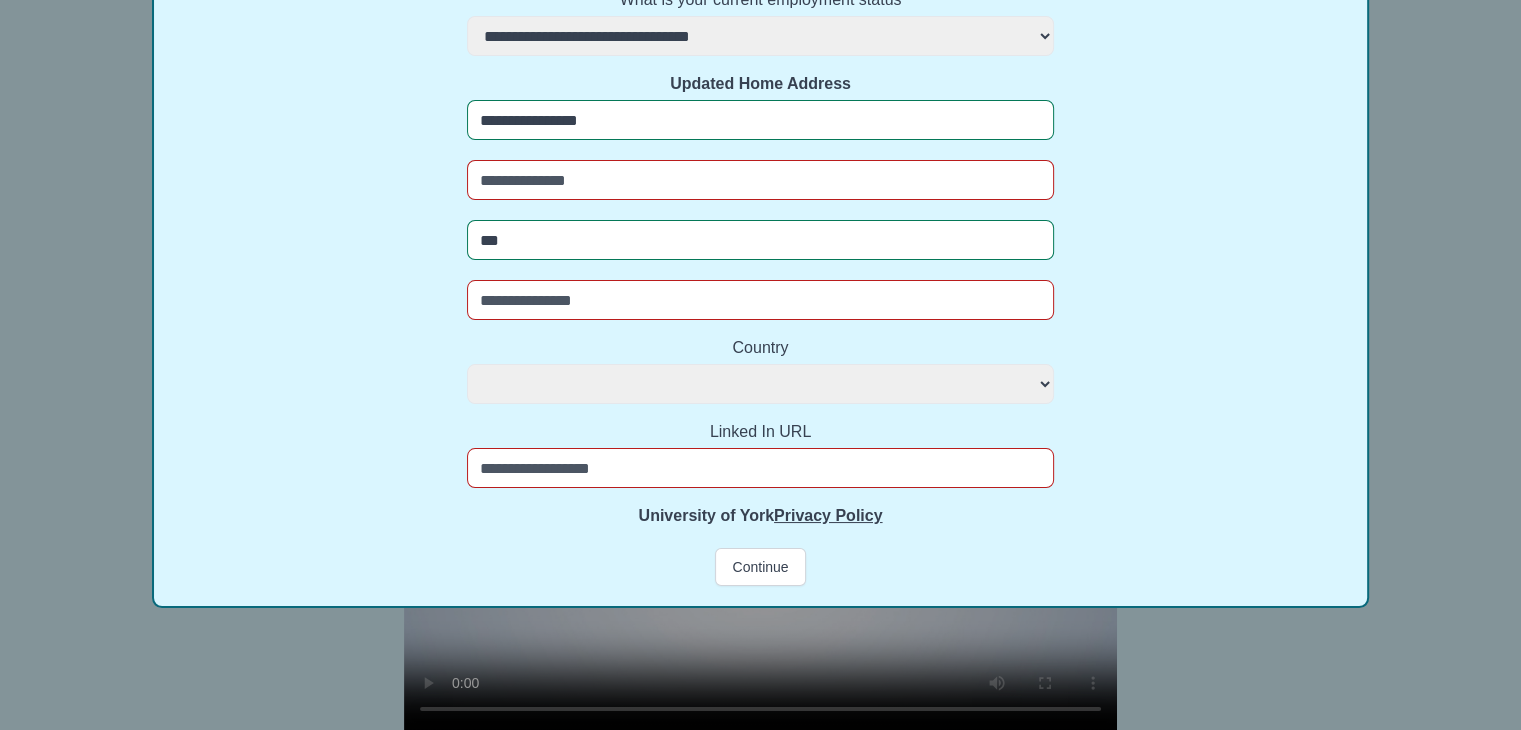 select 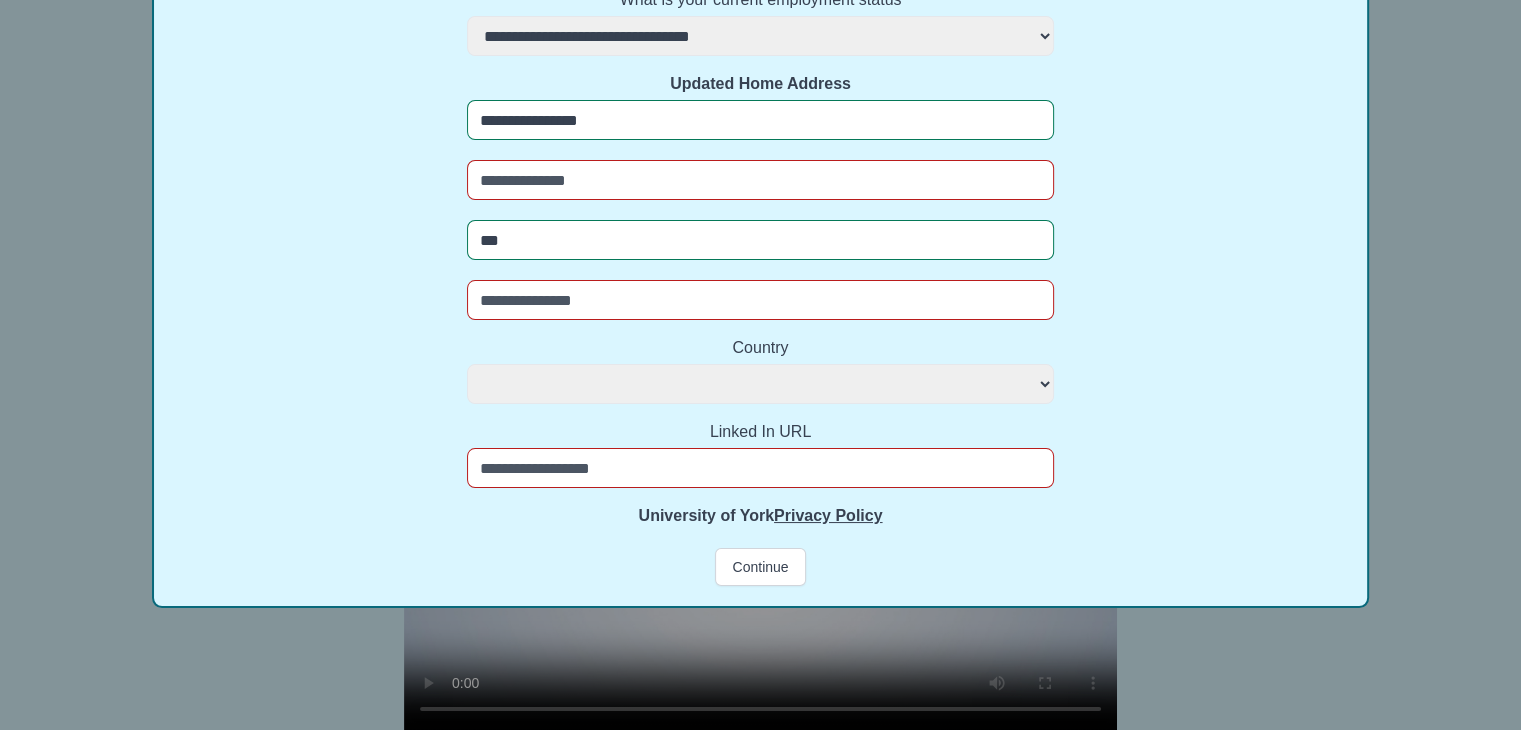 type on "****" 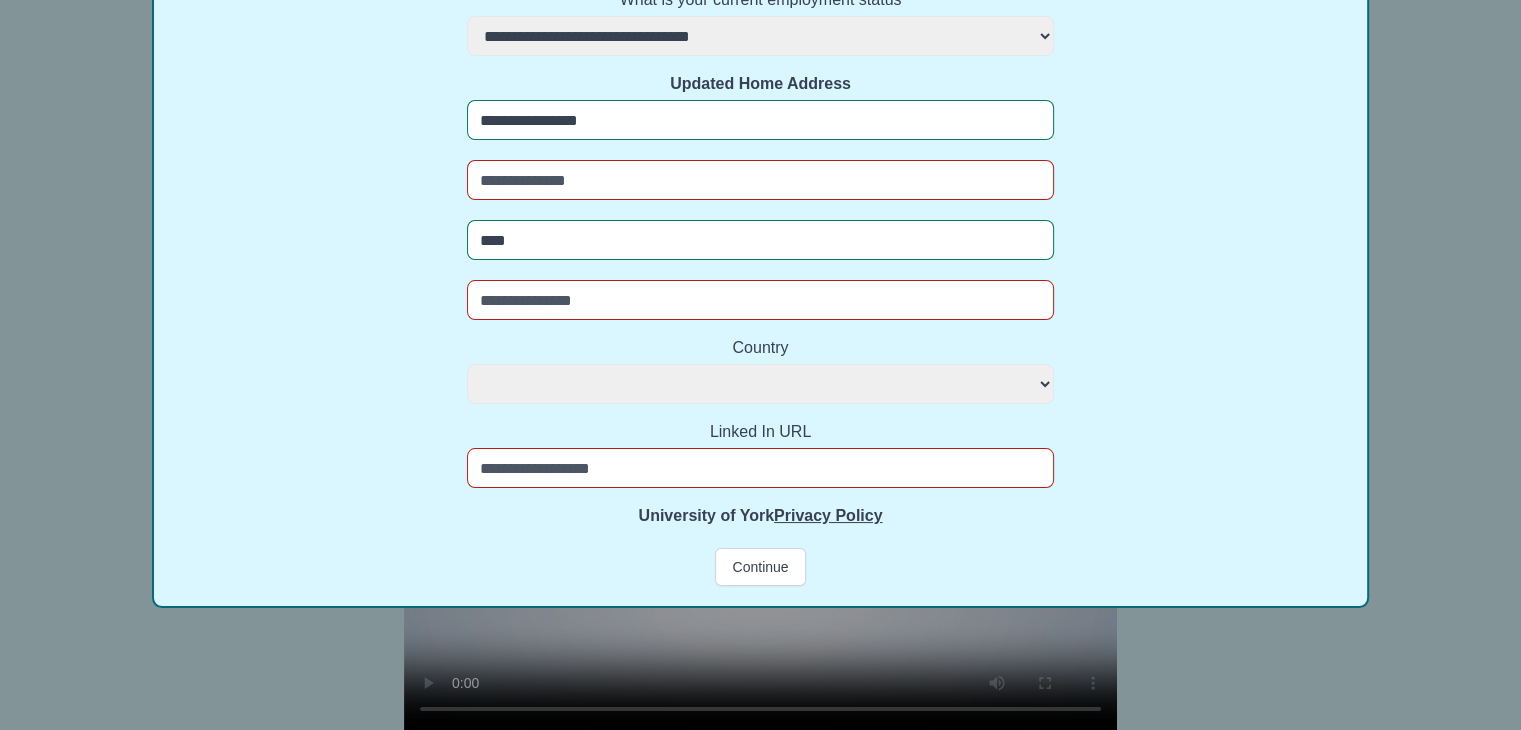 select 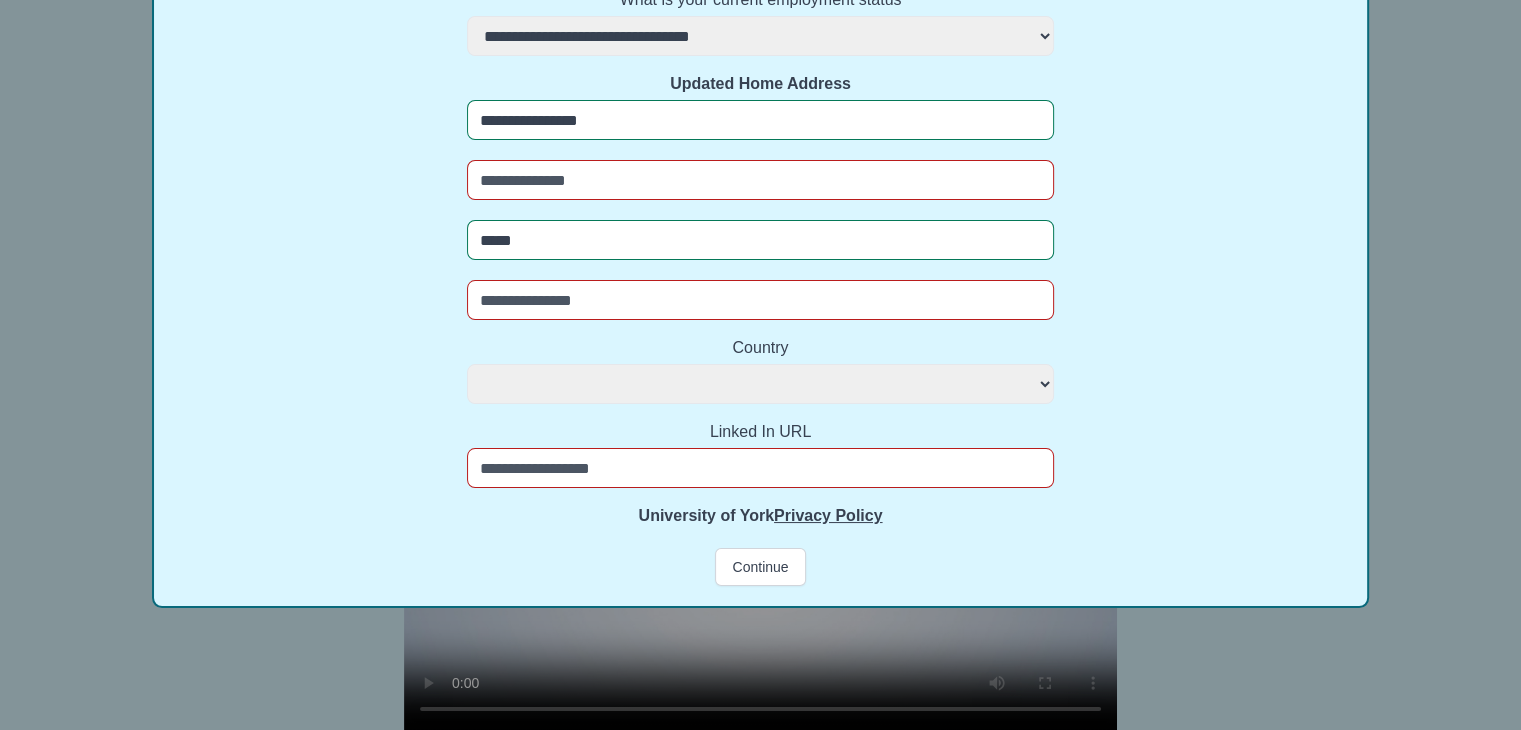 select 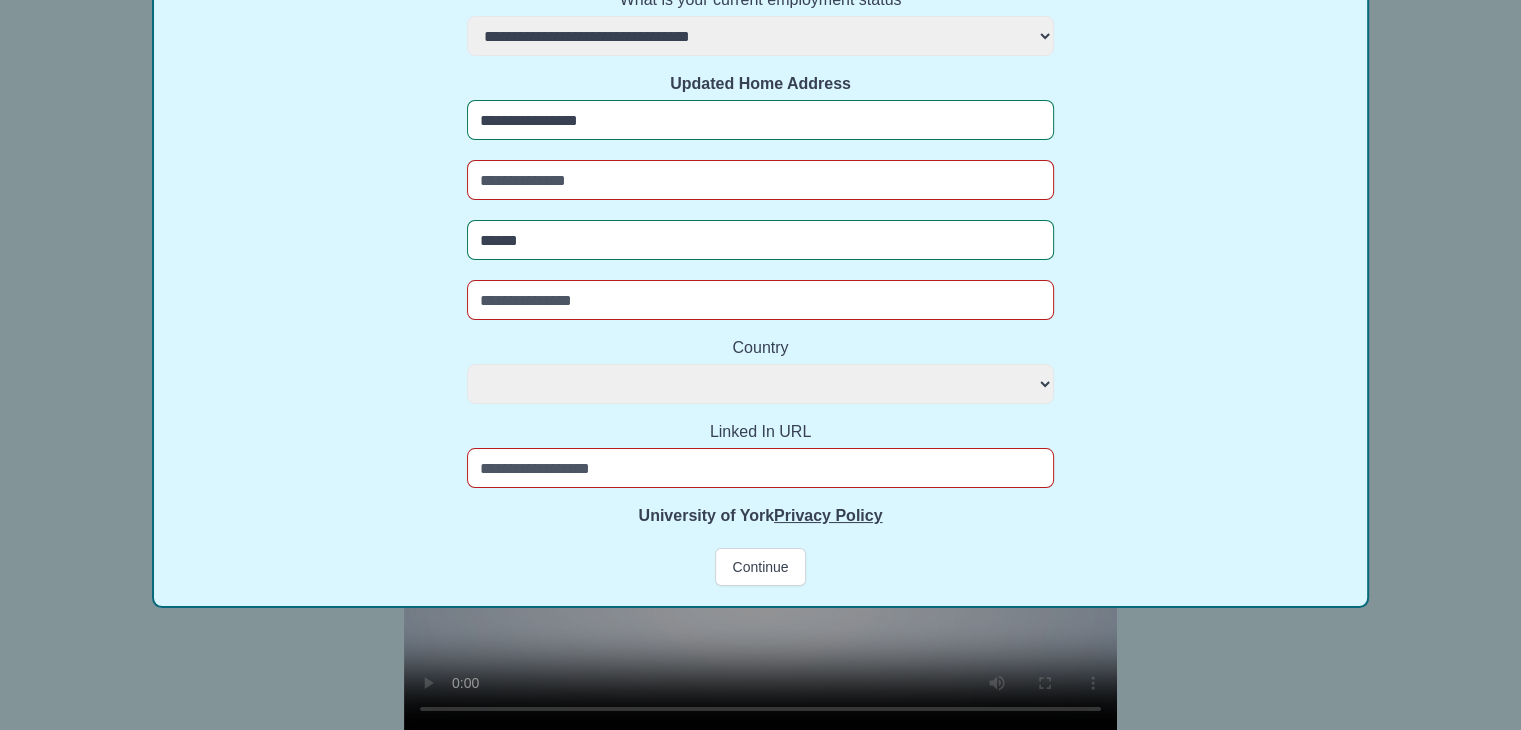 select 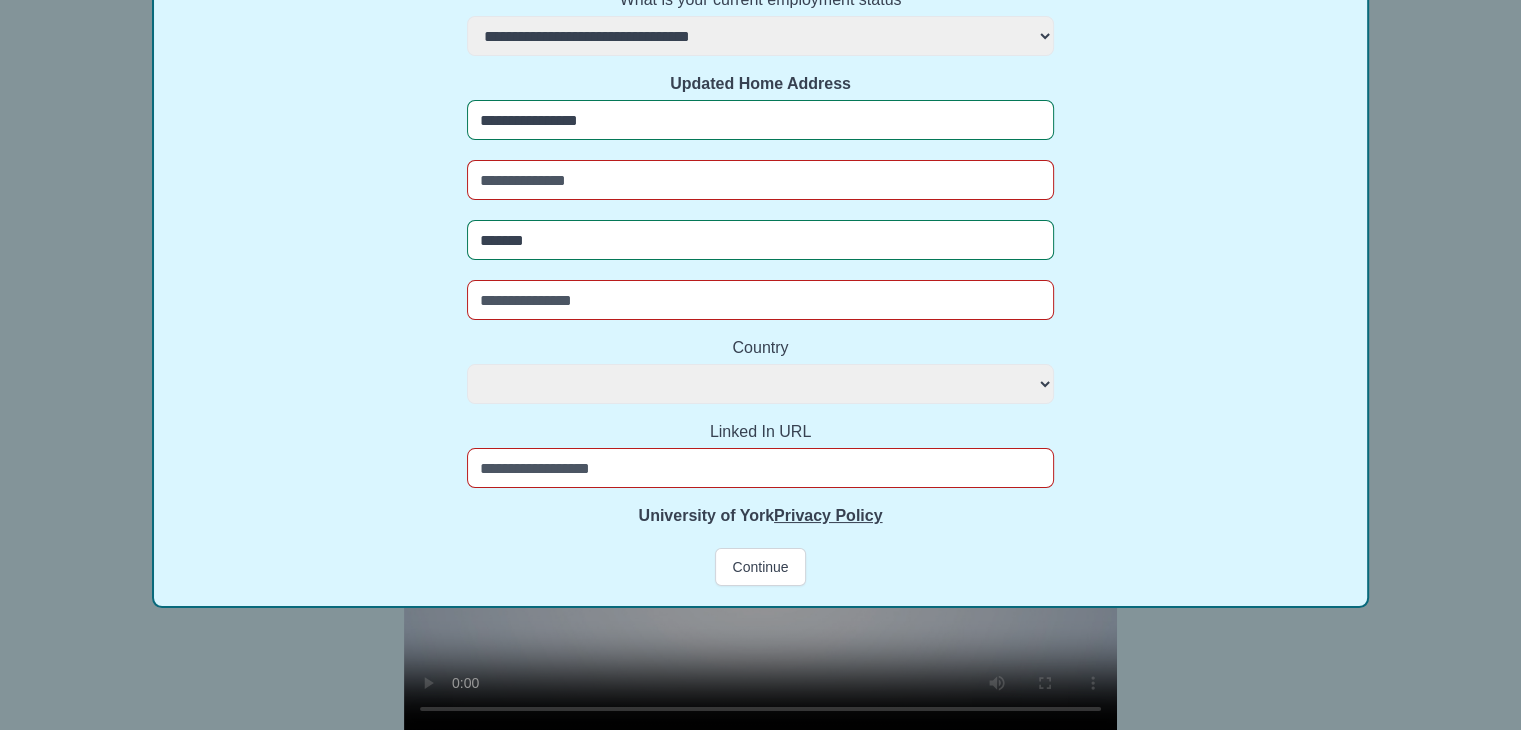 select 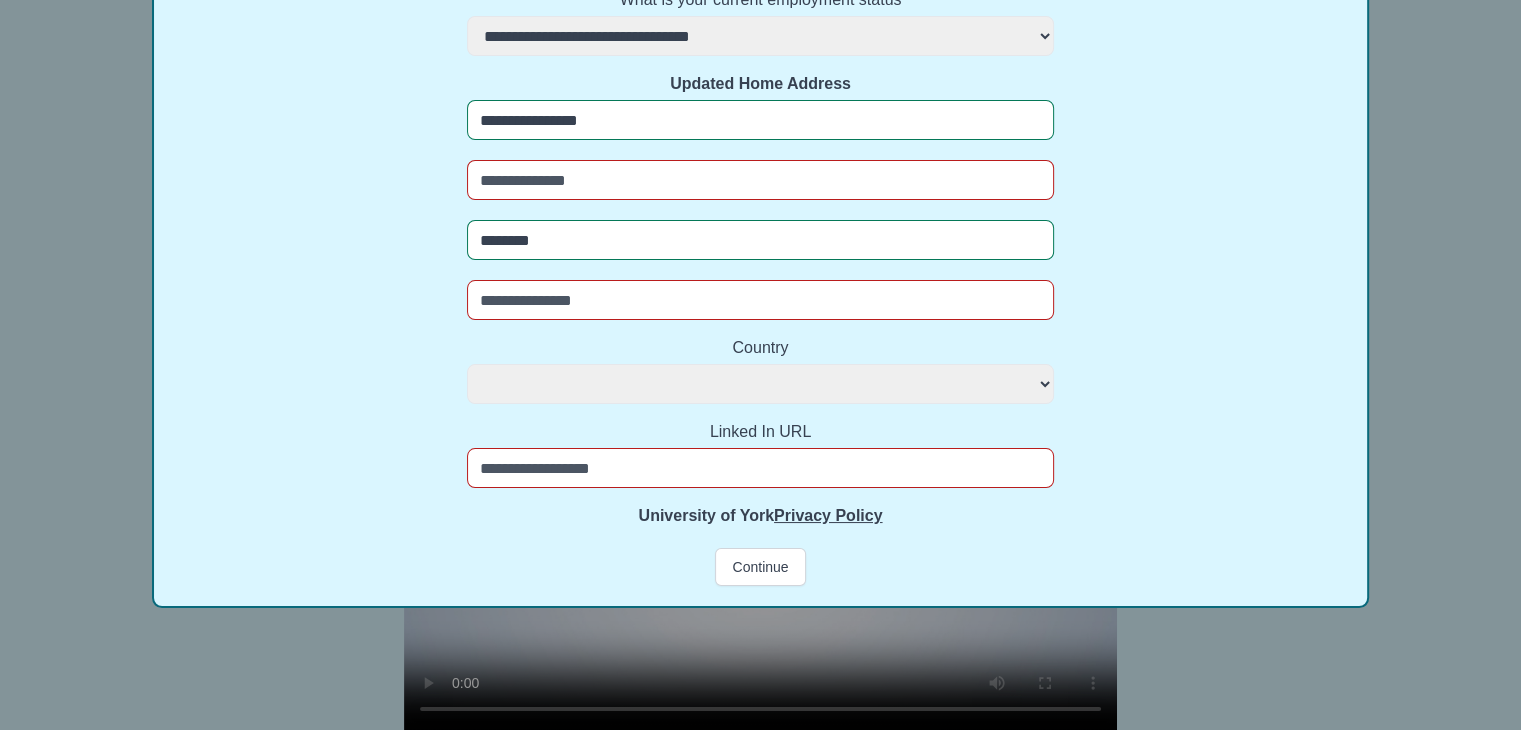 select 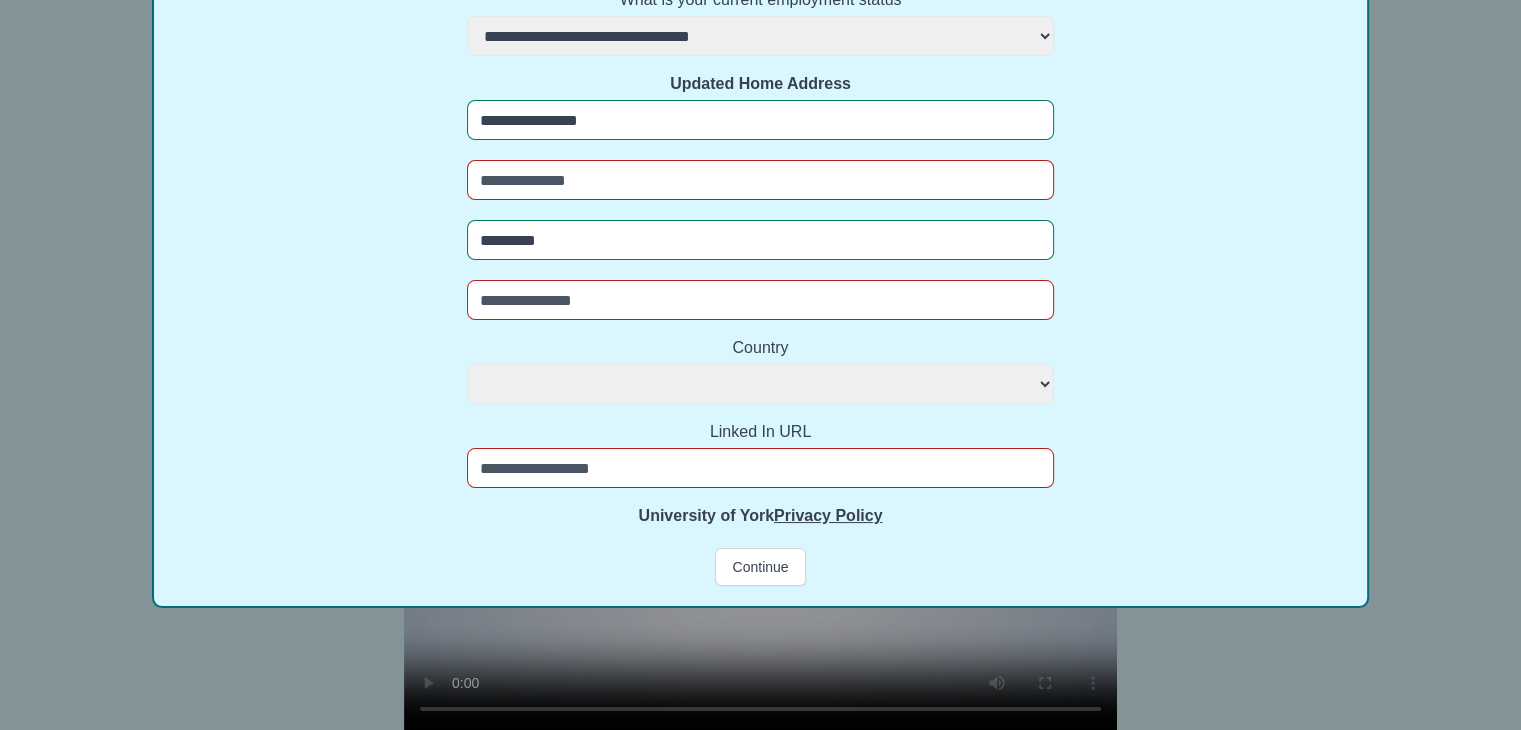 select 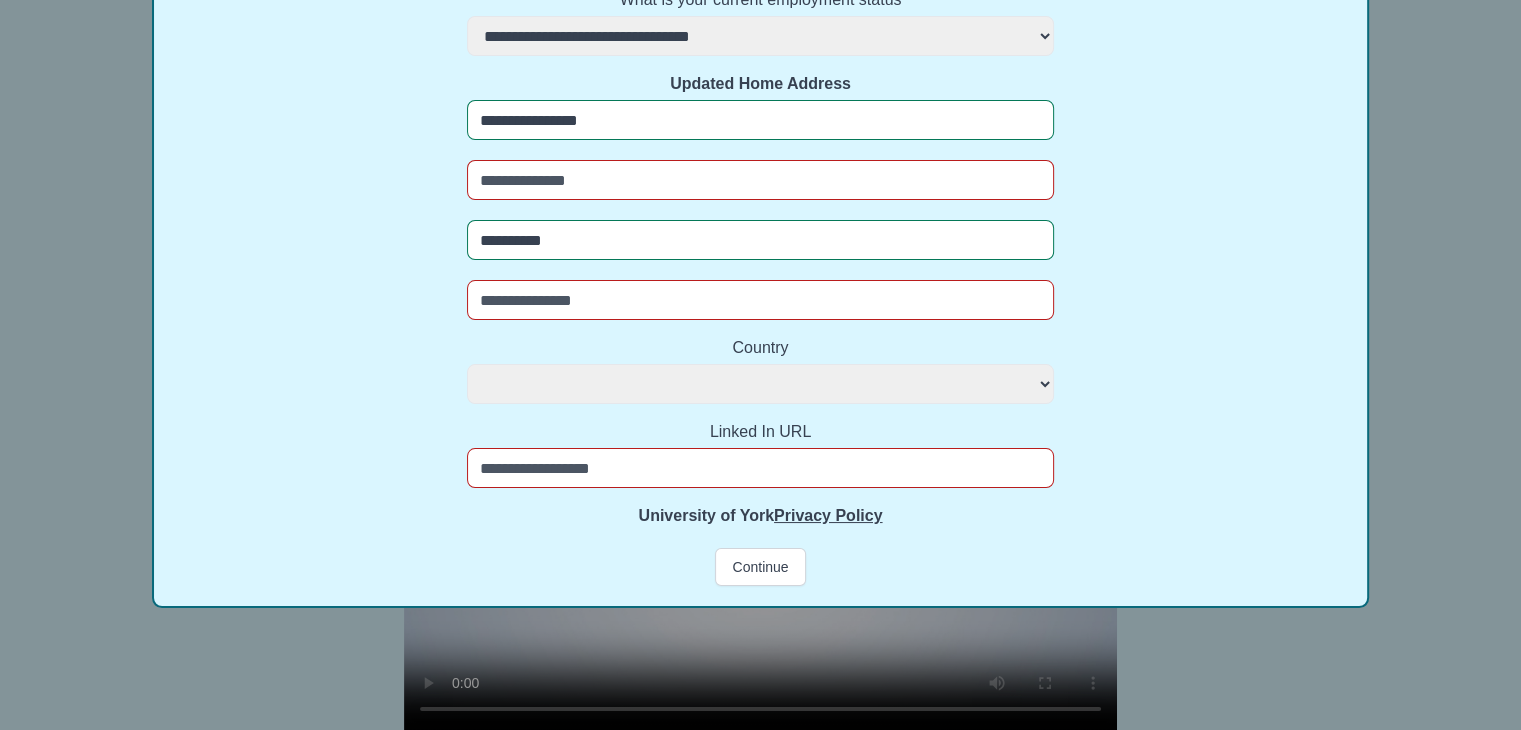 select 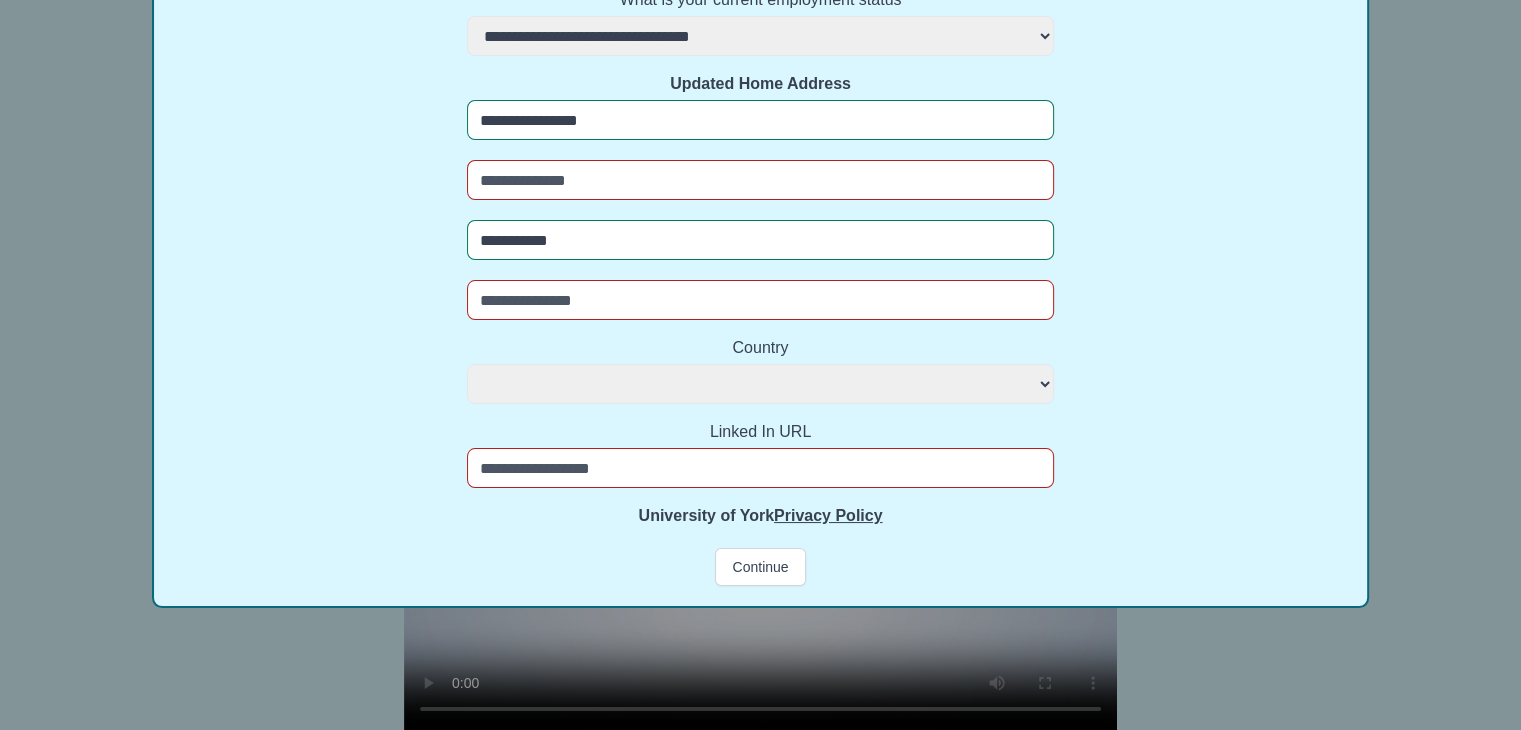 select 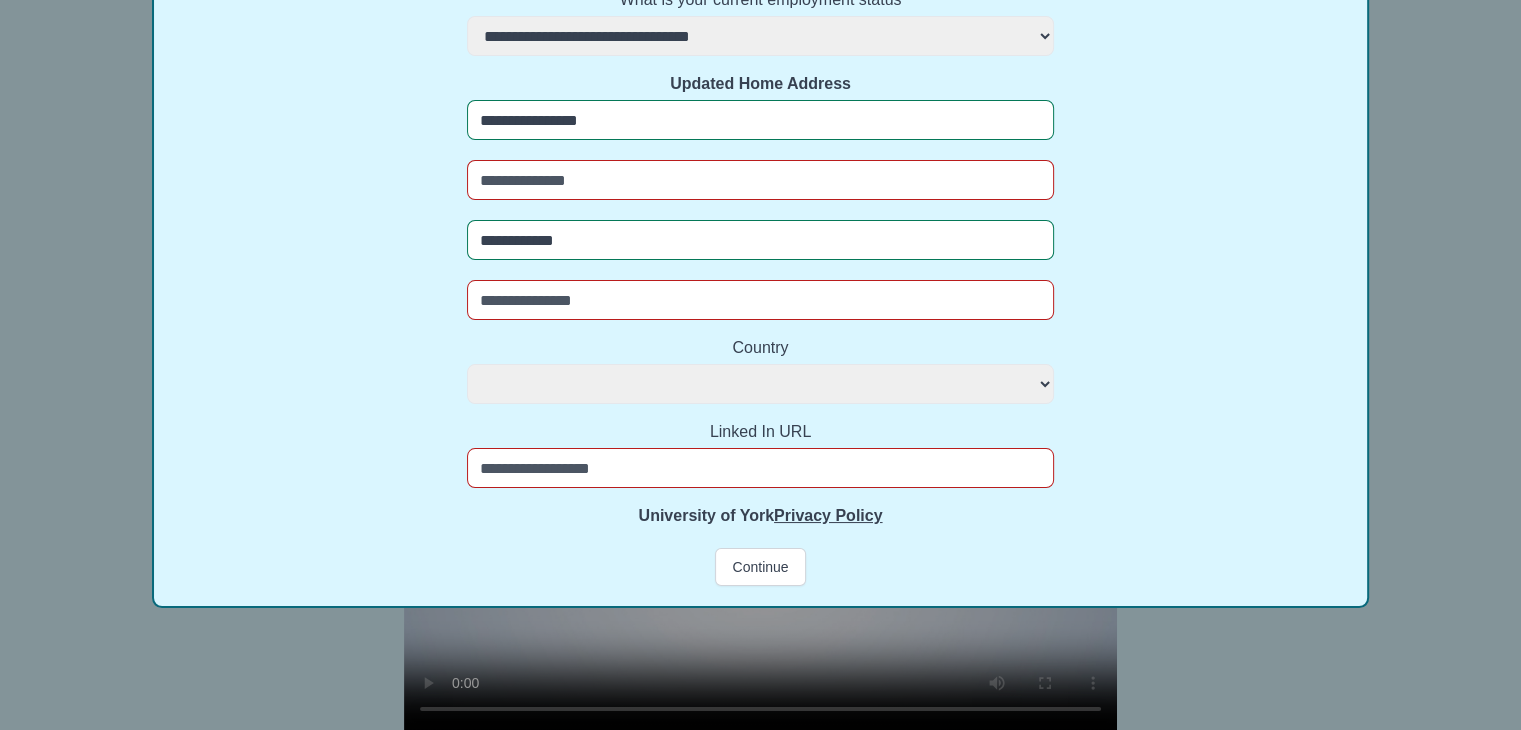select 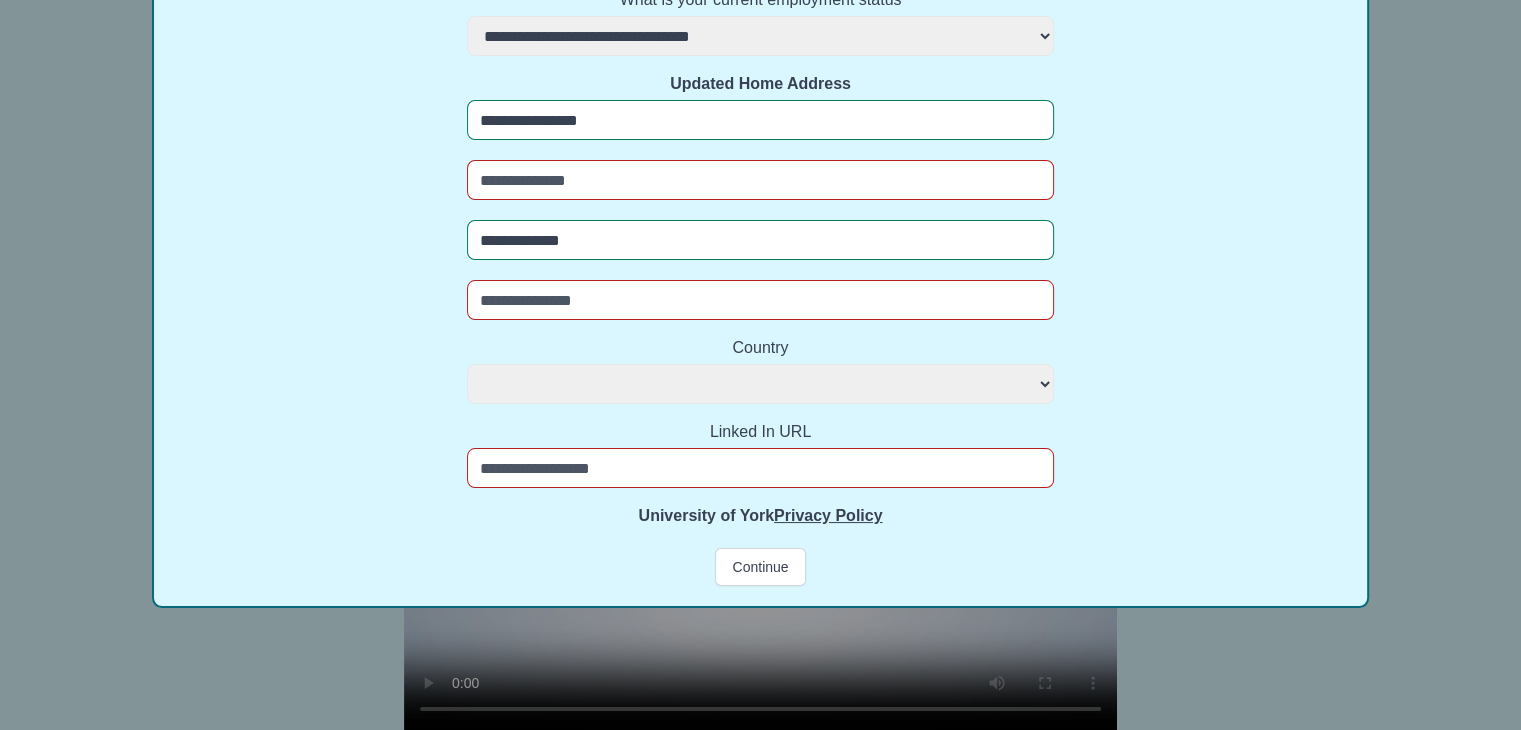 select 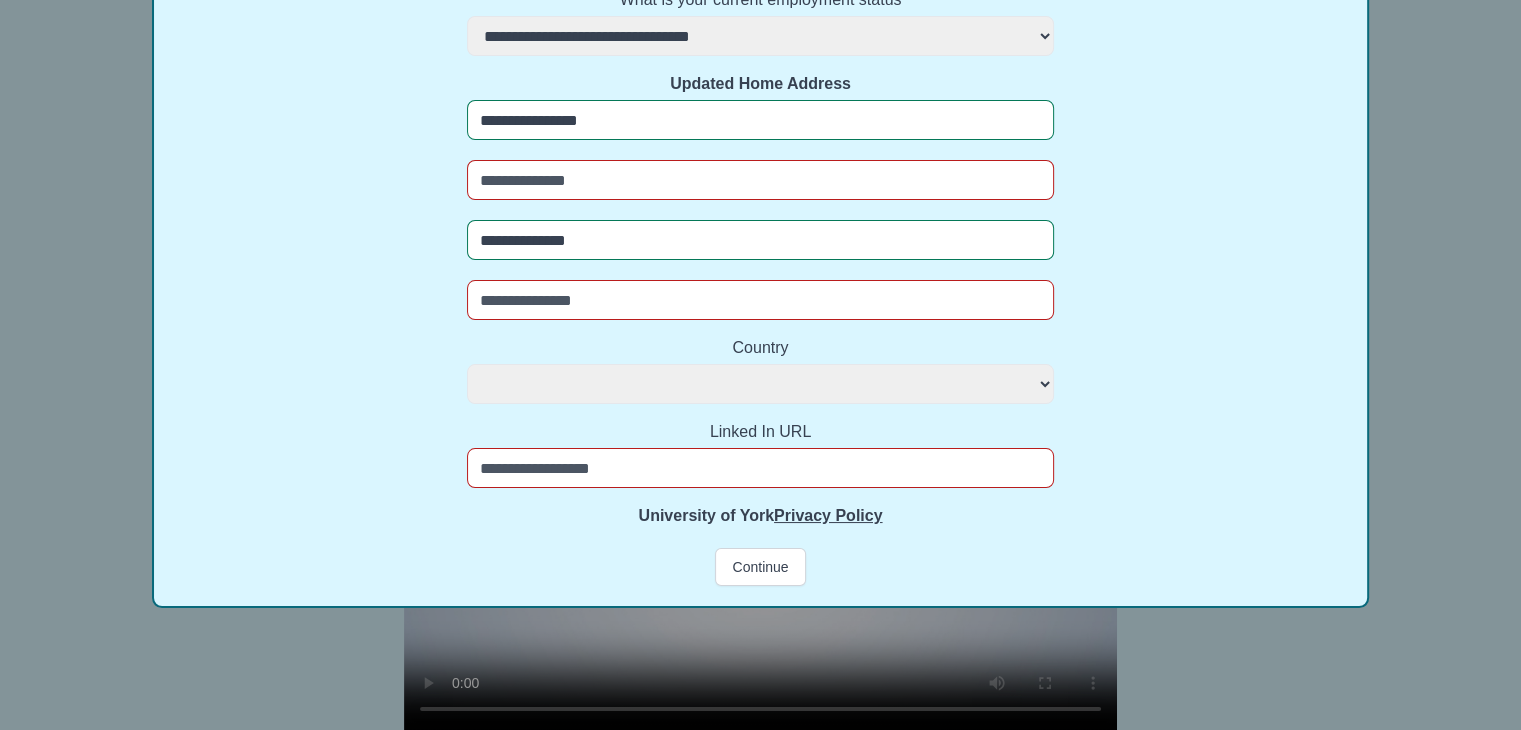select 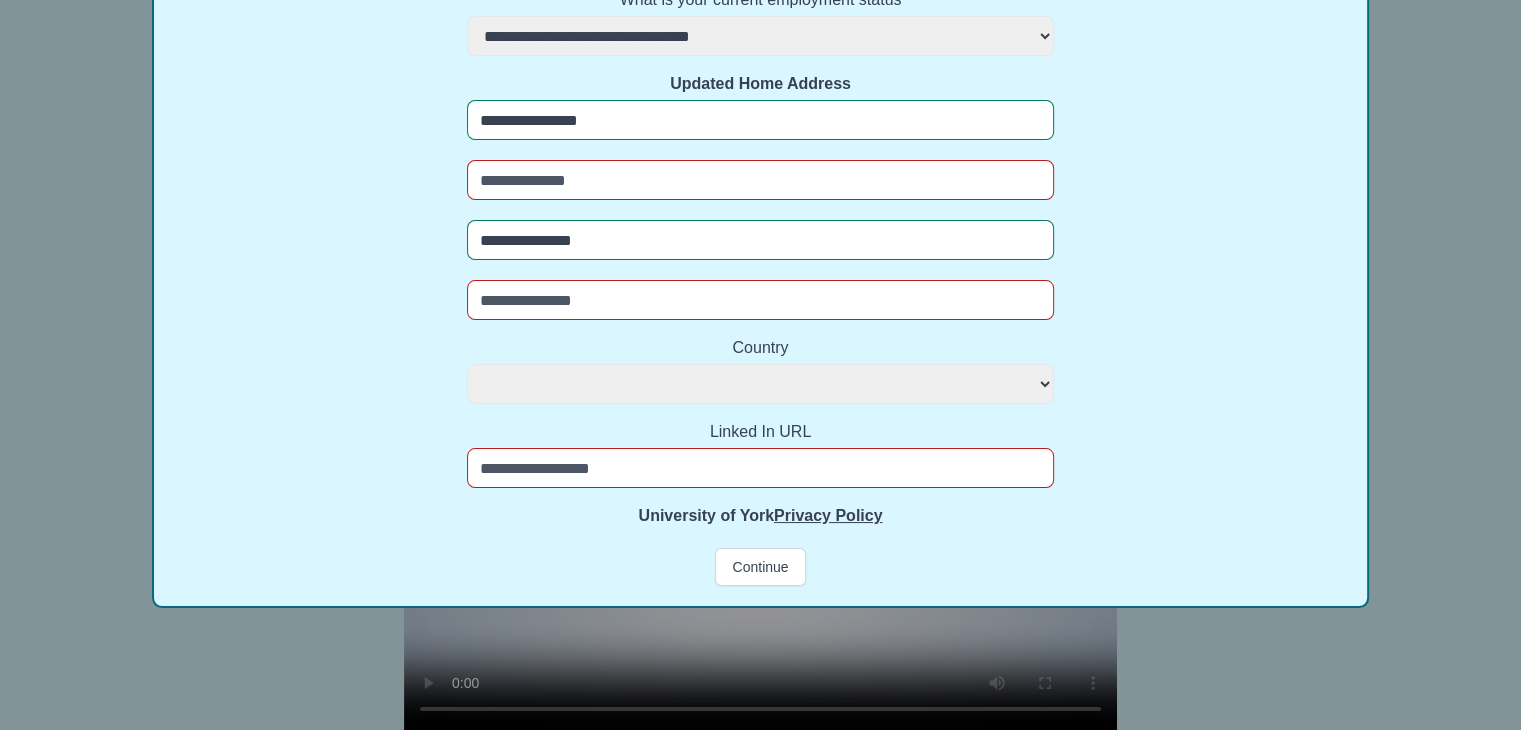select 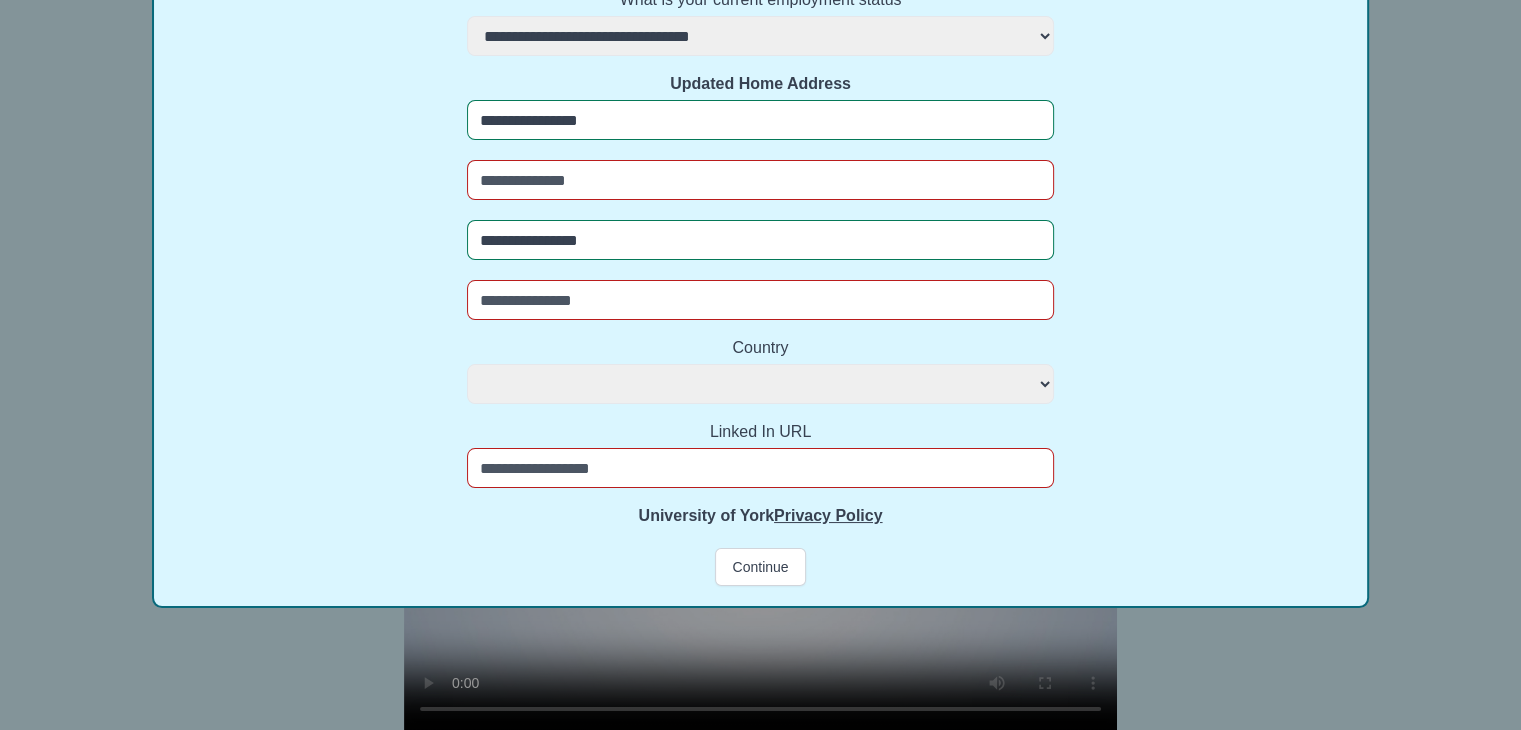select 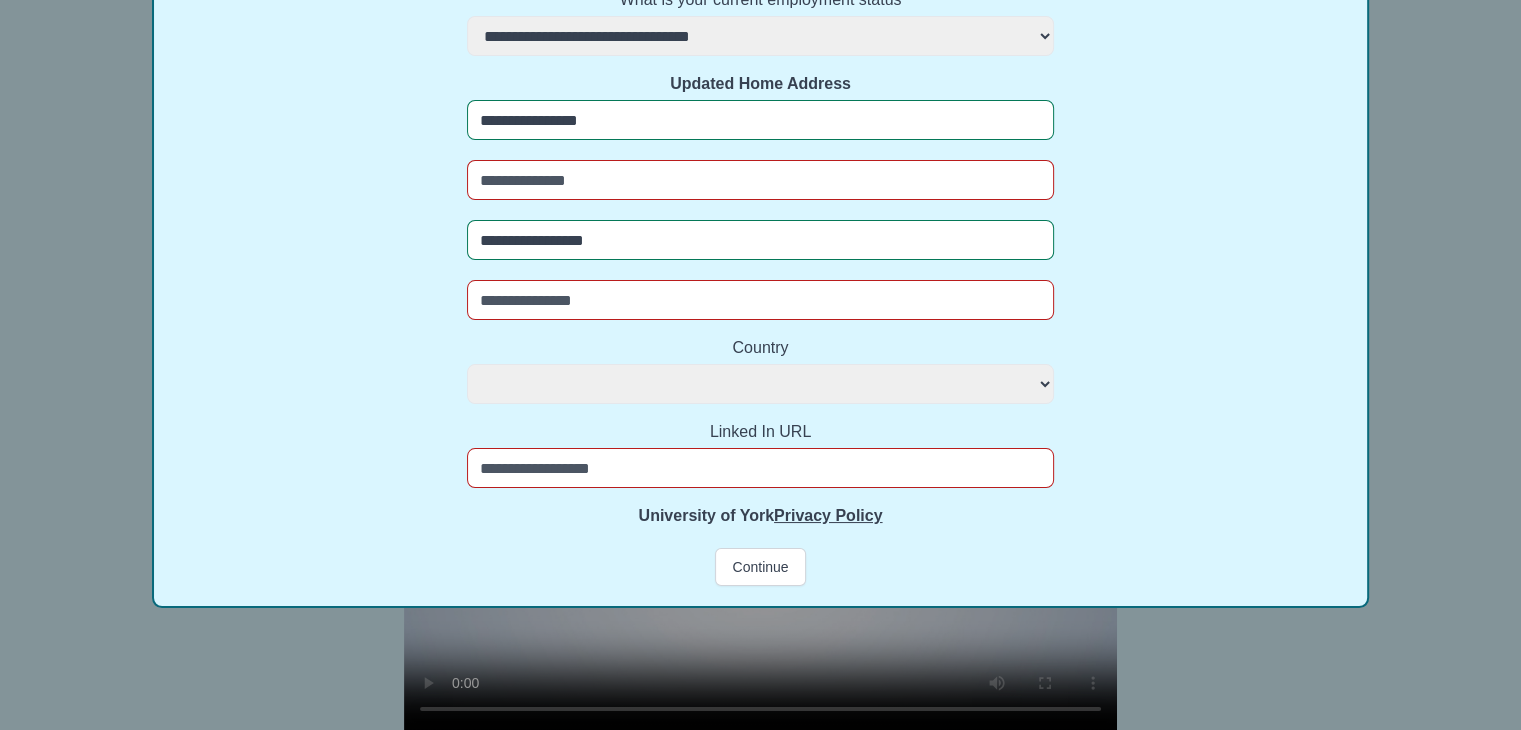 select 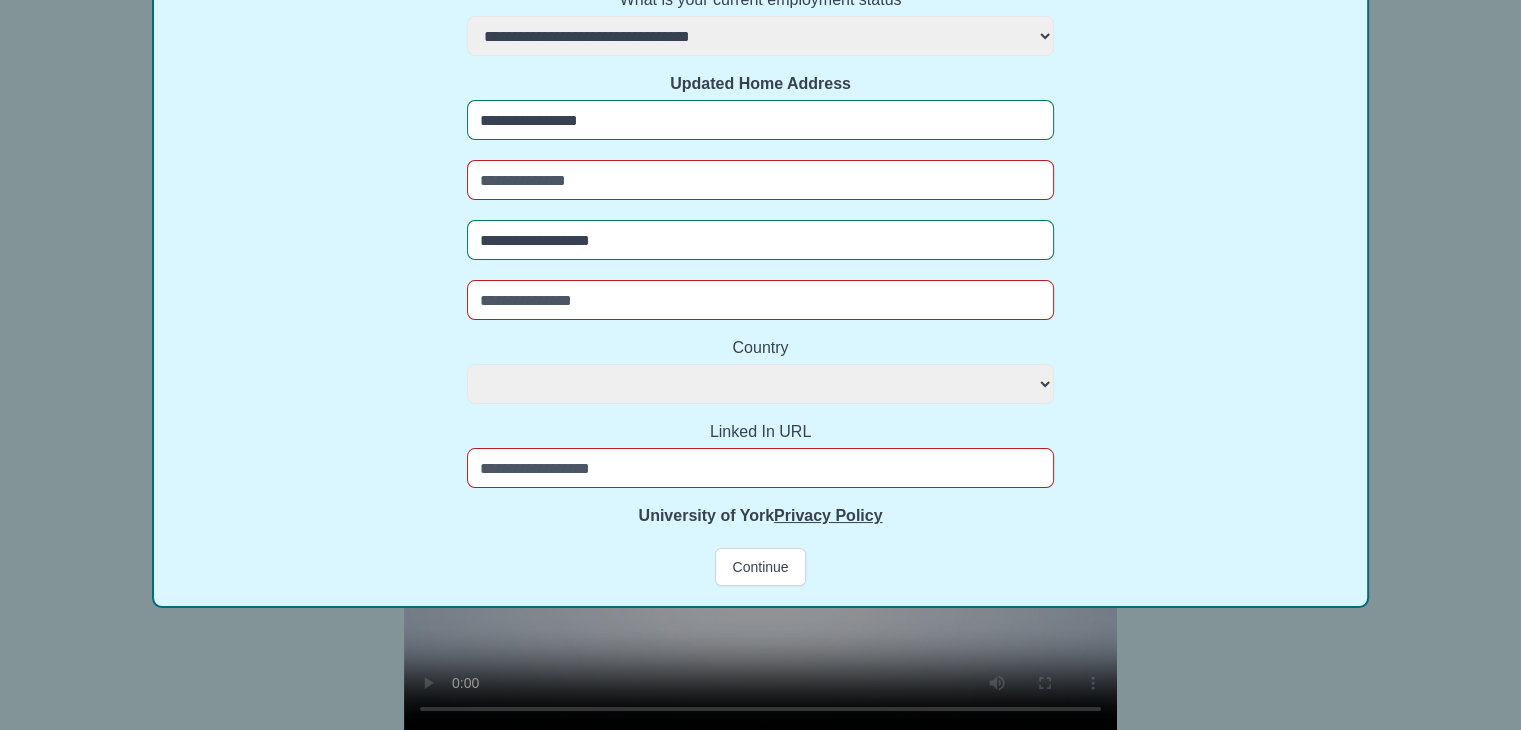 select 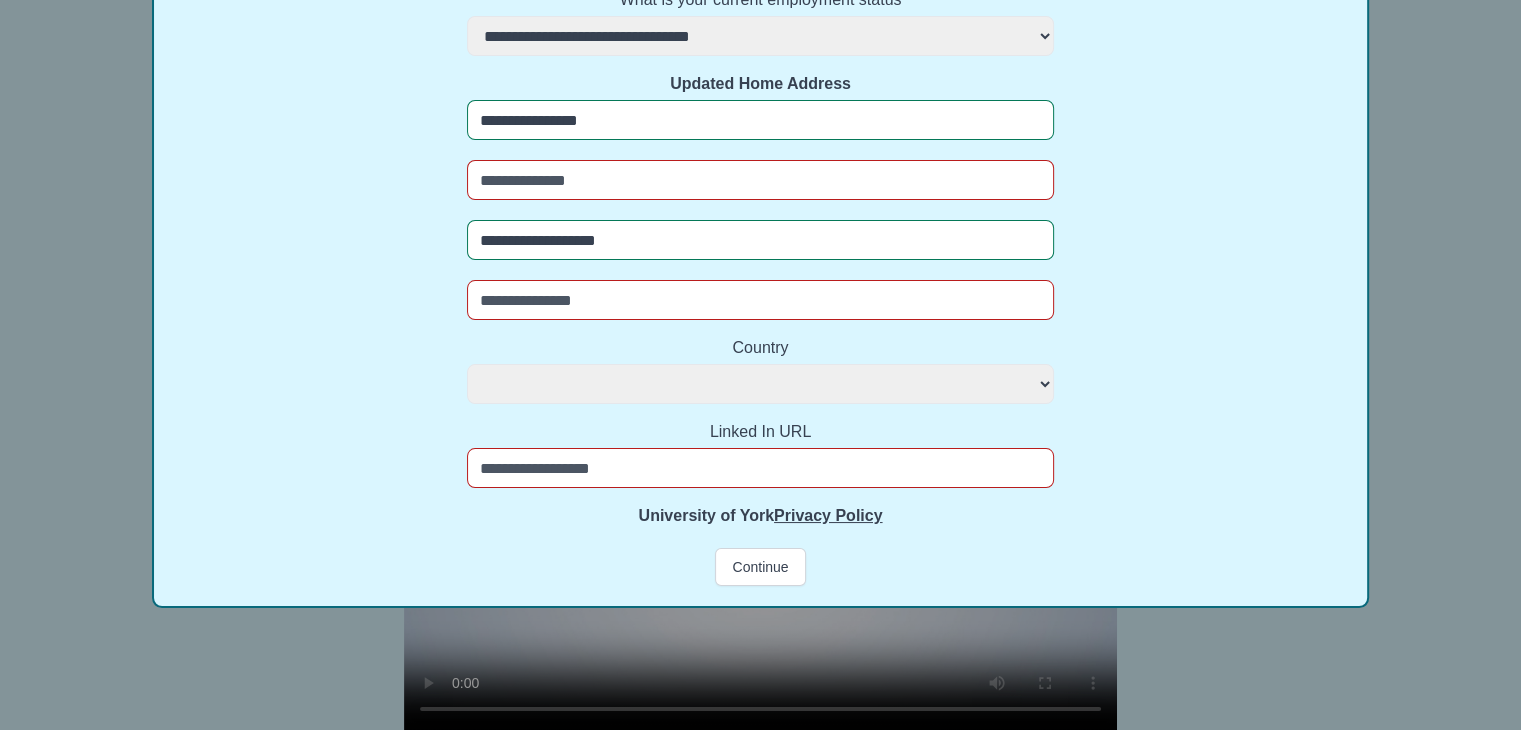 select 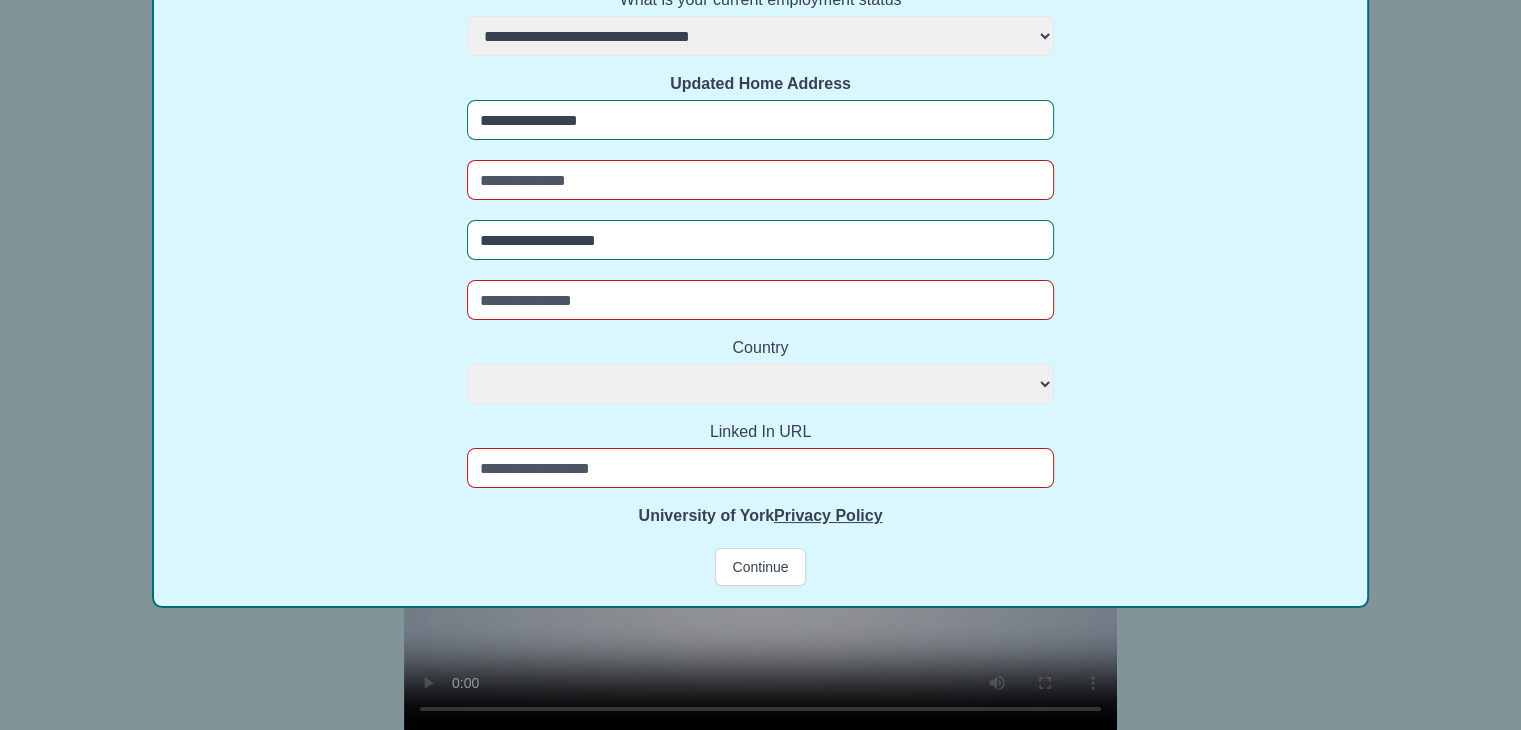 type on "**********" 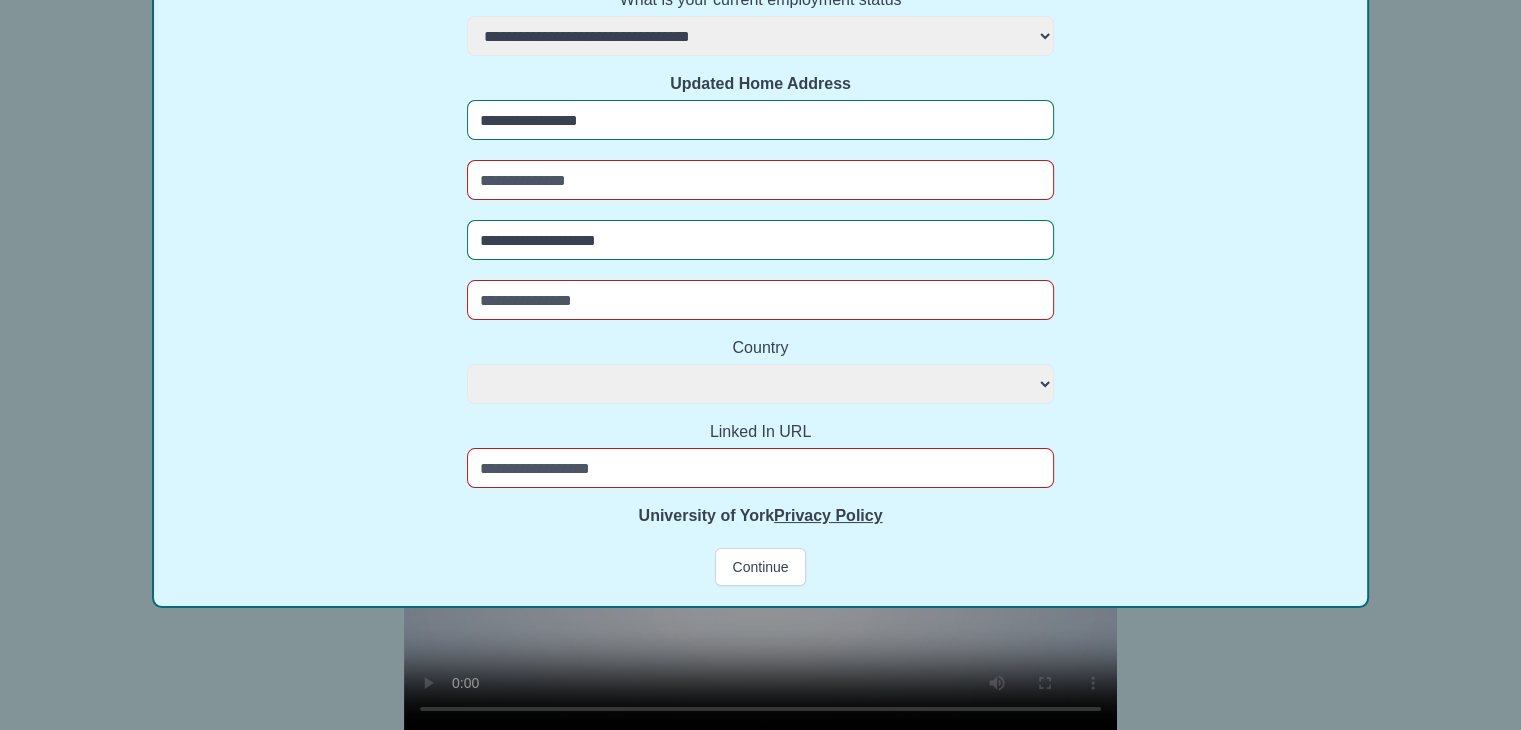 click at bounding box center (760, 180) 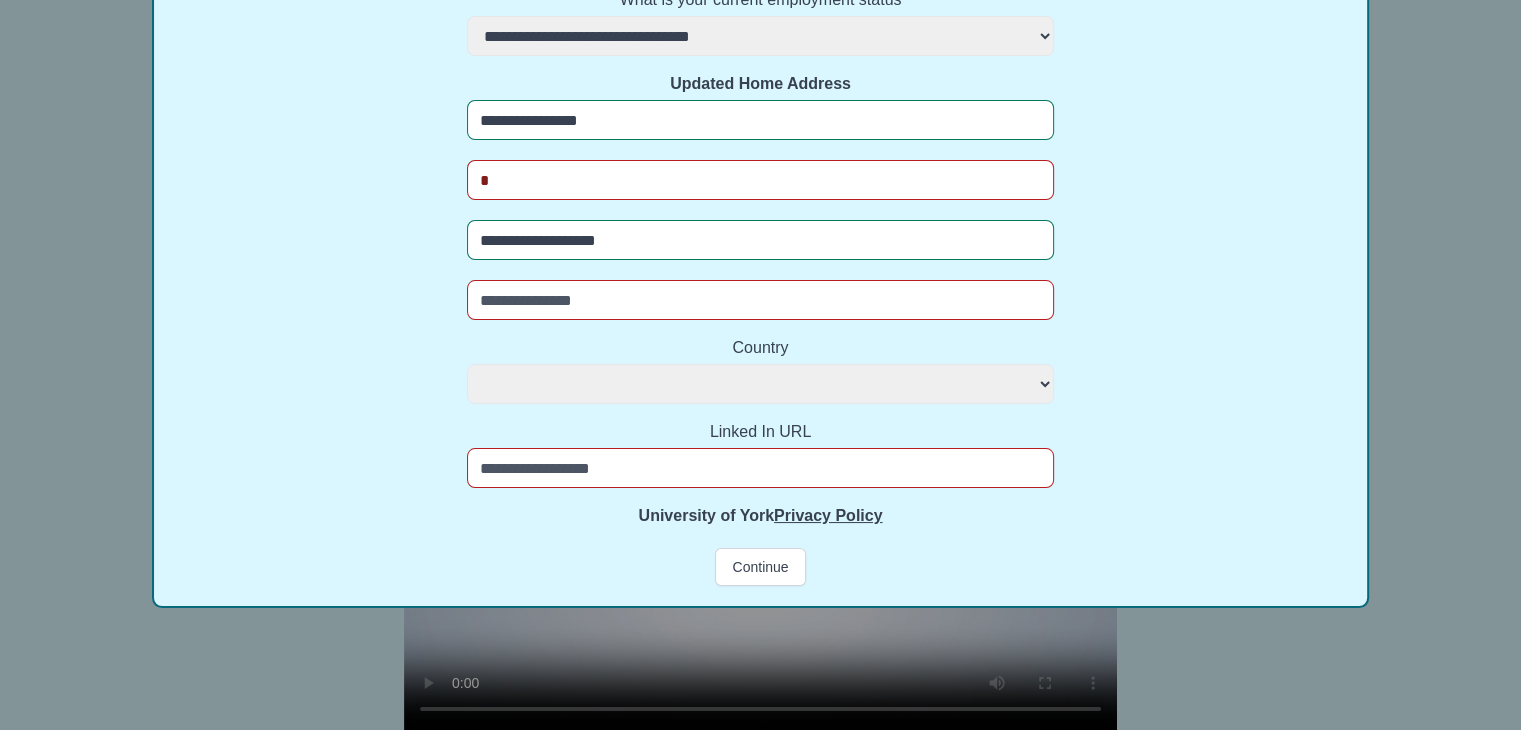 select 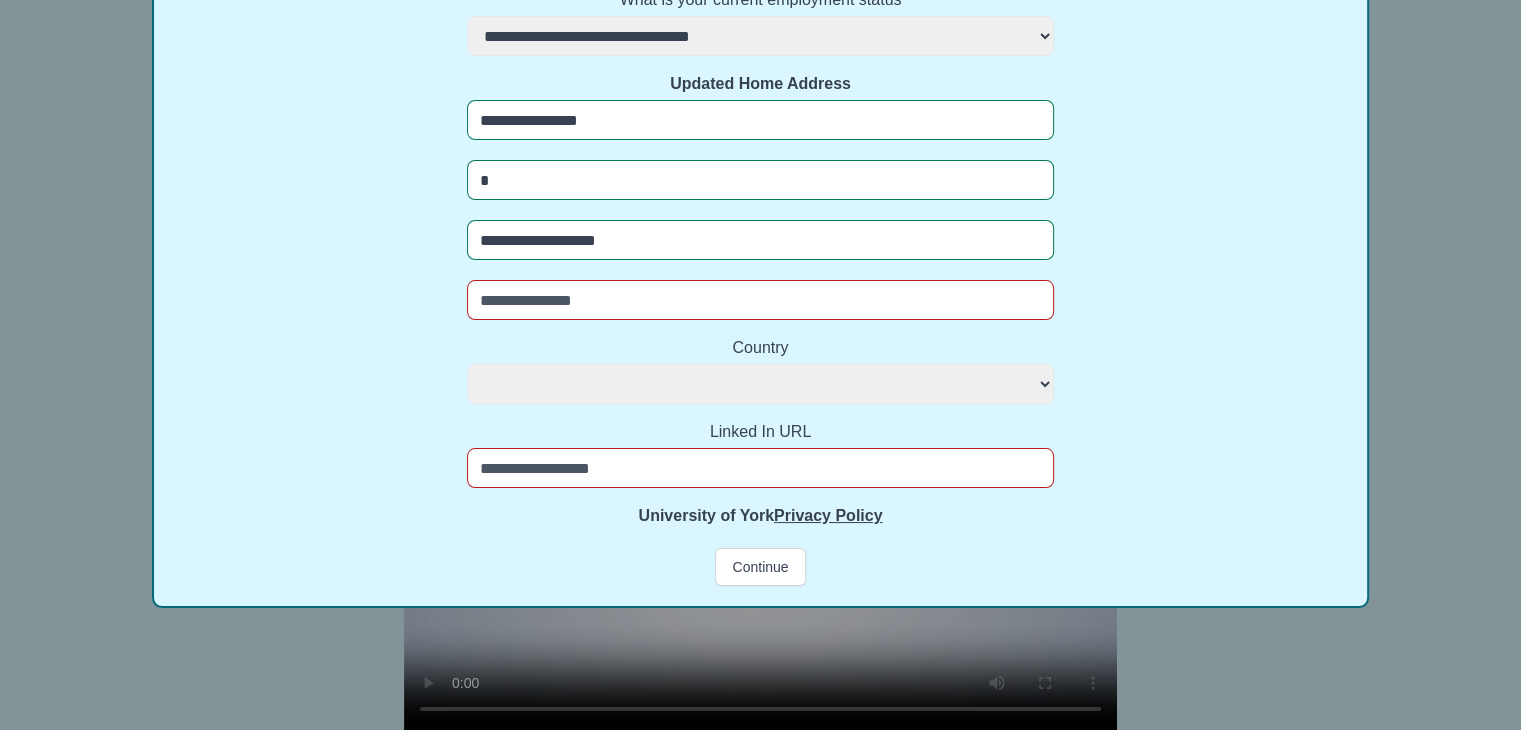type on "**" 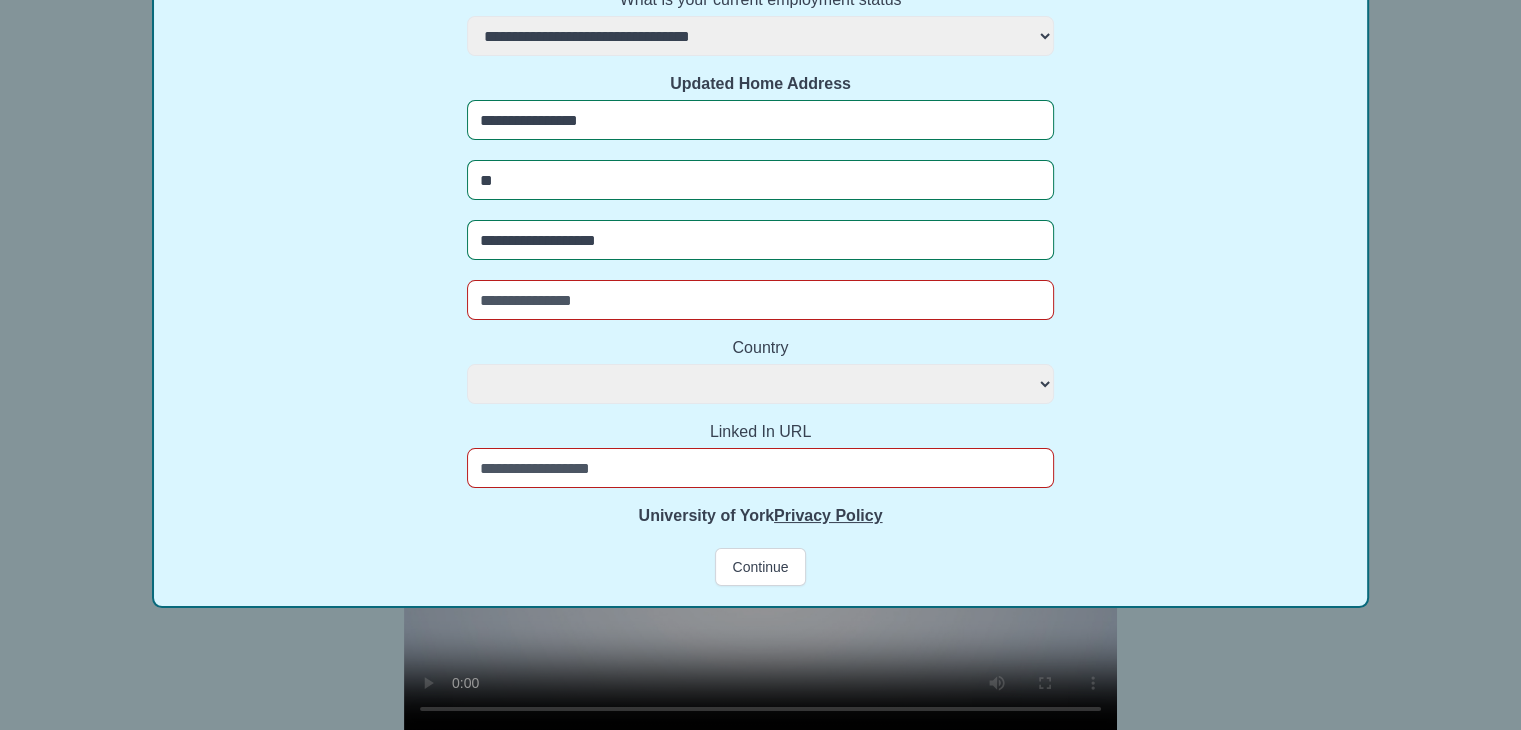select 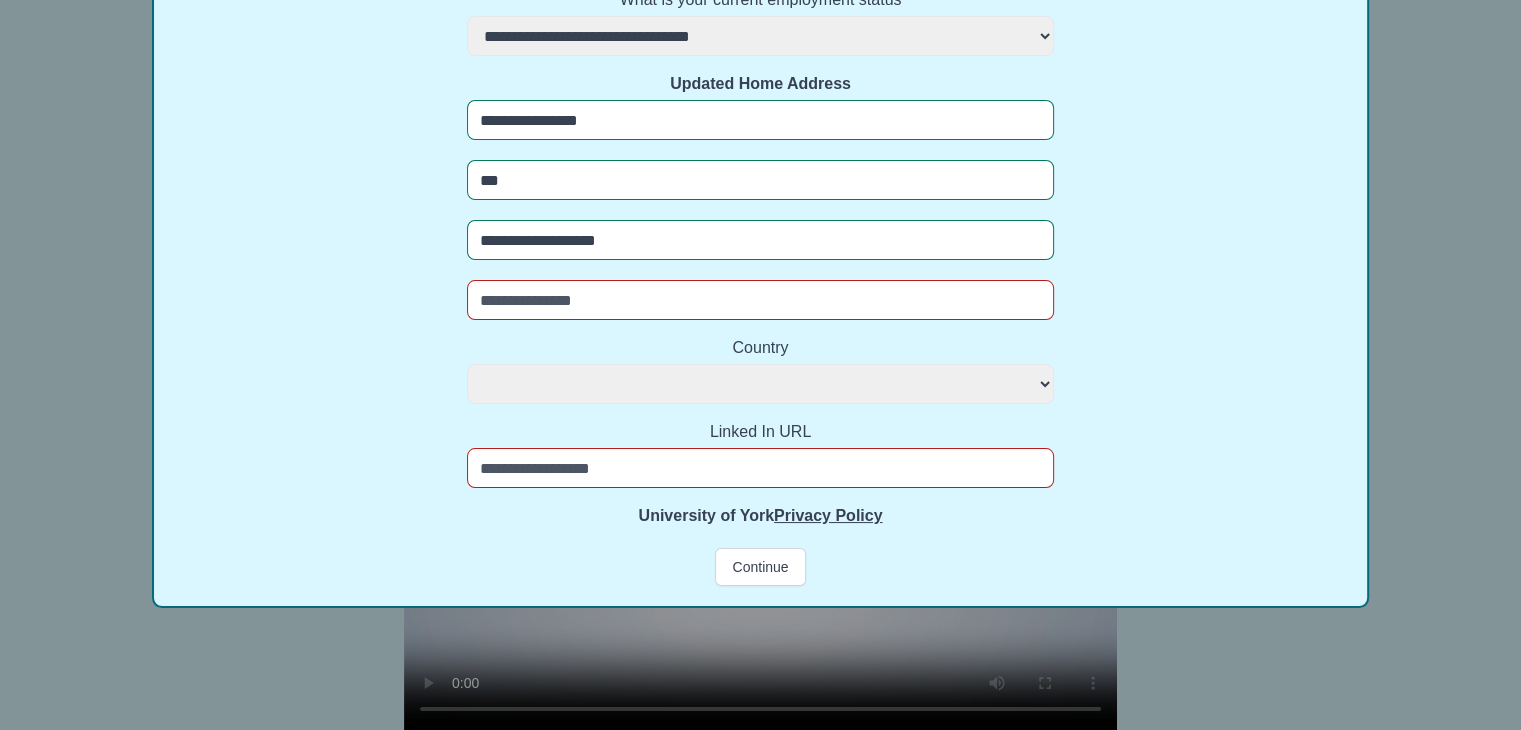 select 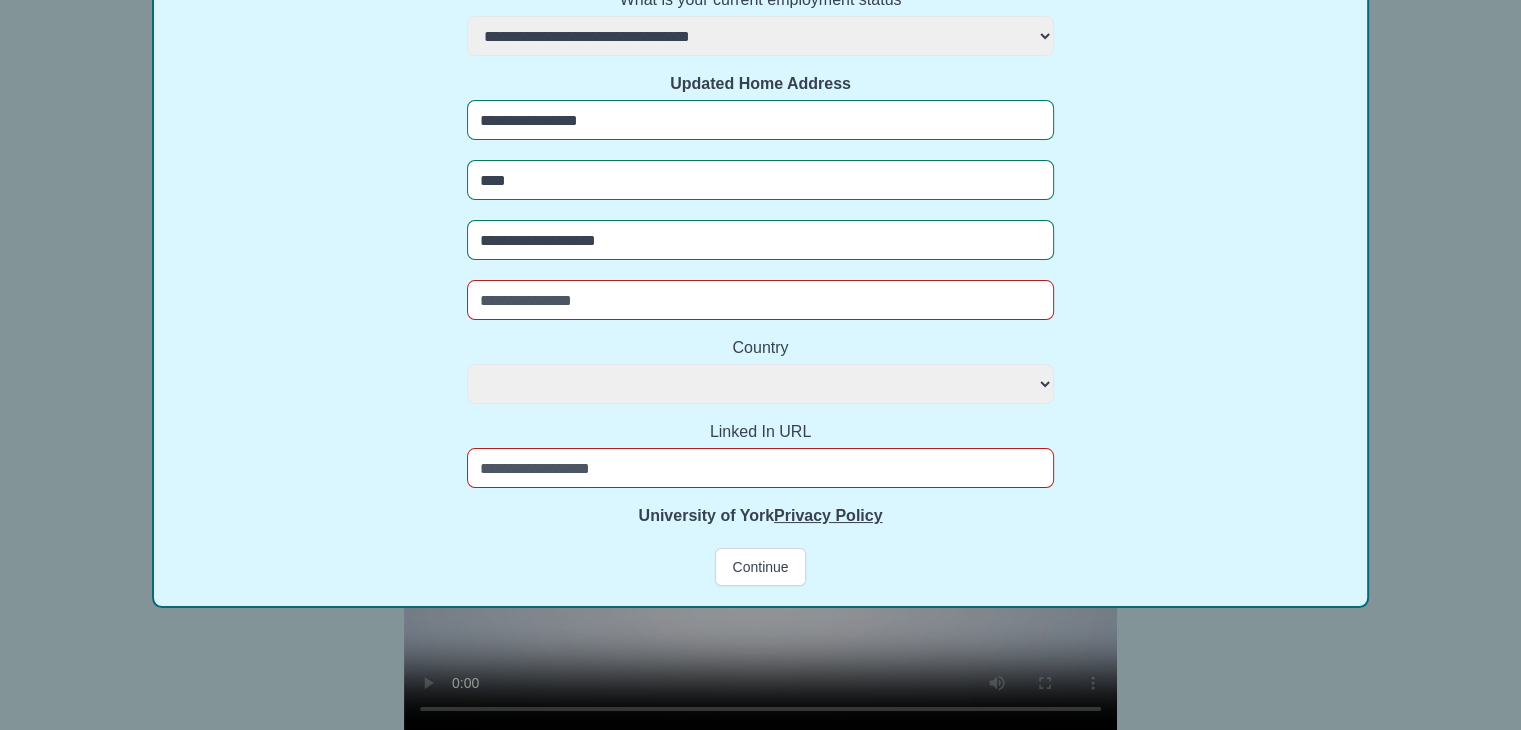 select 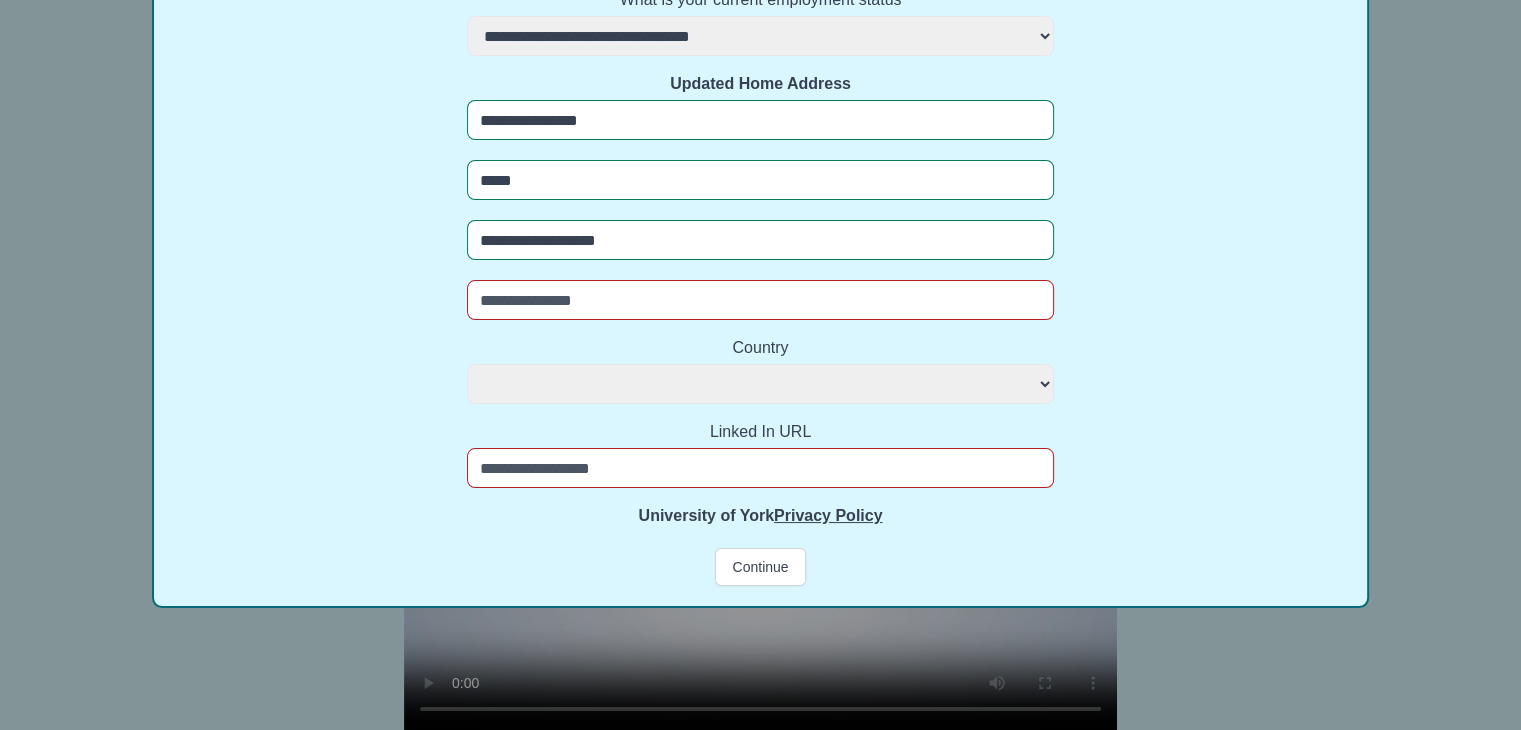 select 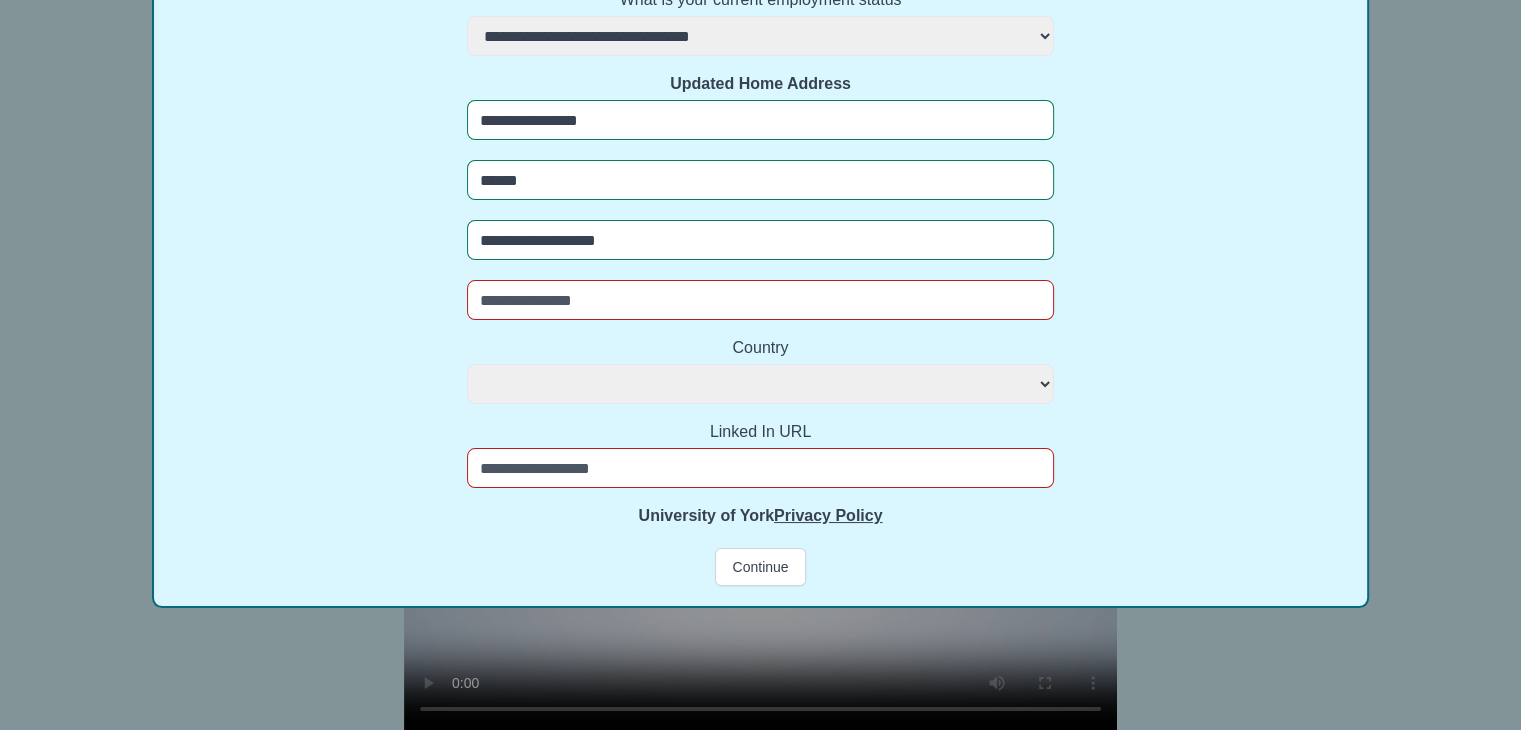 select 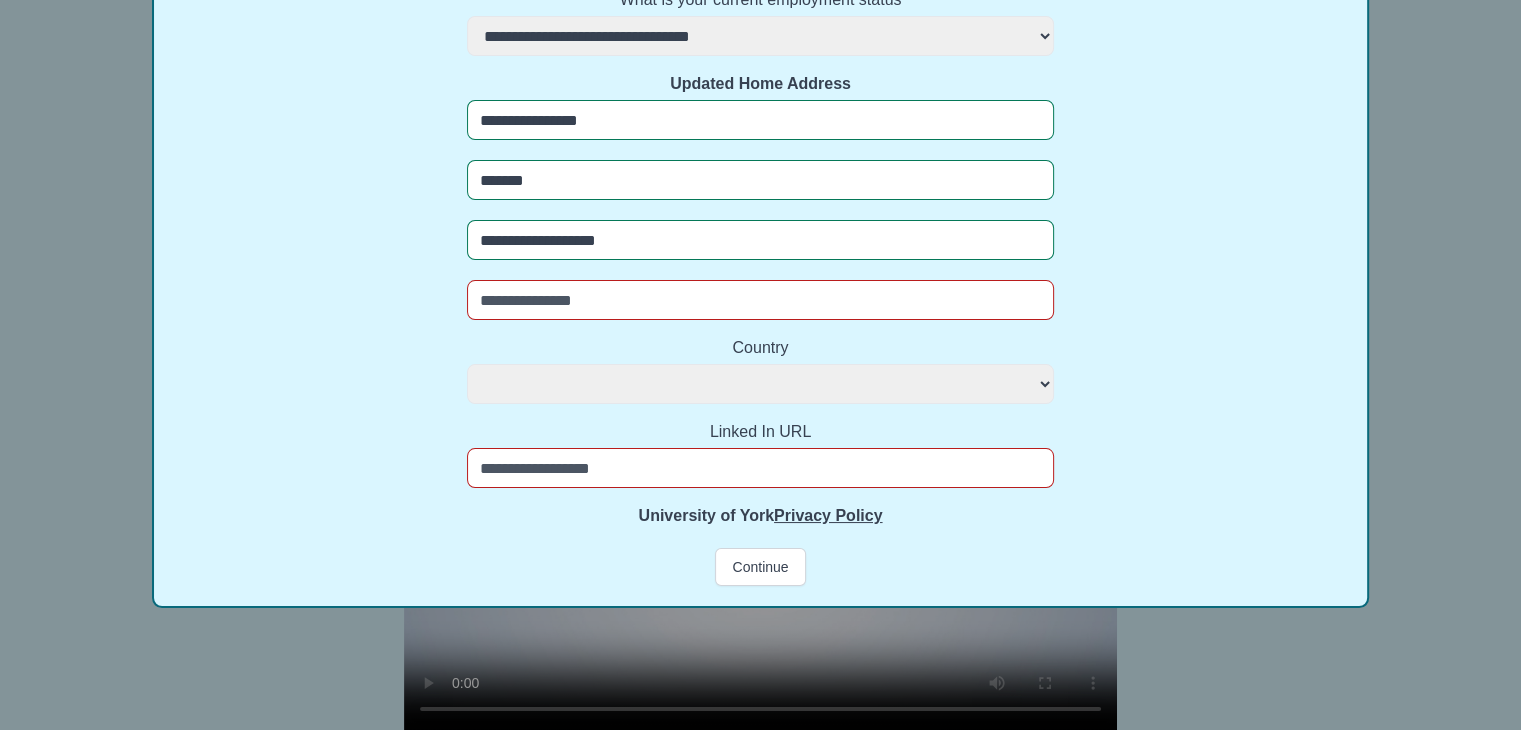 select 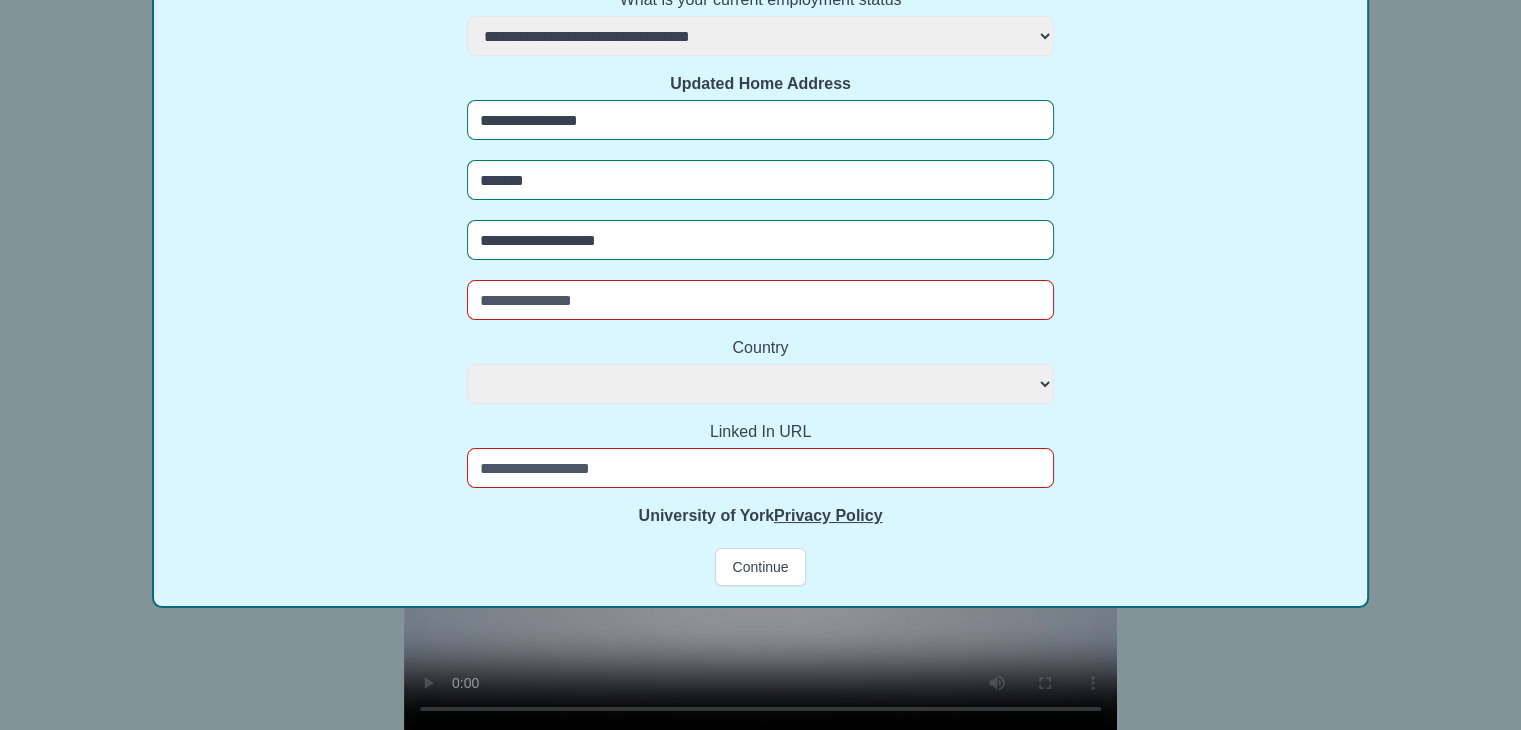 type on "*******" 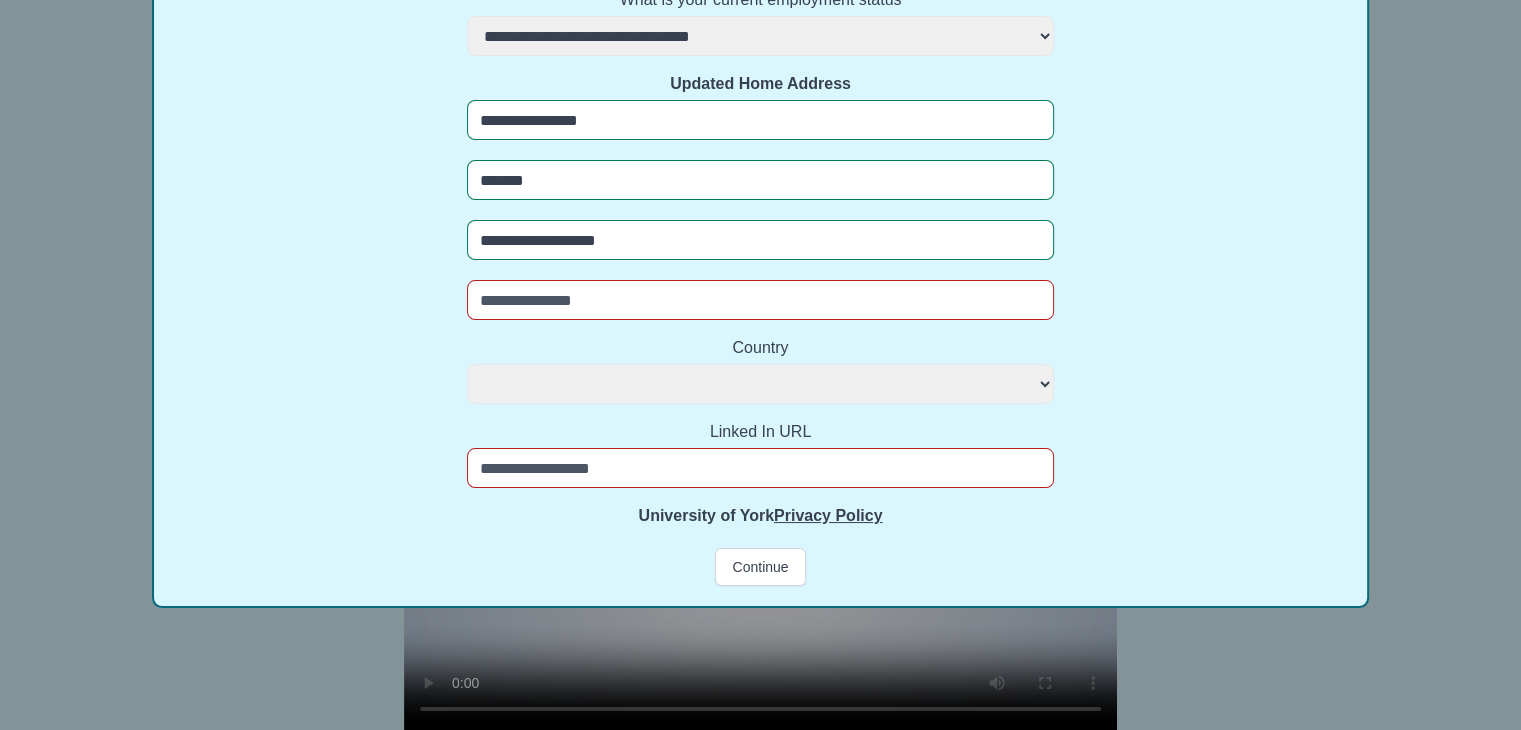 click at bounding box center (760, 300) 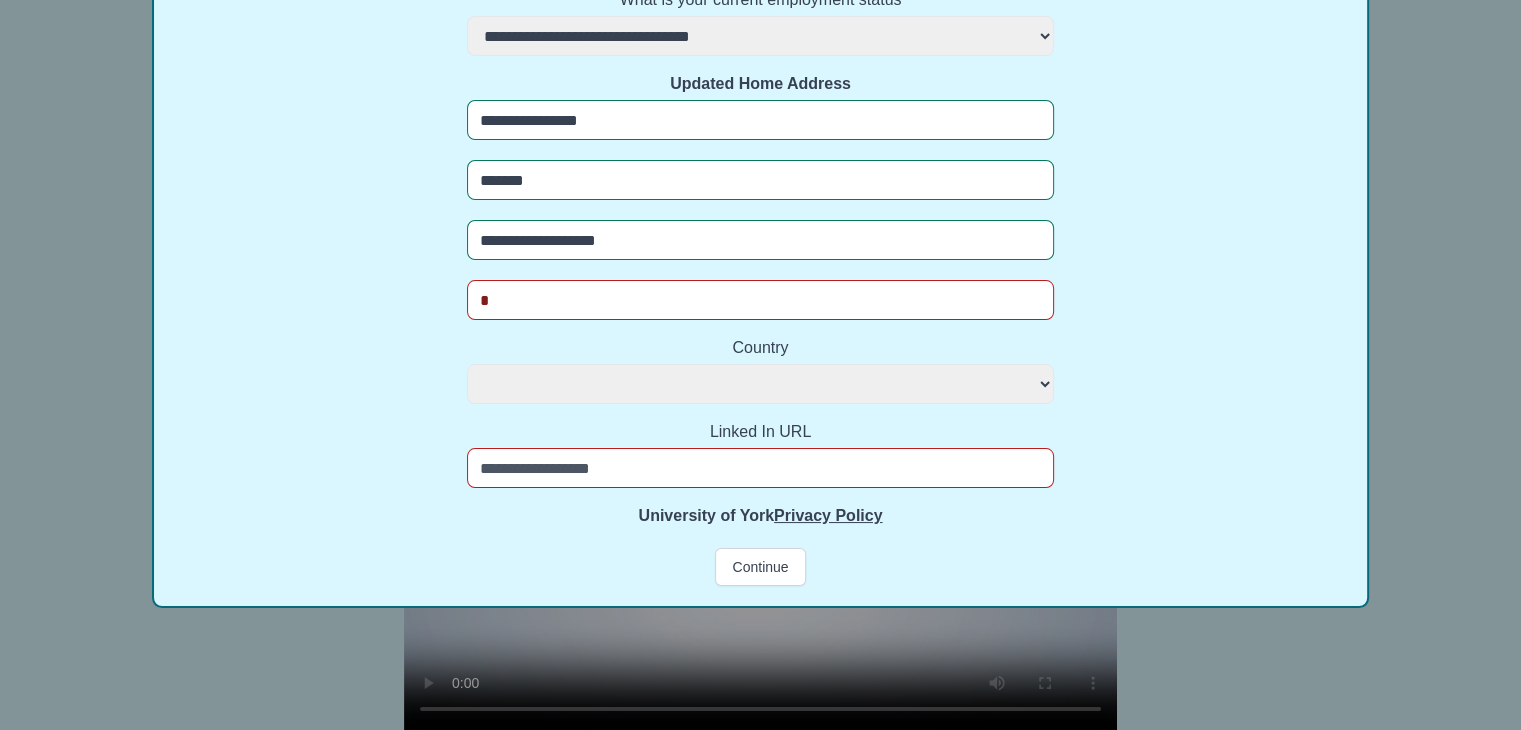 select 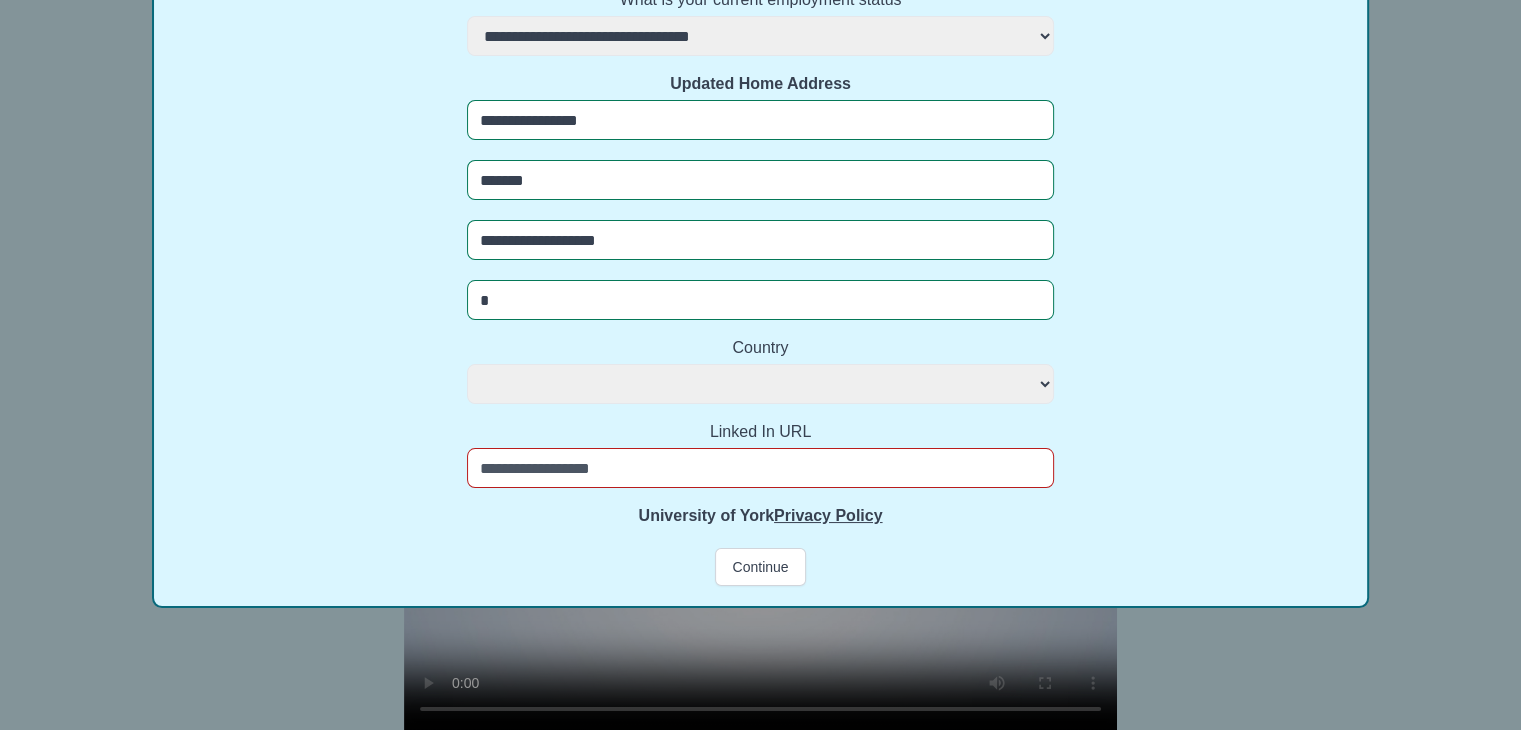 type on "**" 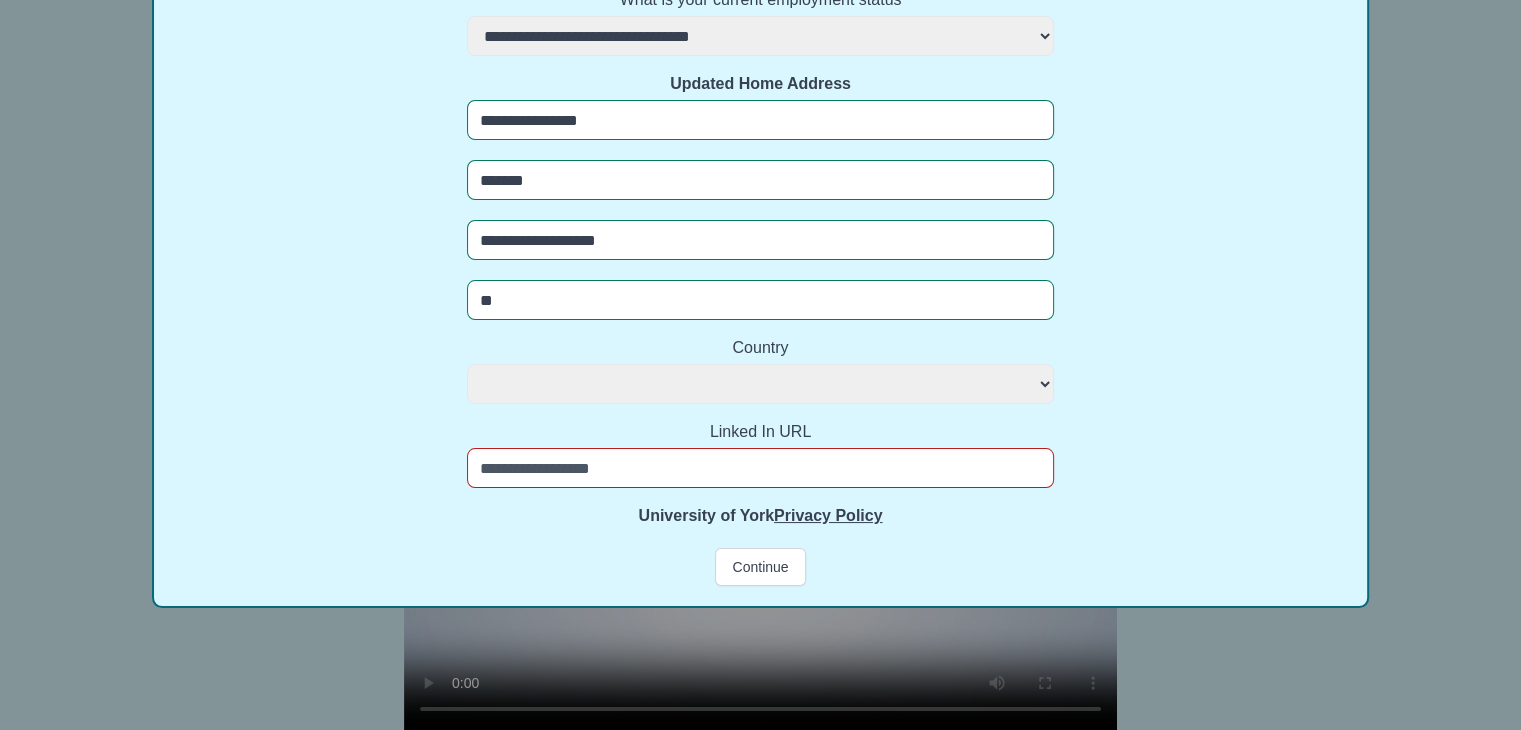 select 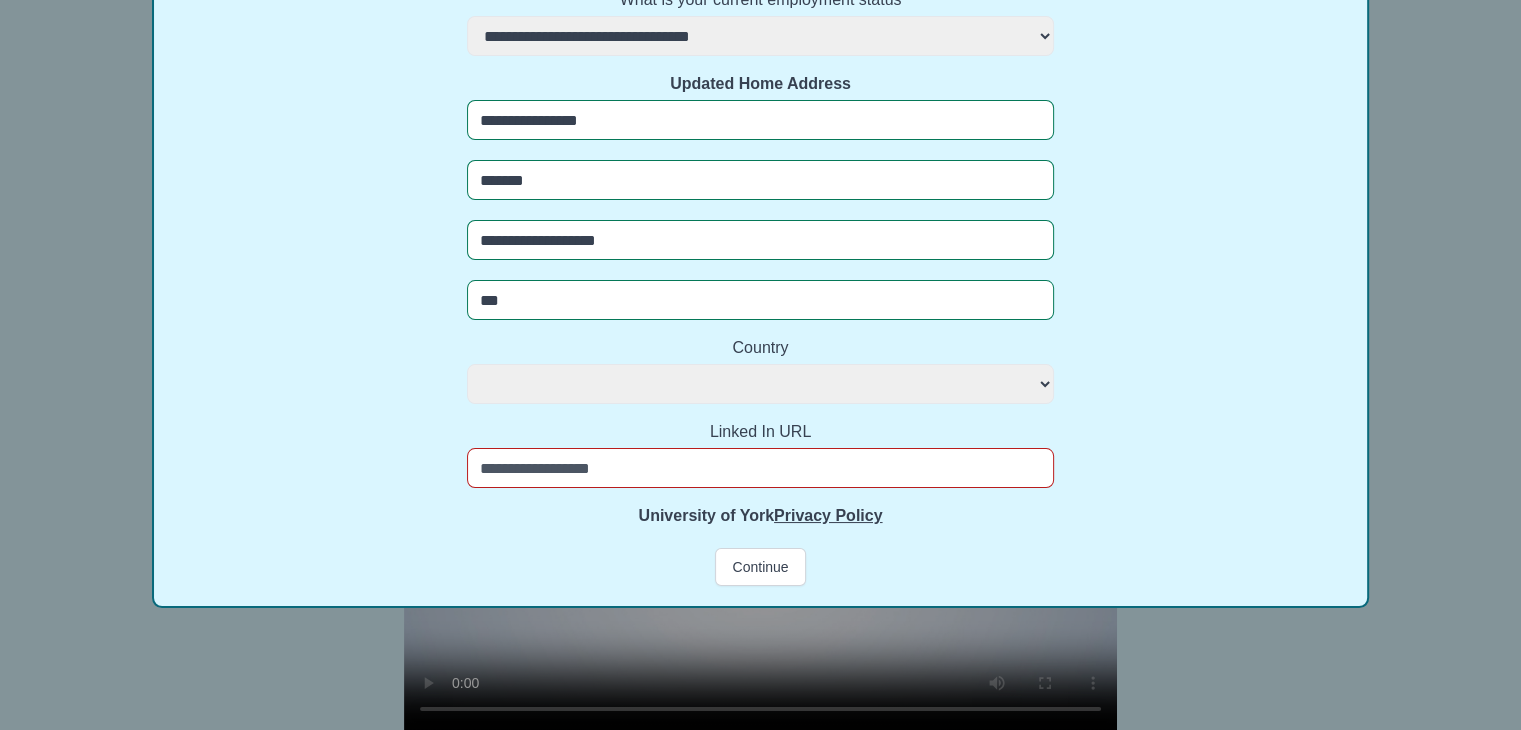 select 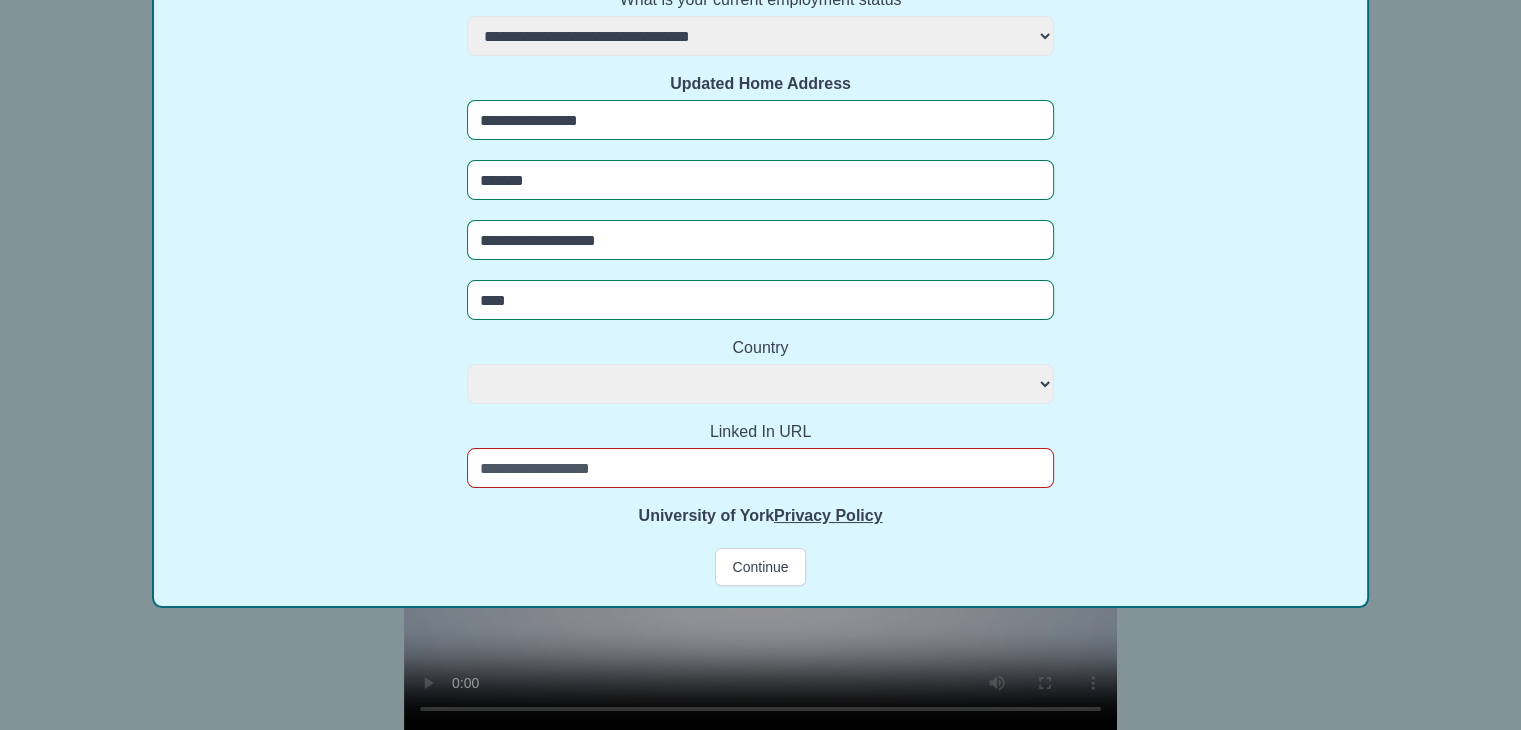 select 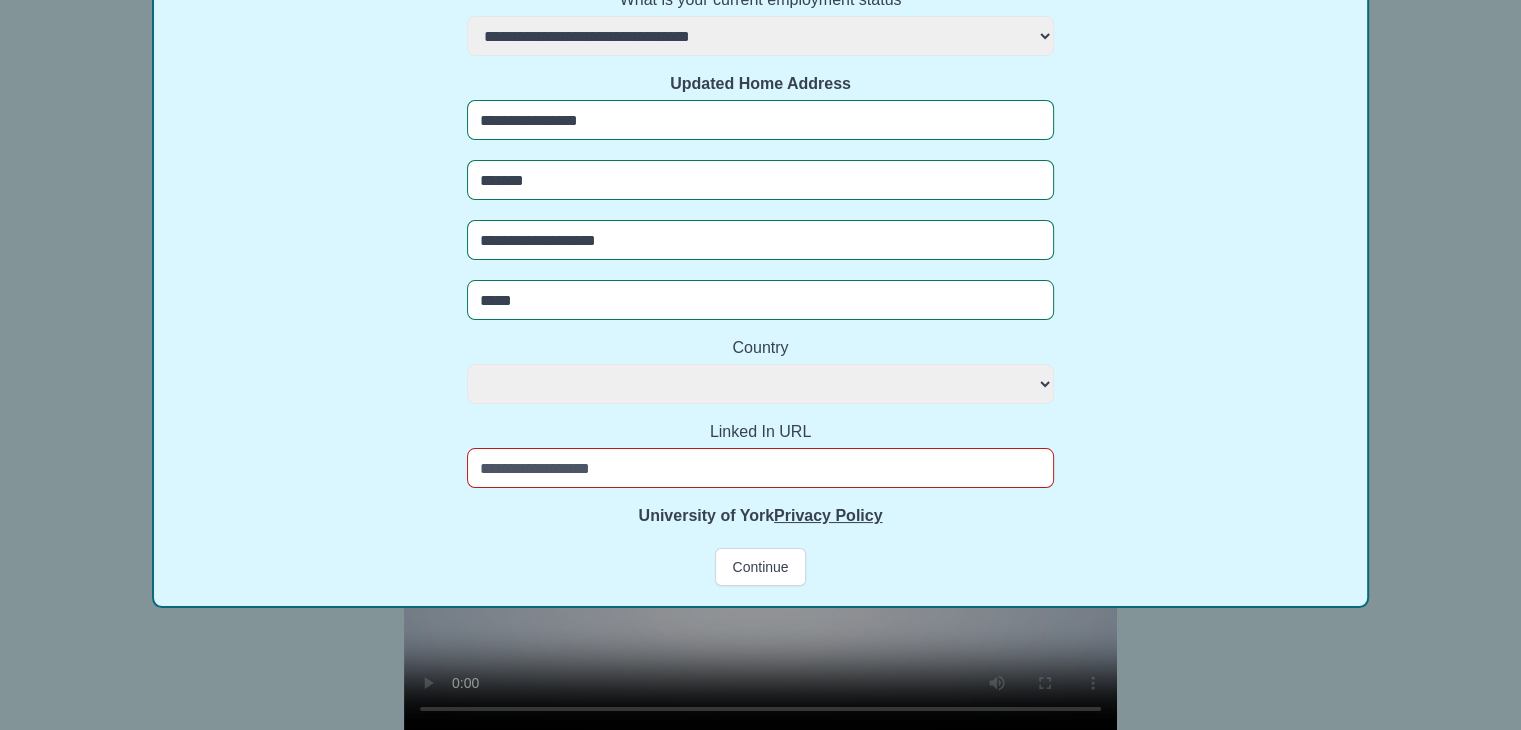 select 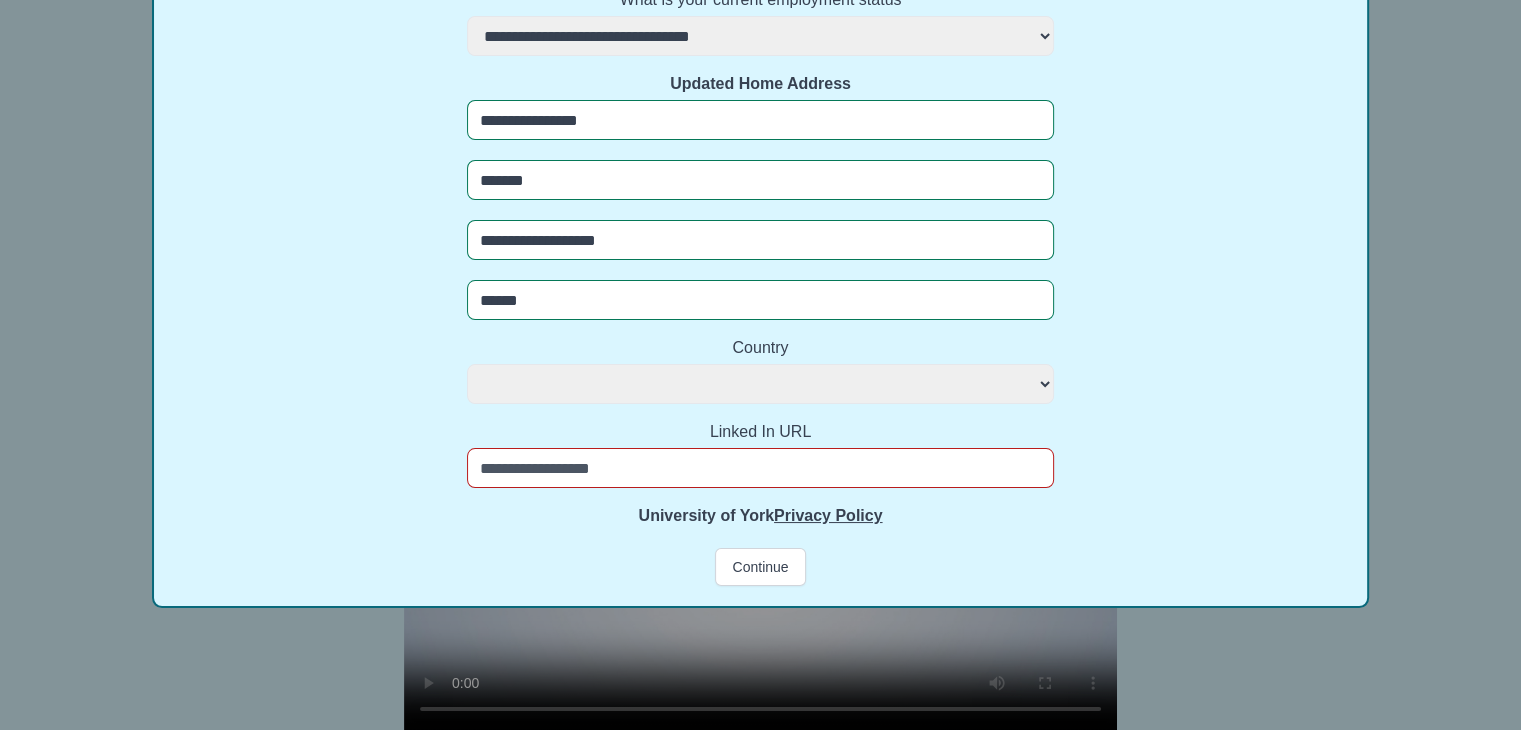 select 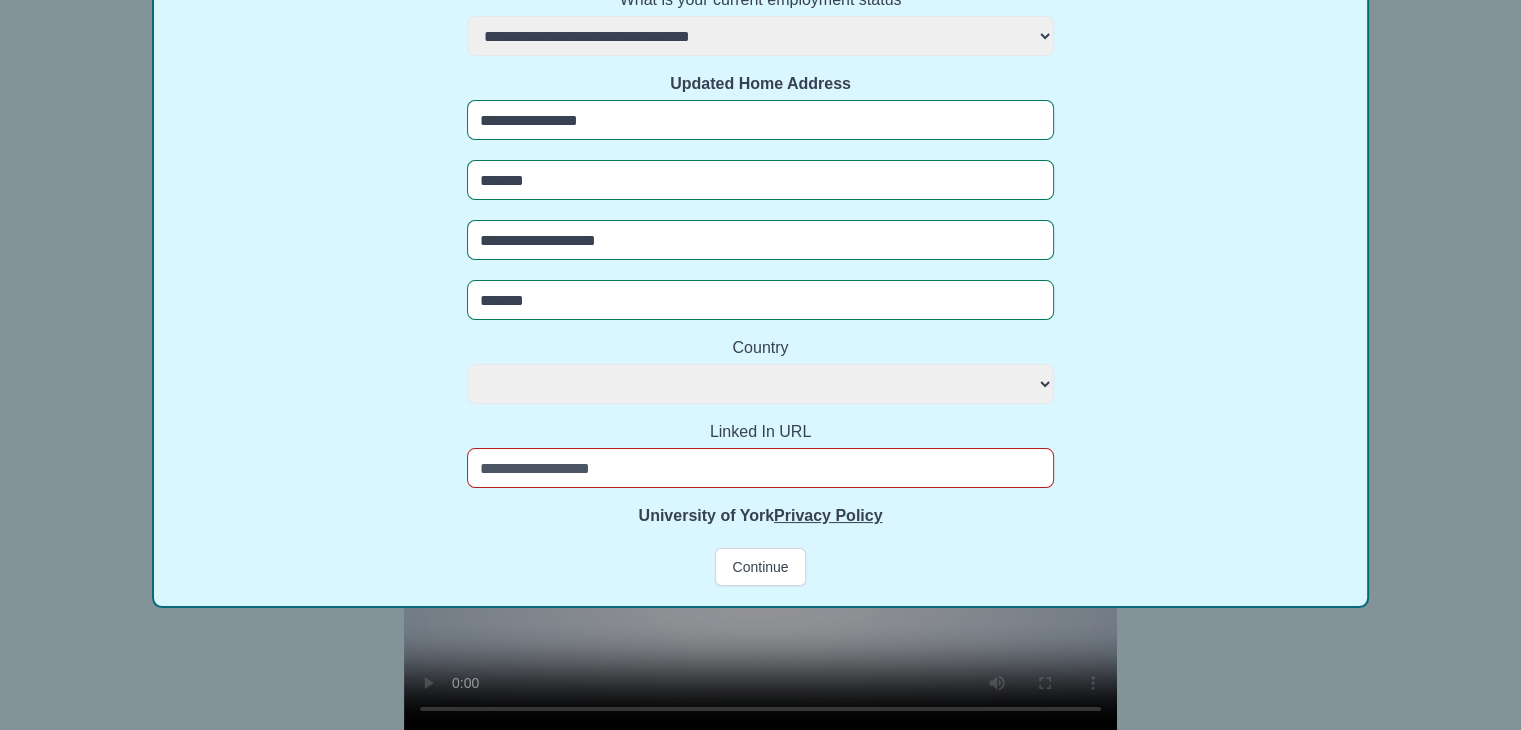 select 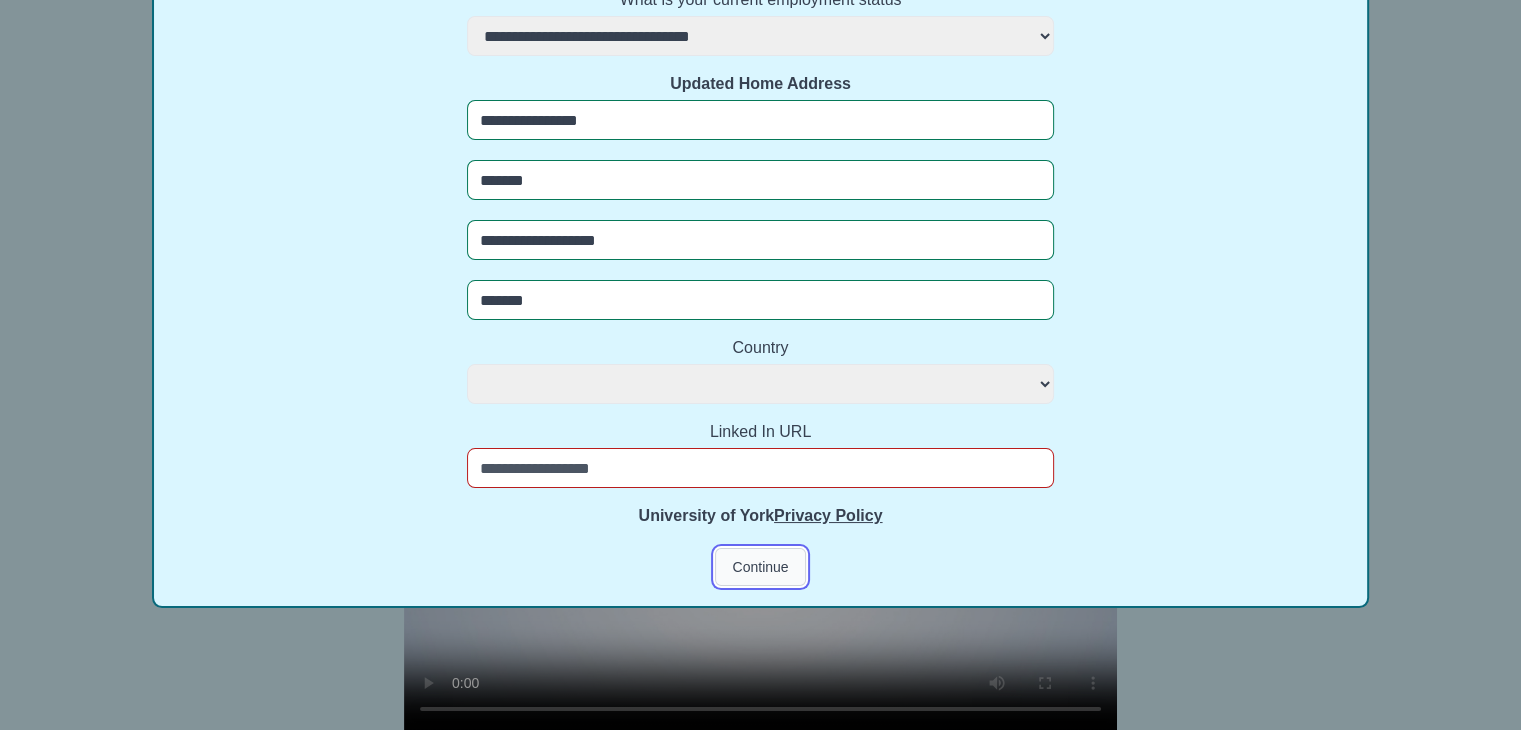 click on "Continue" at bounding box center (760, 567) 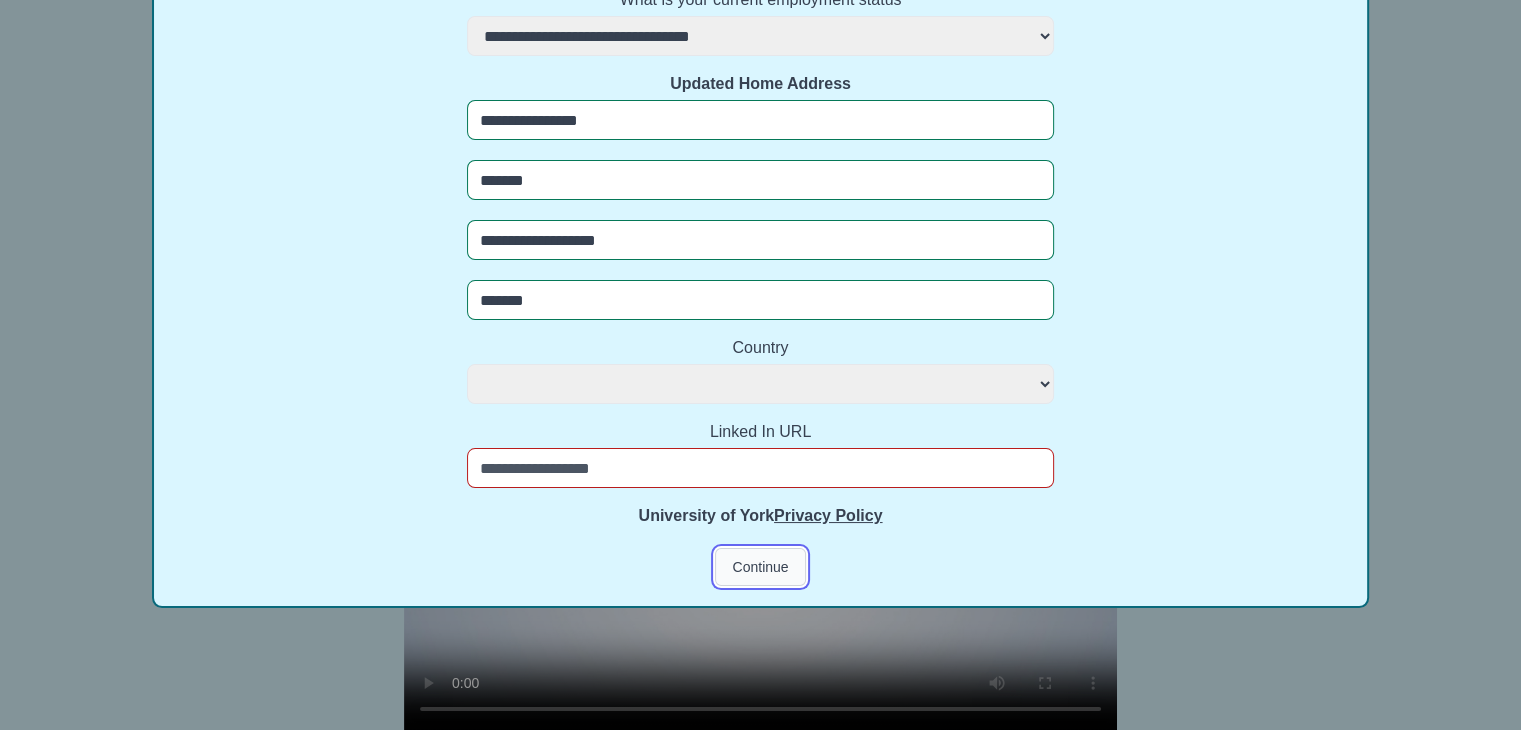 click on "Continue" at bounding box center (760, 567) 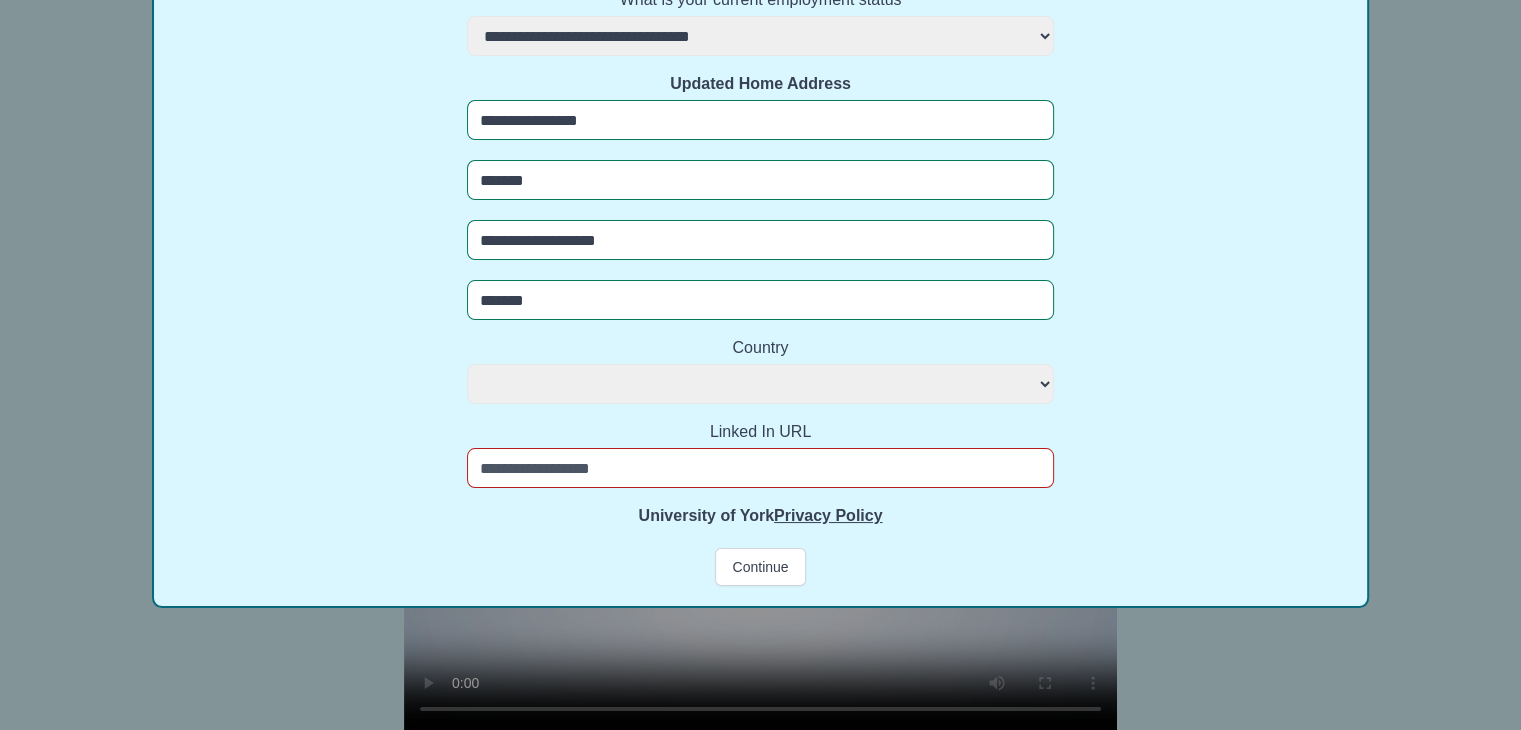 click on "Linked In URL" at bounding box center [760, 468] 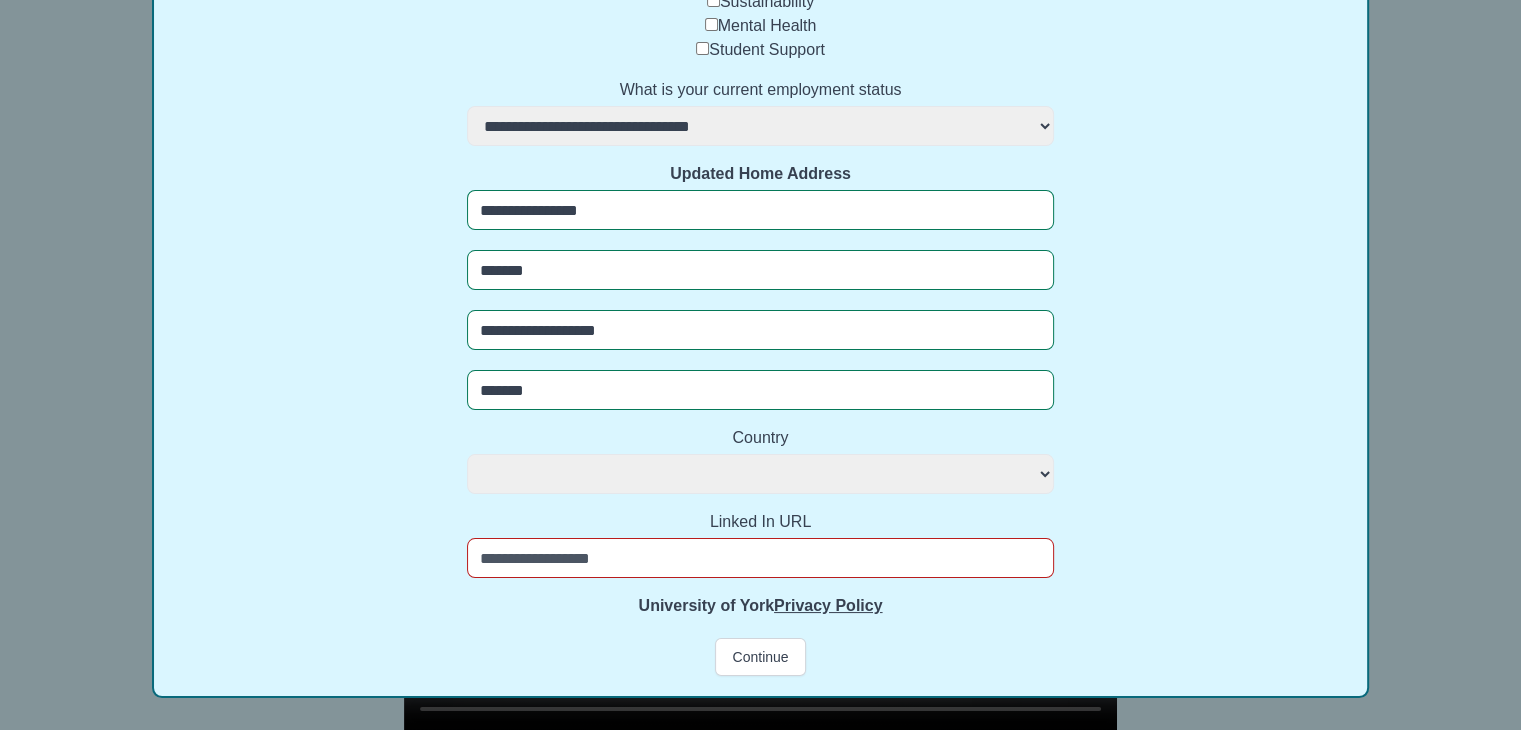 scroll, scrollTop: 827, scrollLeft: 0, axis: vertical 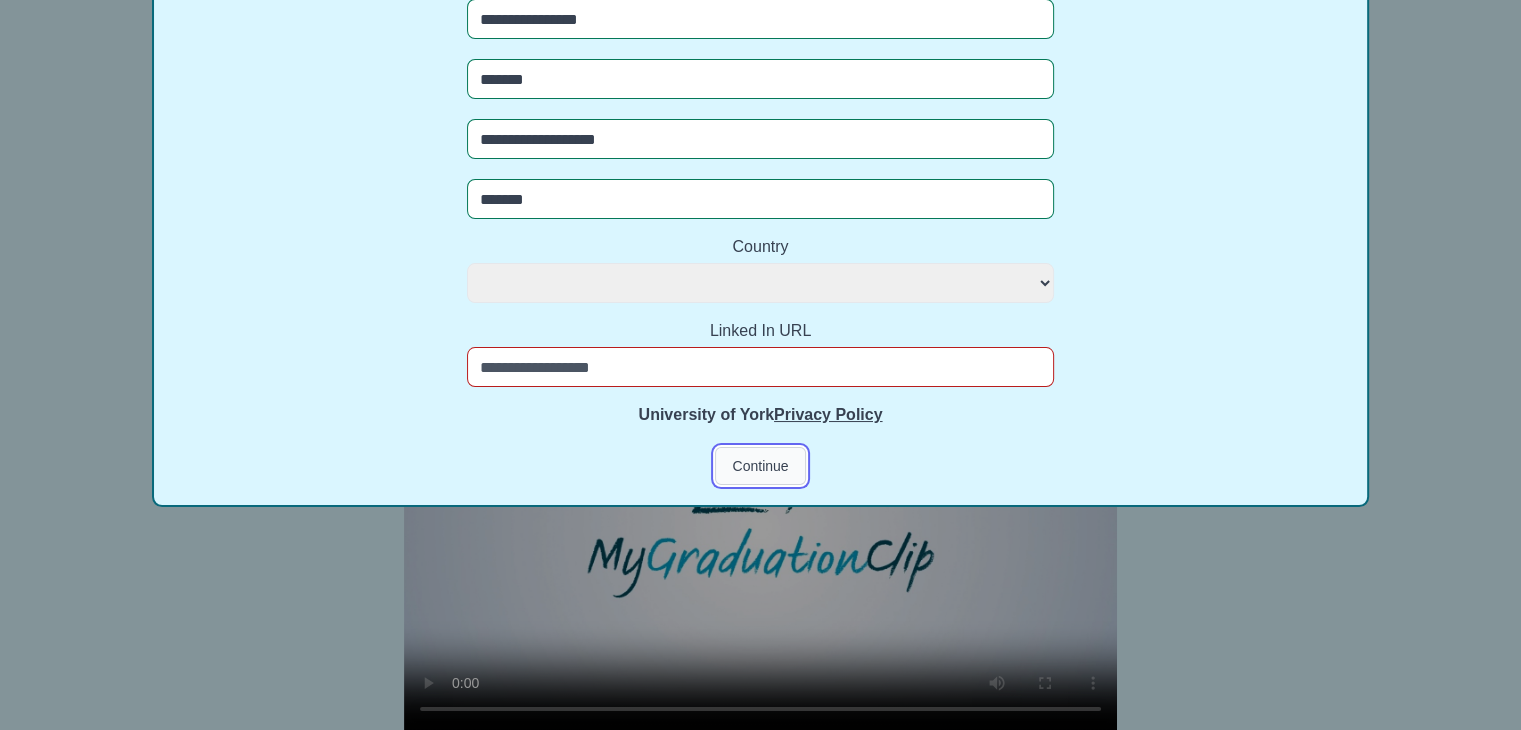 click on "Continue" at bounding box center (760, 466) 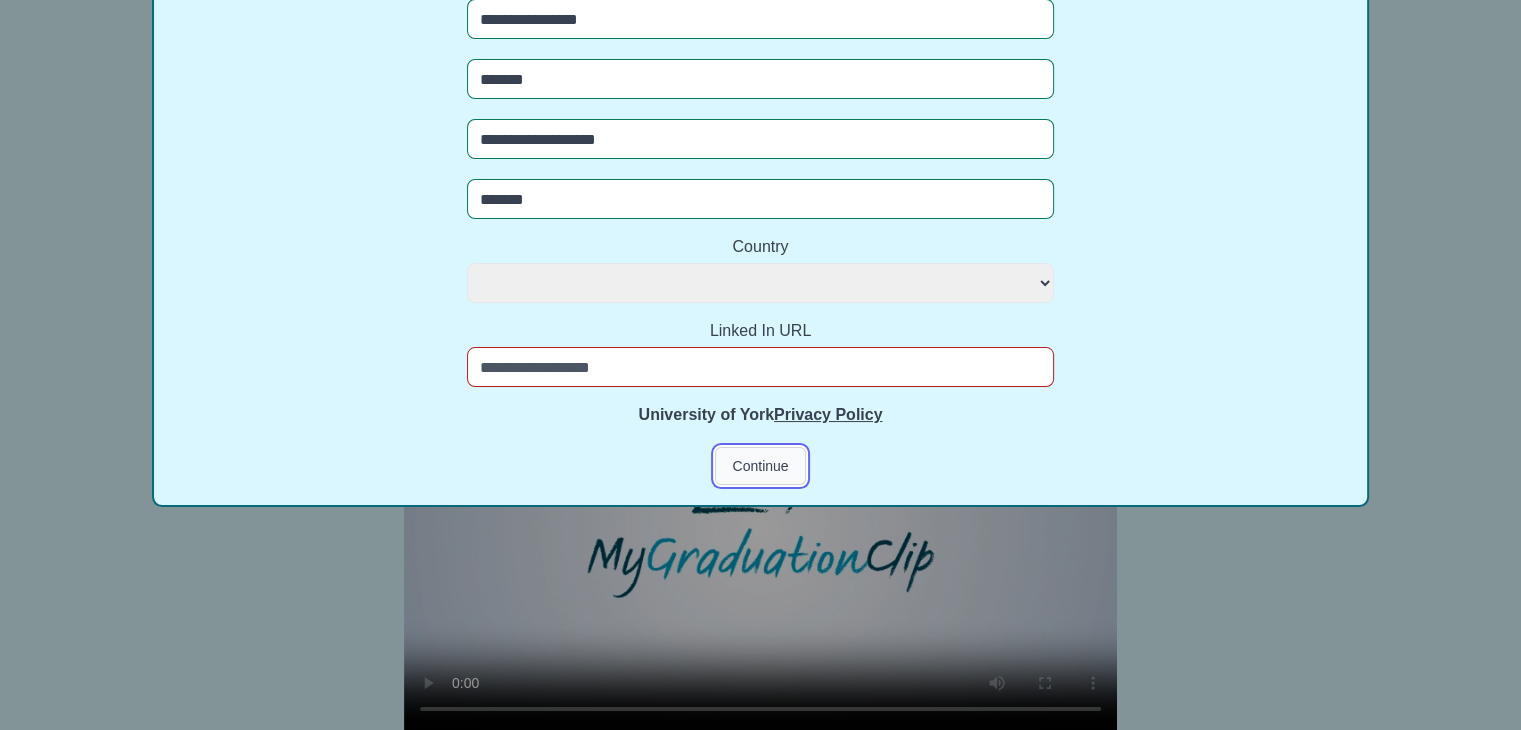 click on "Continue" at bounding box center (760, 466) 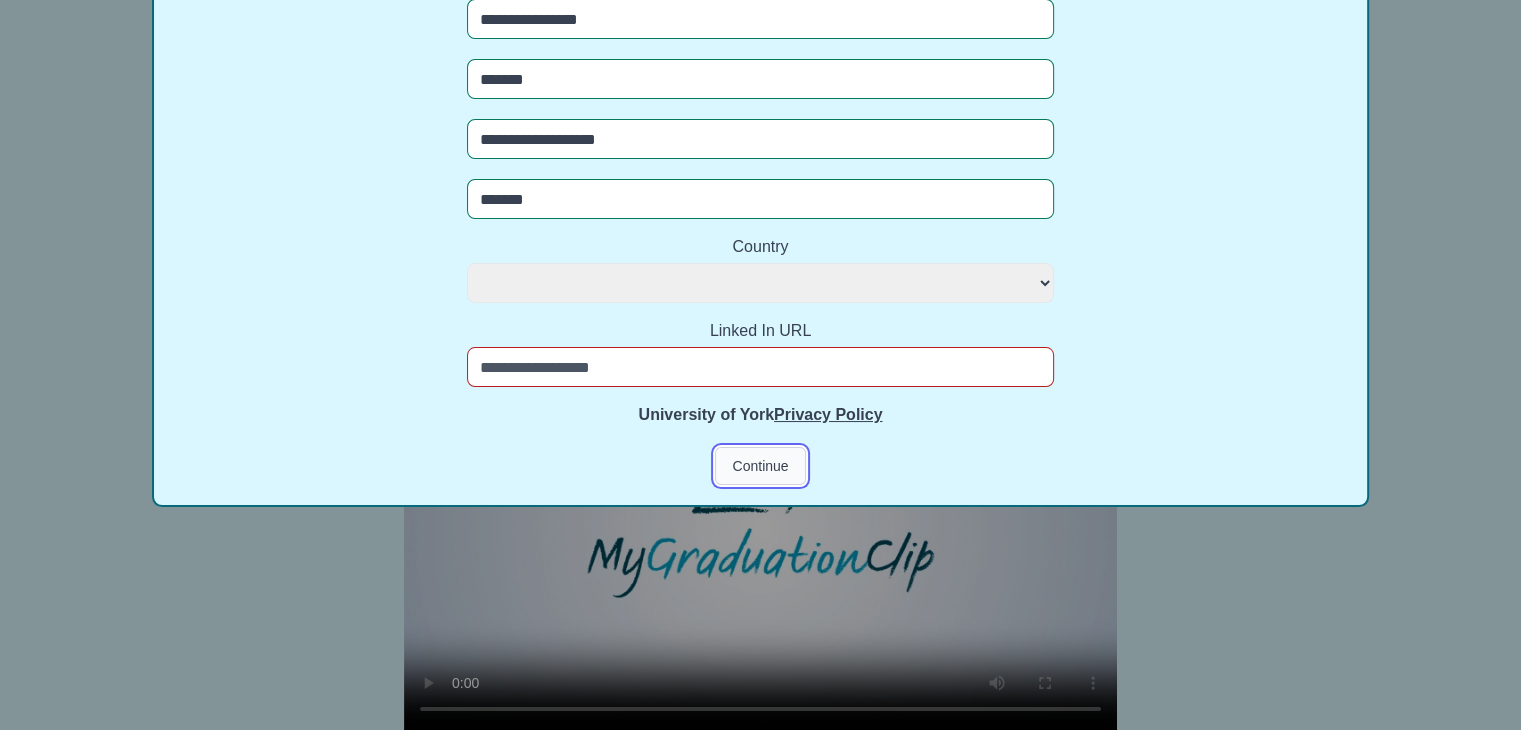 click on "Continue" at bounding box center [760, 466] 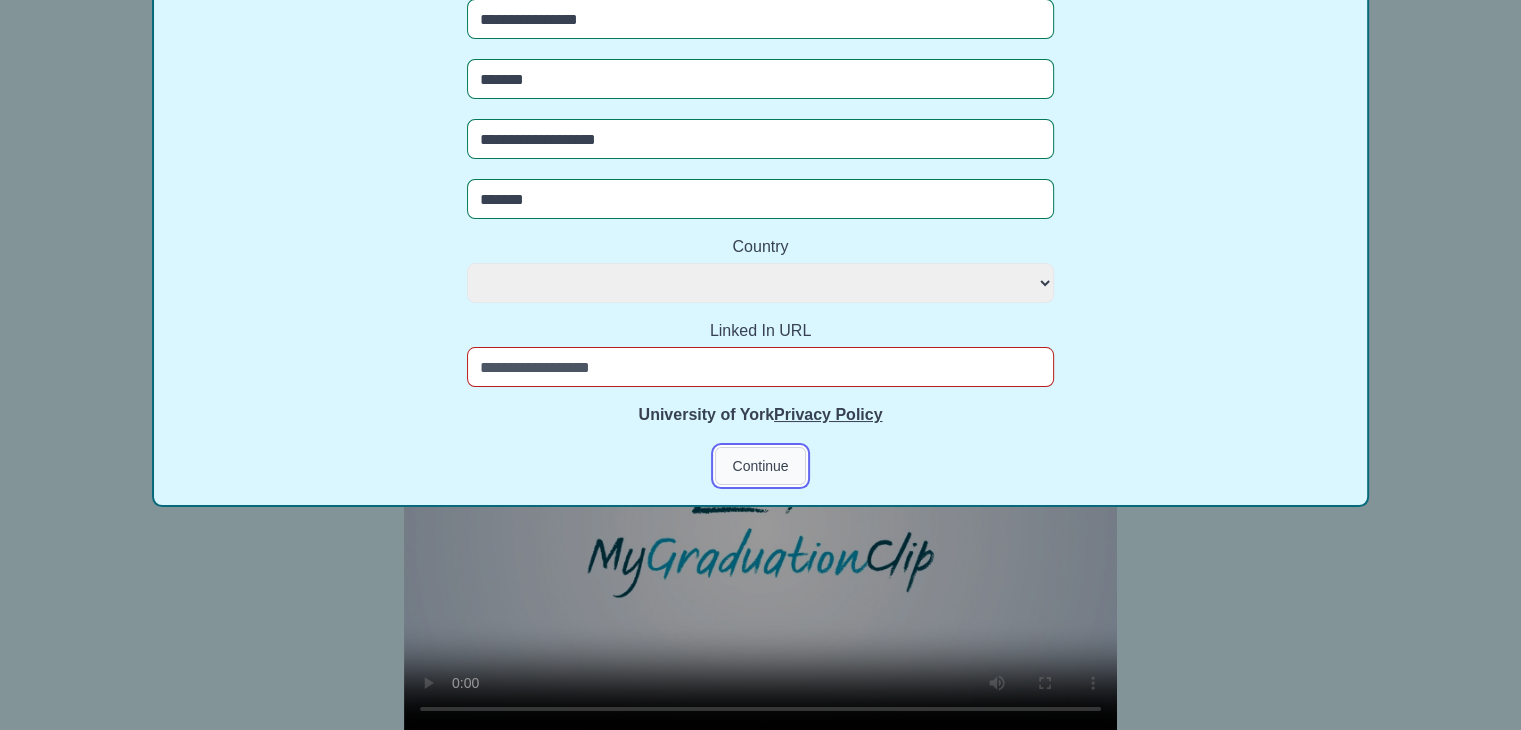 click on "Continue" at bounding box center [760, 466] 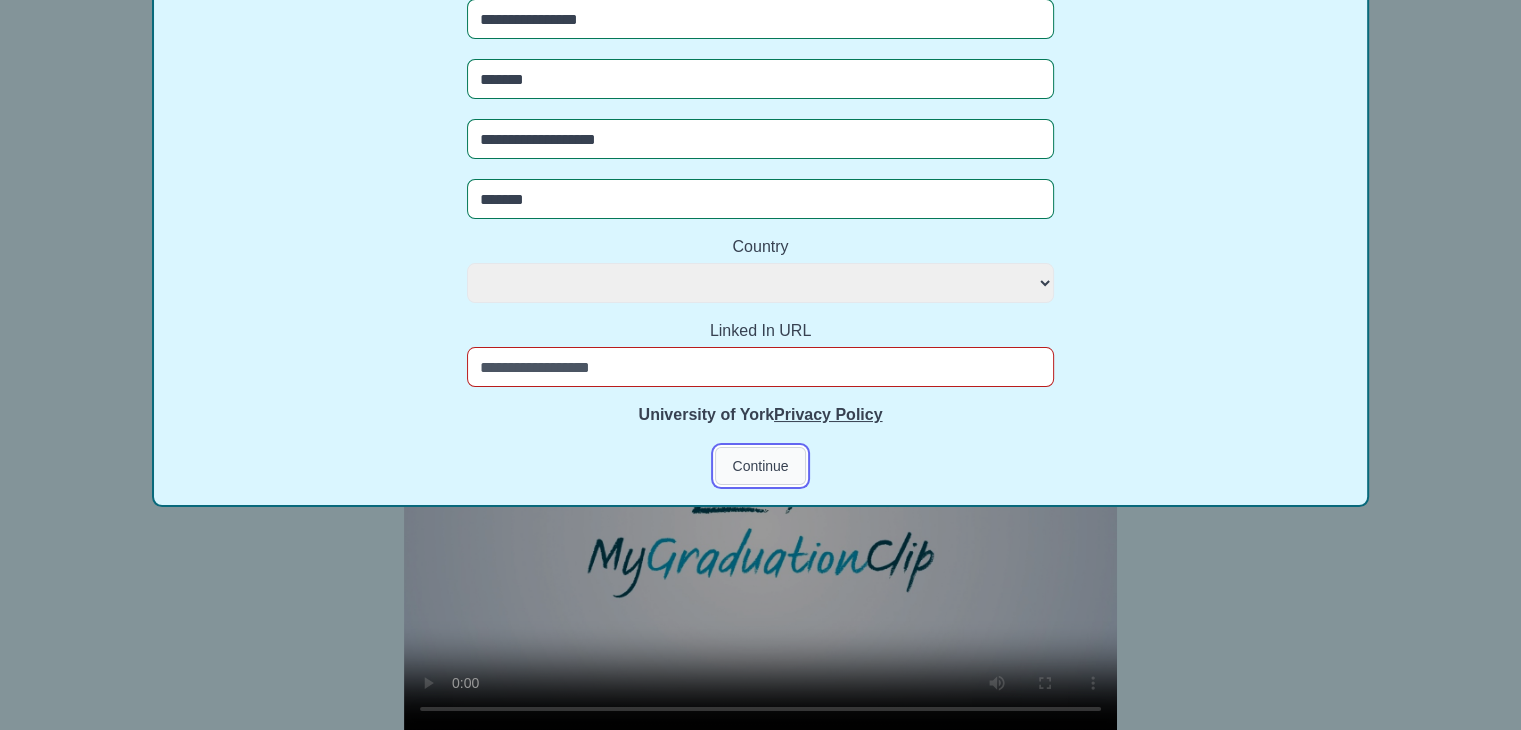 click on "Continue" at bounding box center [760, 466] 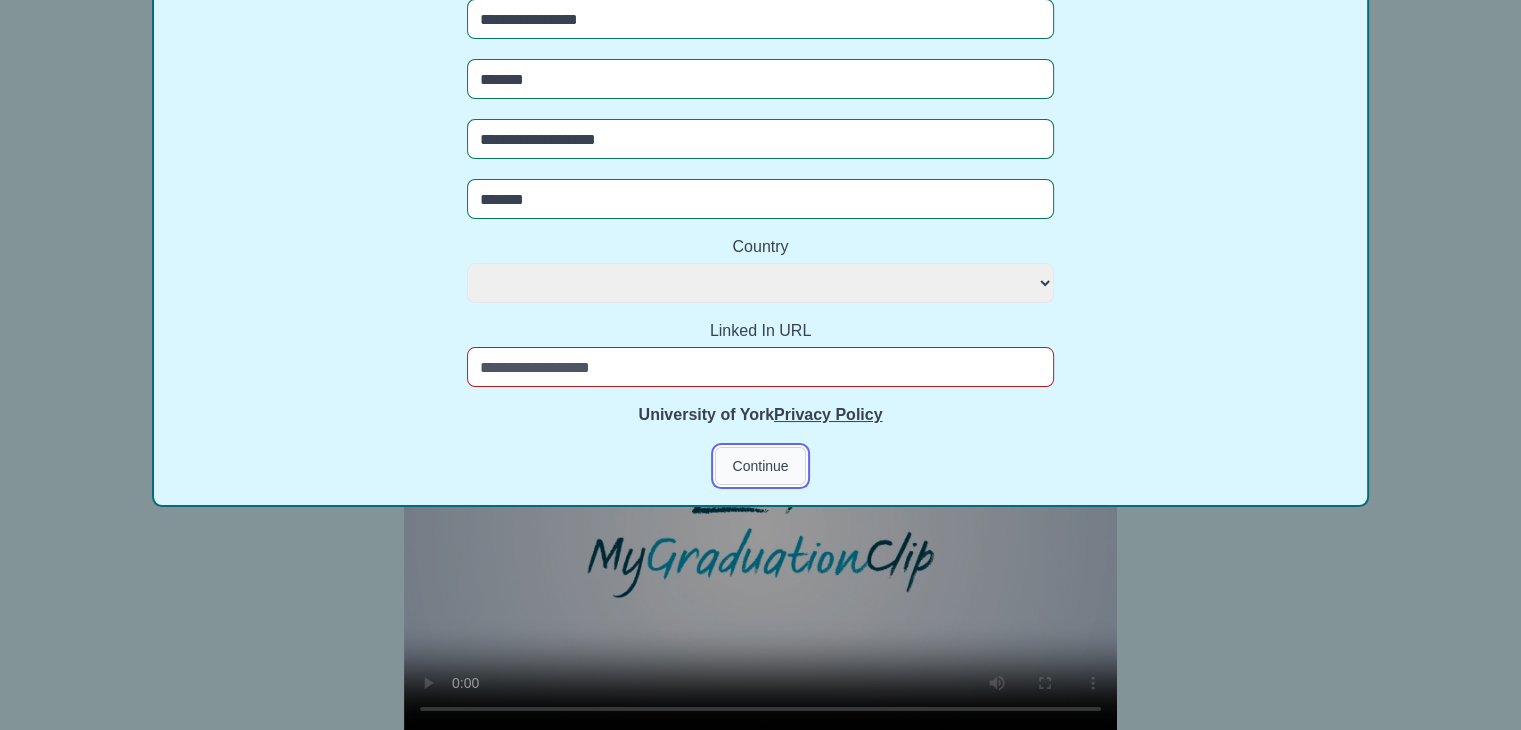 select 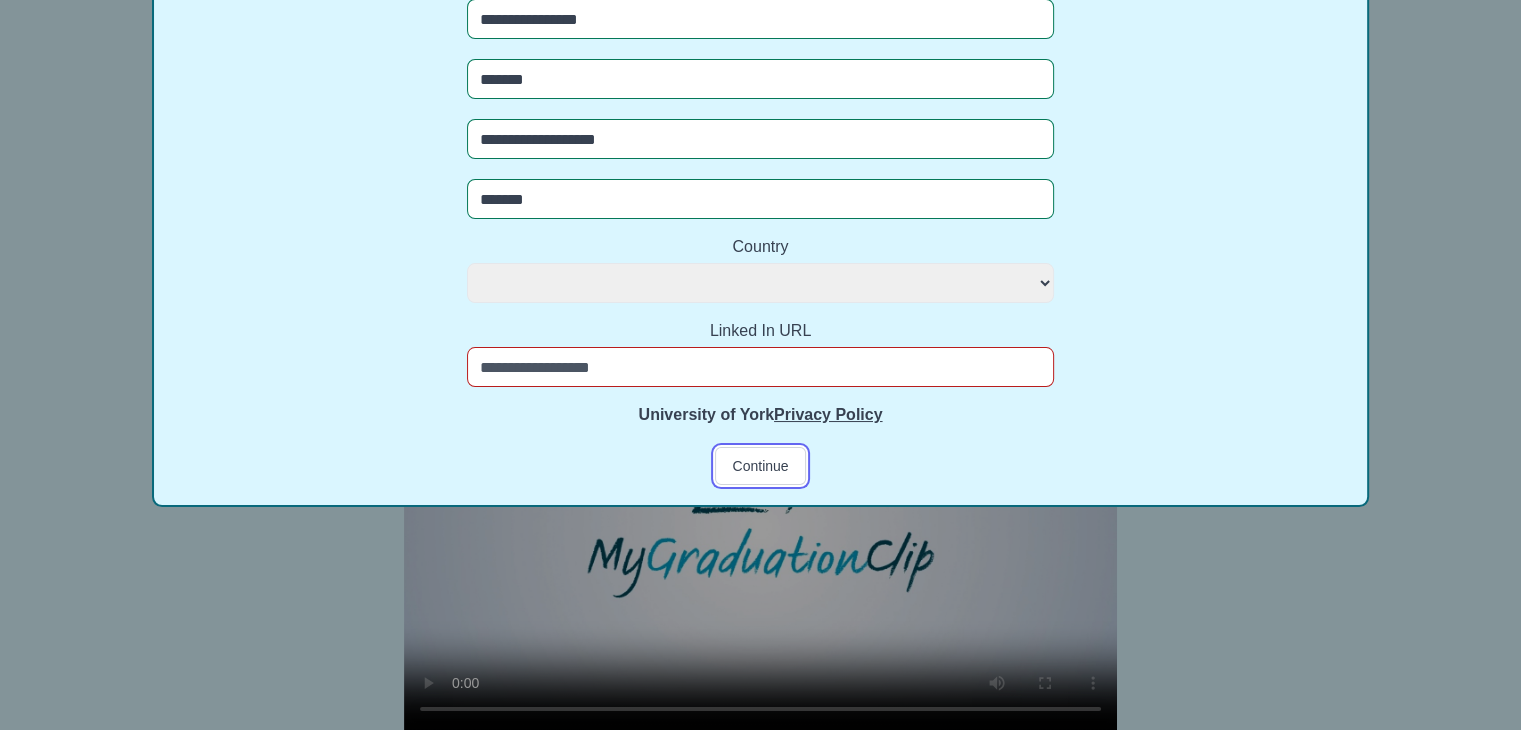 type 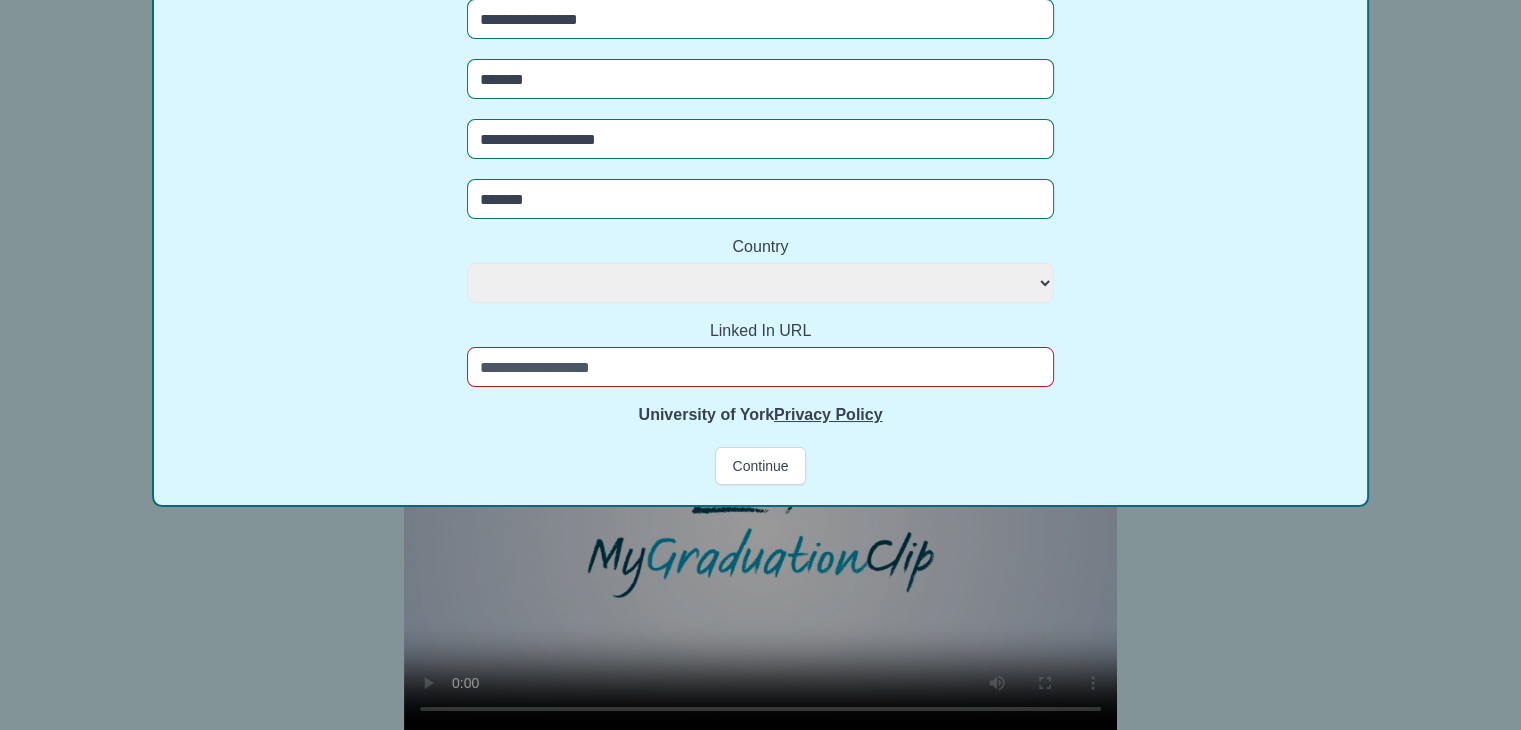 paste on "**********" 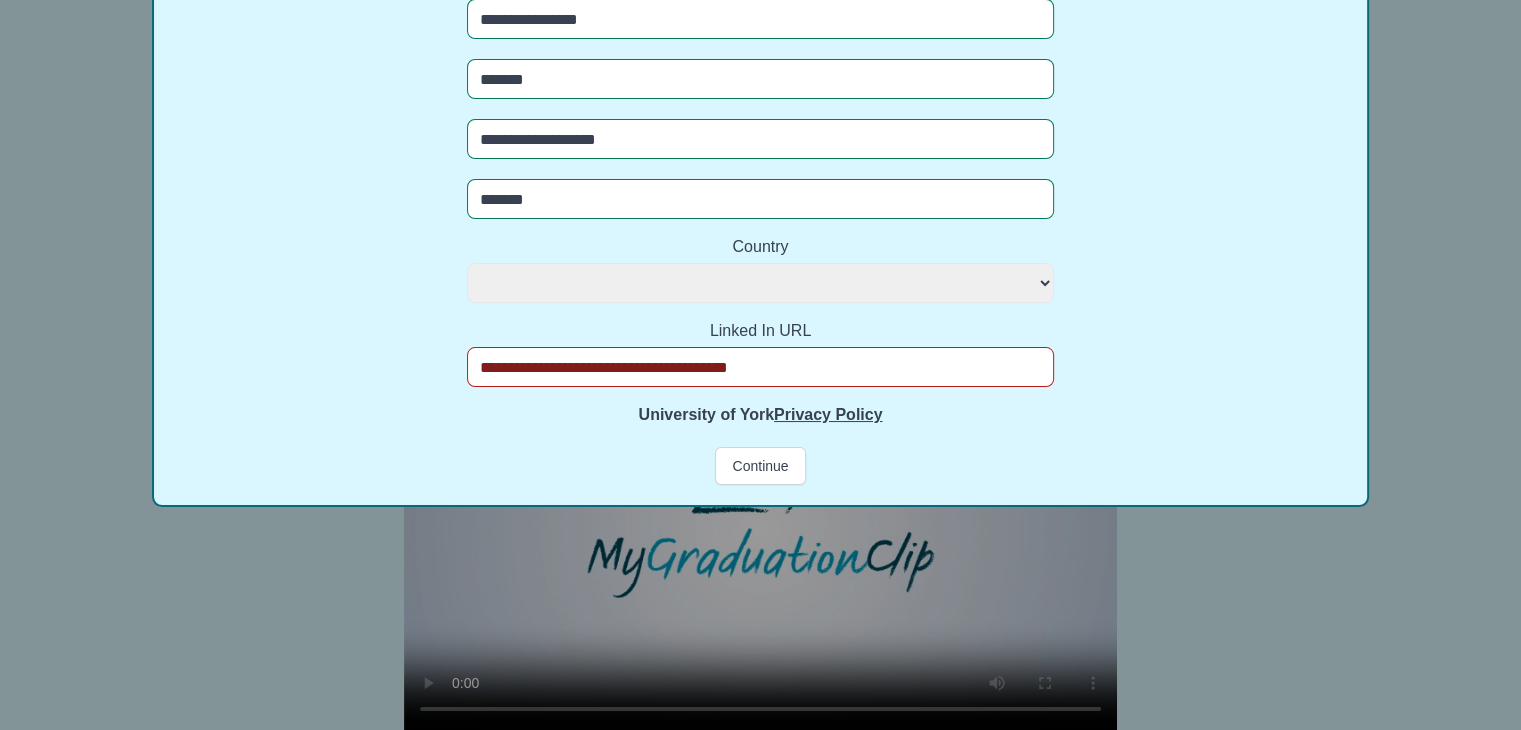 select 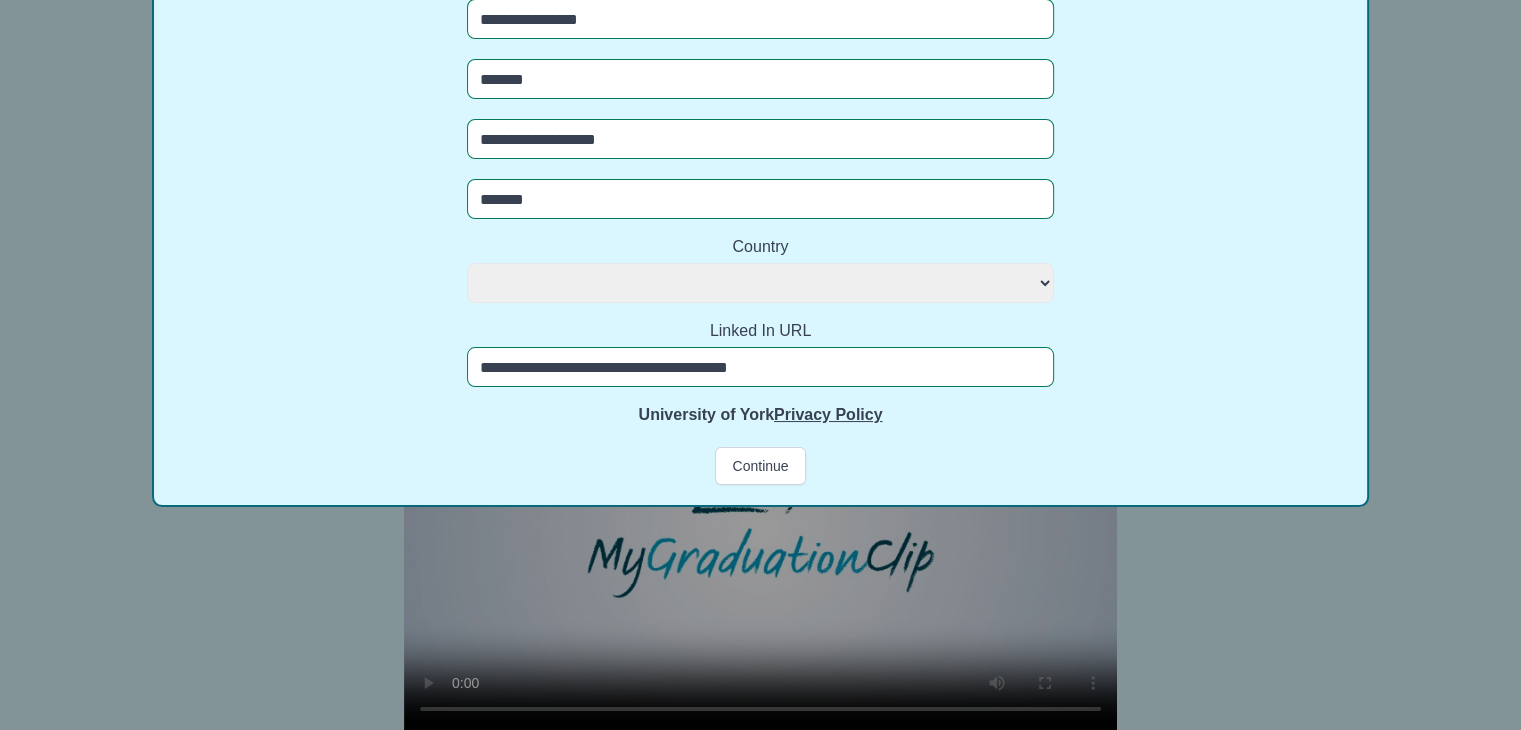 type on "**********" 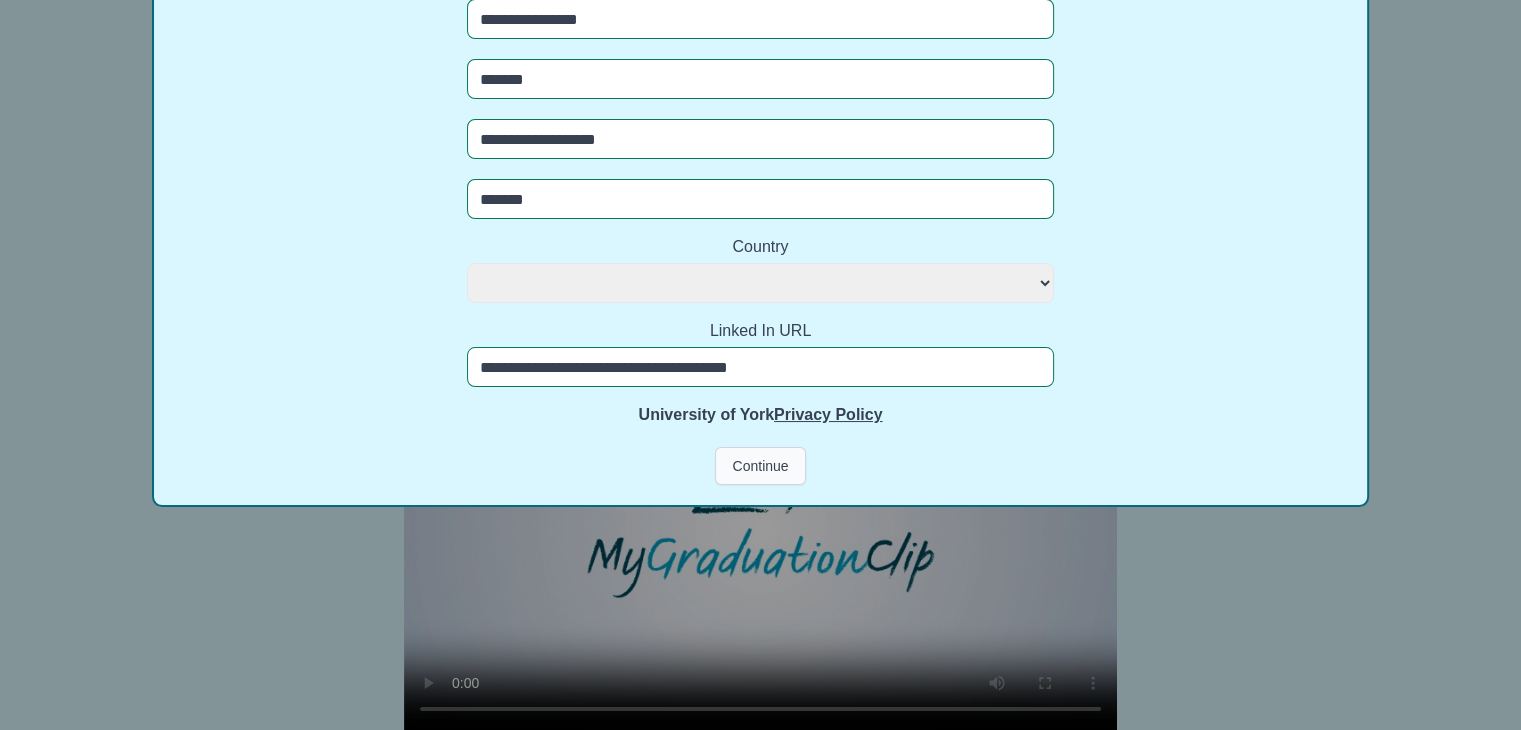 click on "**********" at bounding box center [760, -46] 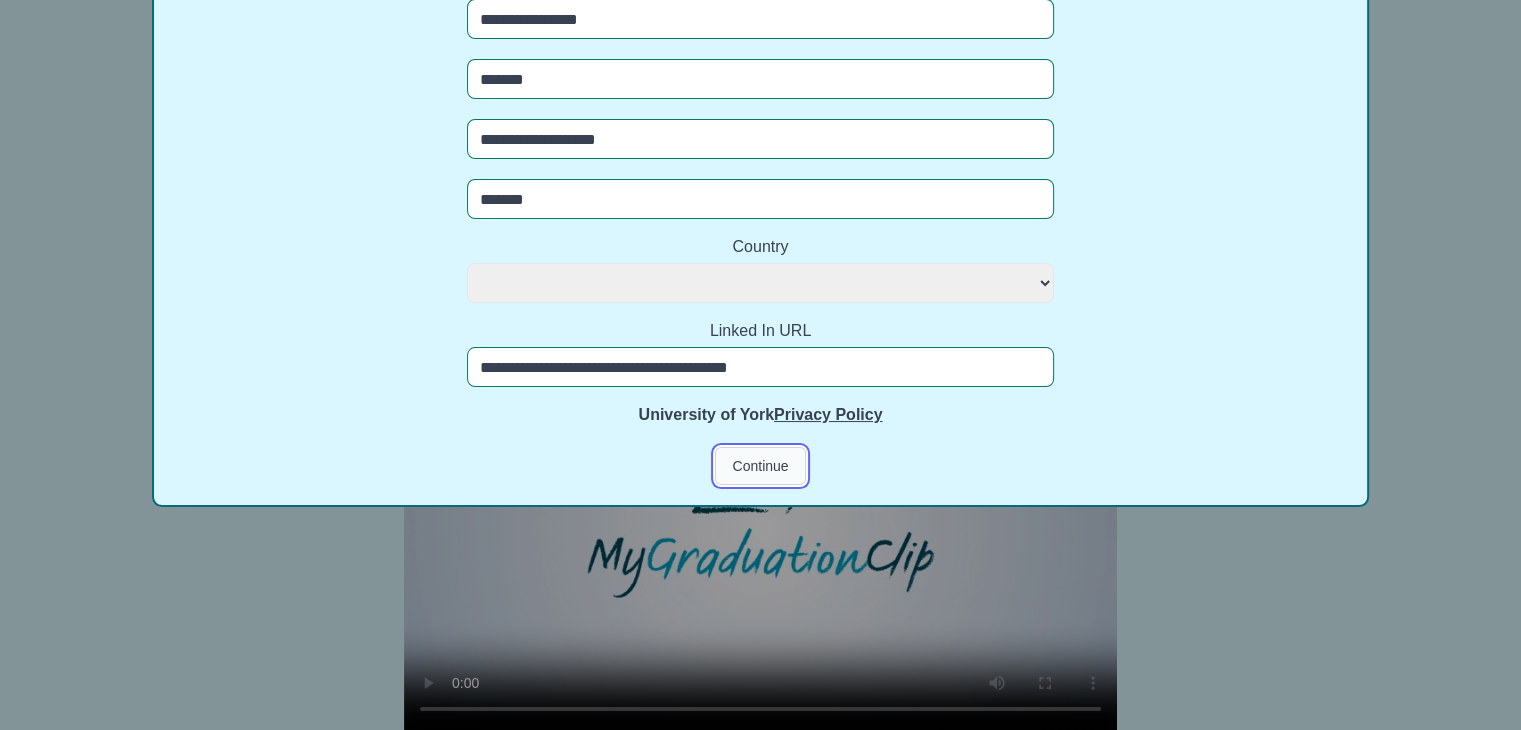 click on "Continue" at bounding box center [760, 466] 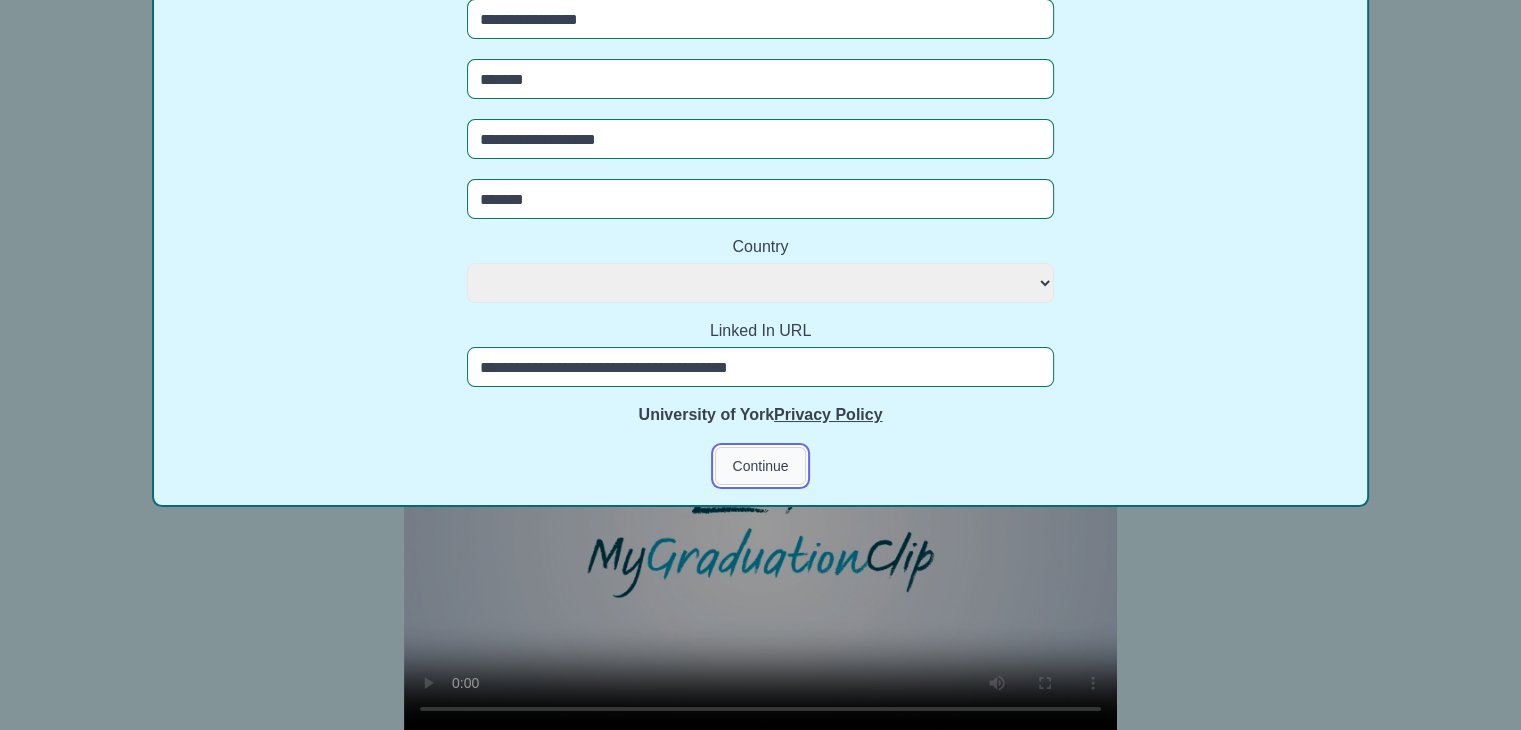 click on "Continue" at bounding box center [760, 466] 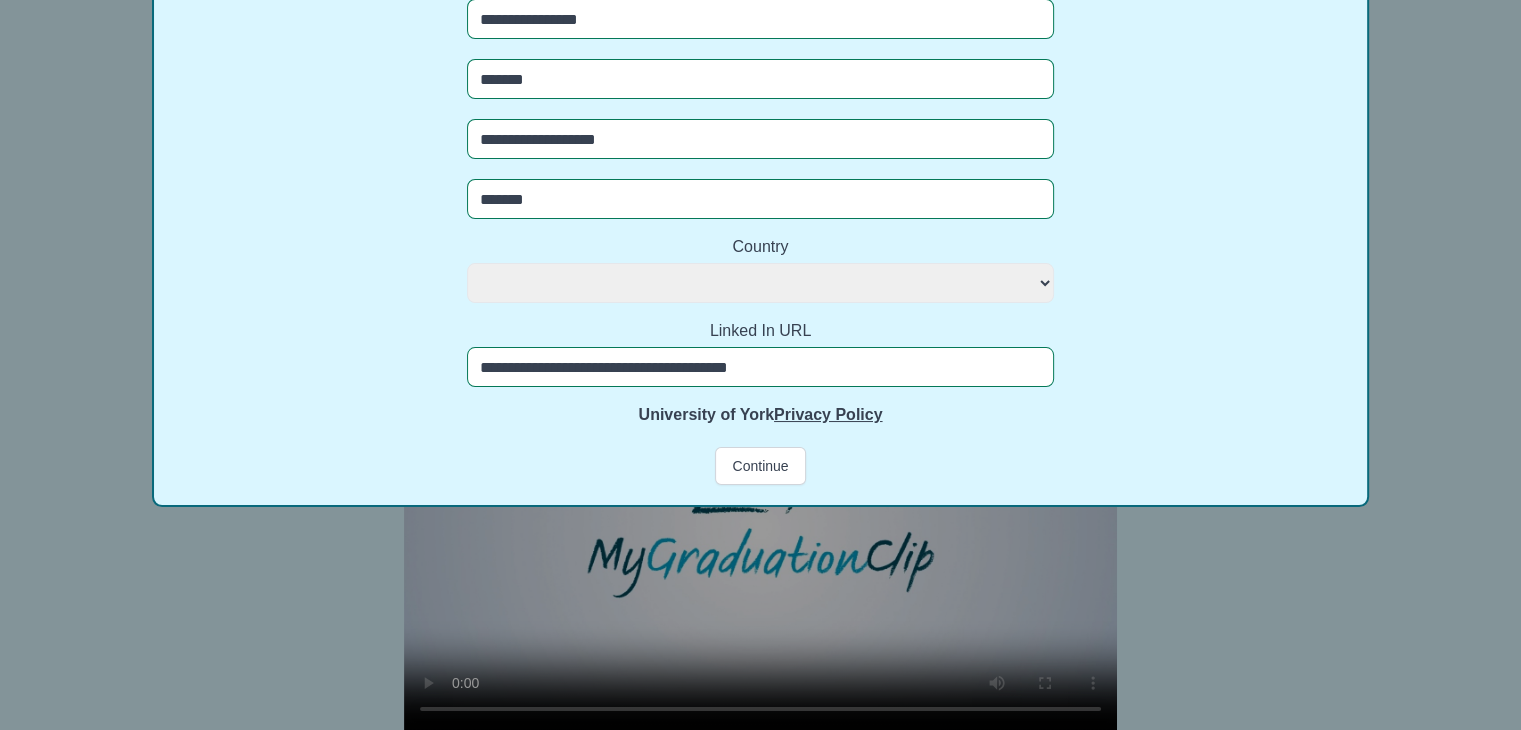 click on "**********" at bounding box center (760, -22) 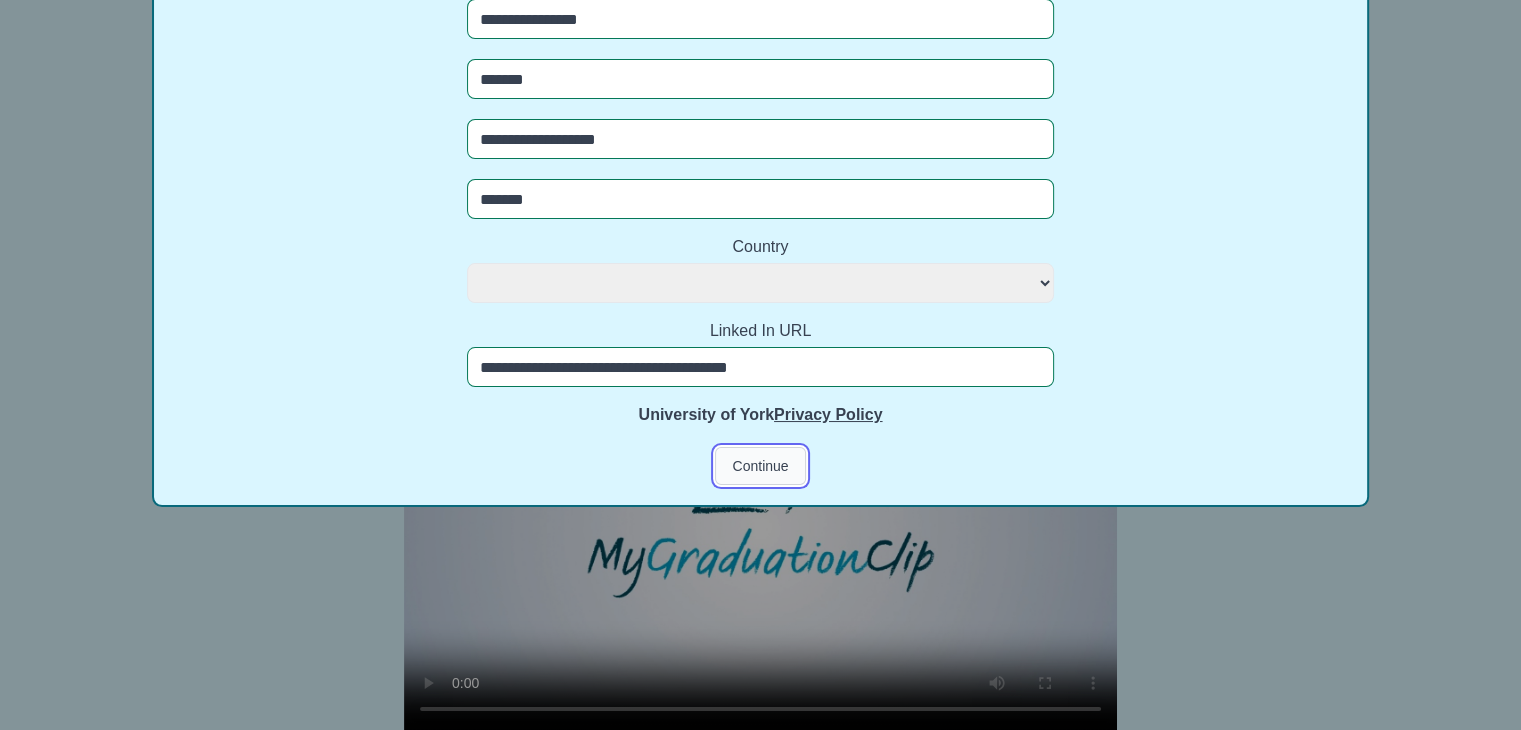 click on "Continue" at bounding box center (760, 466) 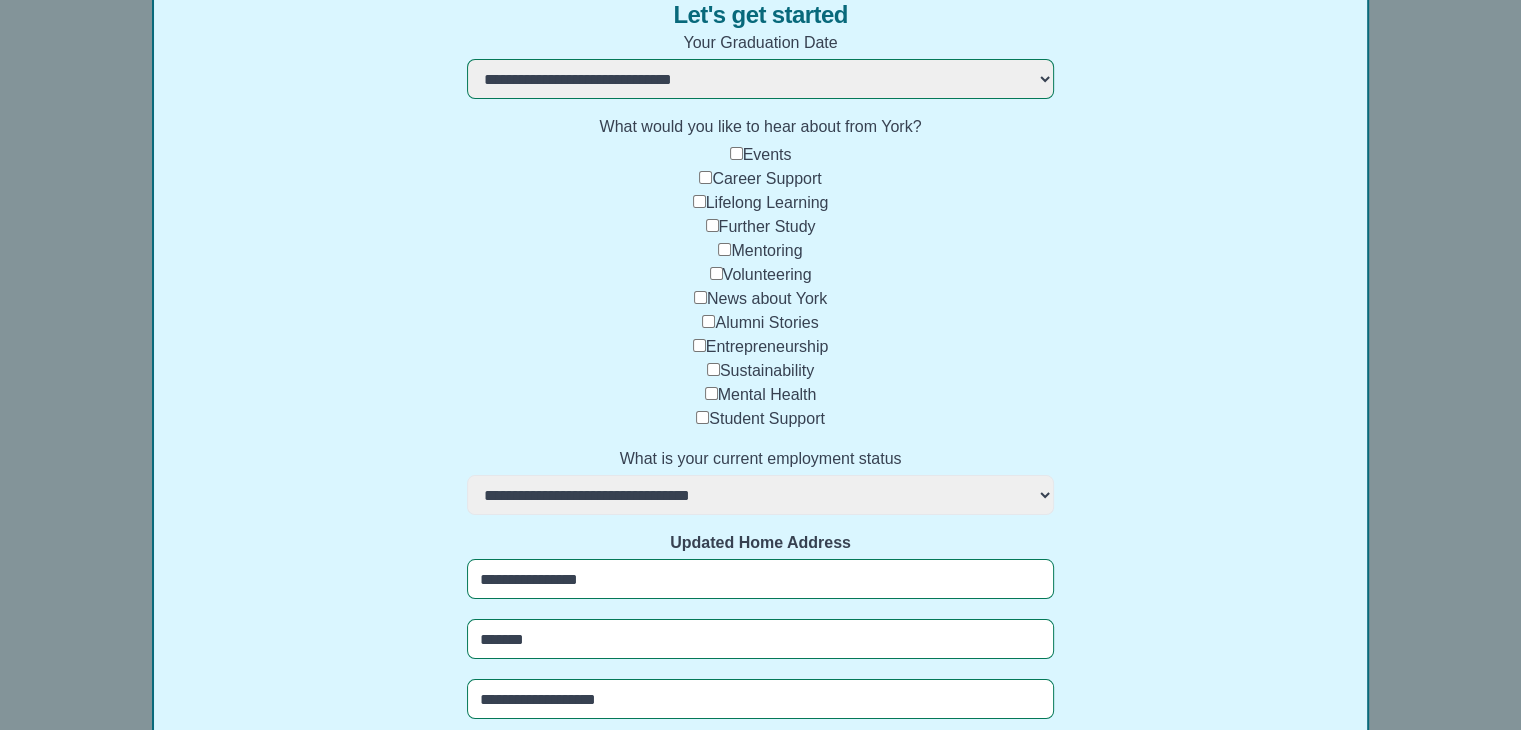 scroll, scrollTop: 611, scrollLeft: 0, axis: vertical 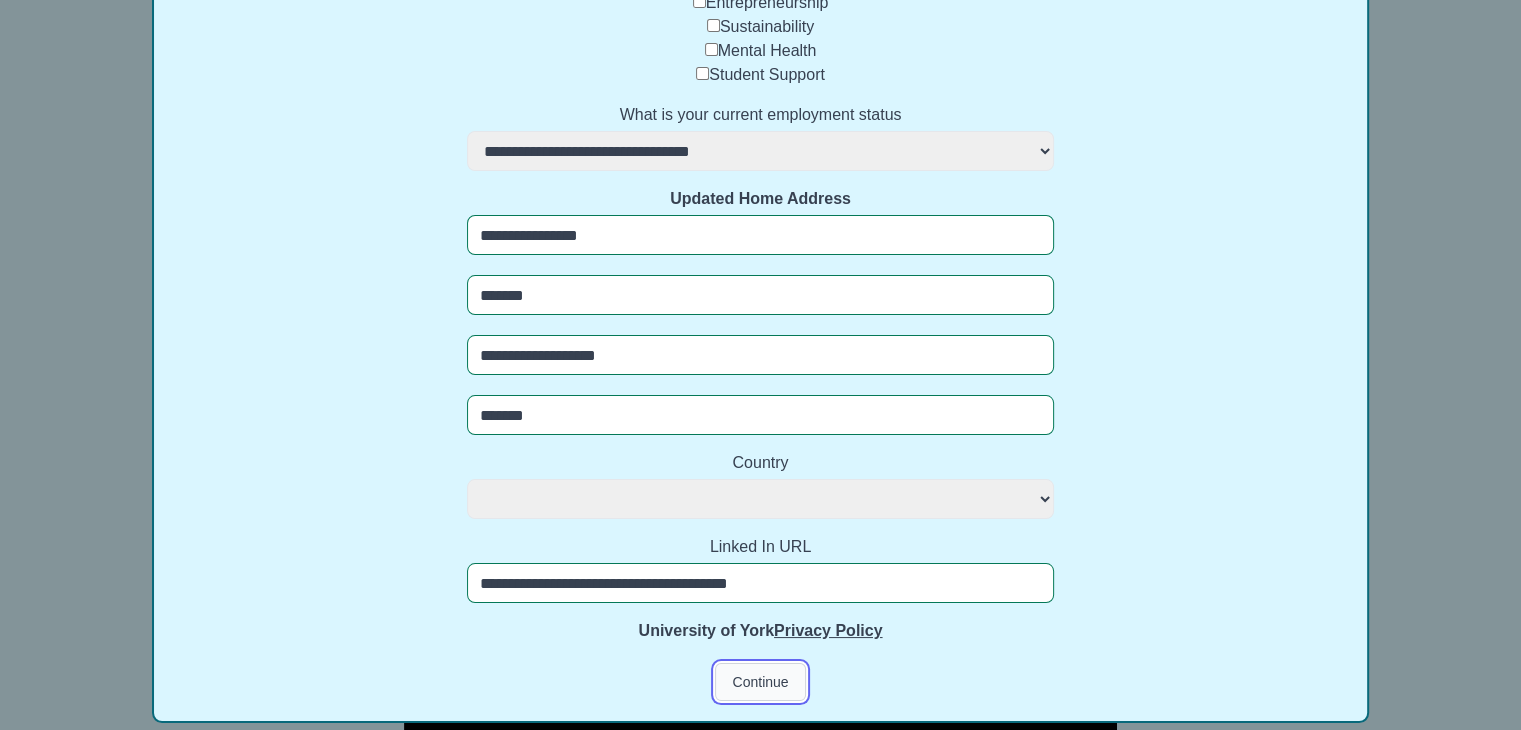 click on "Continue" at bounding box center [760, 682] 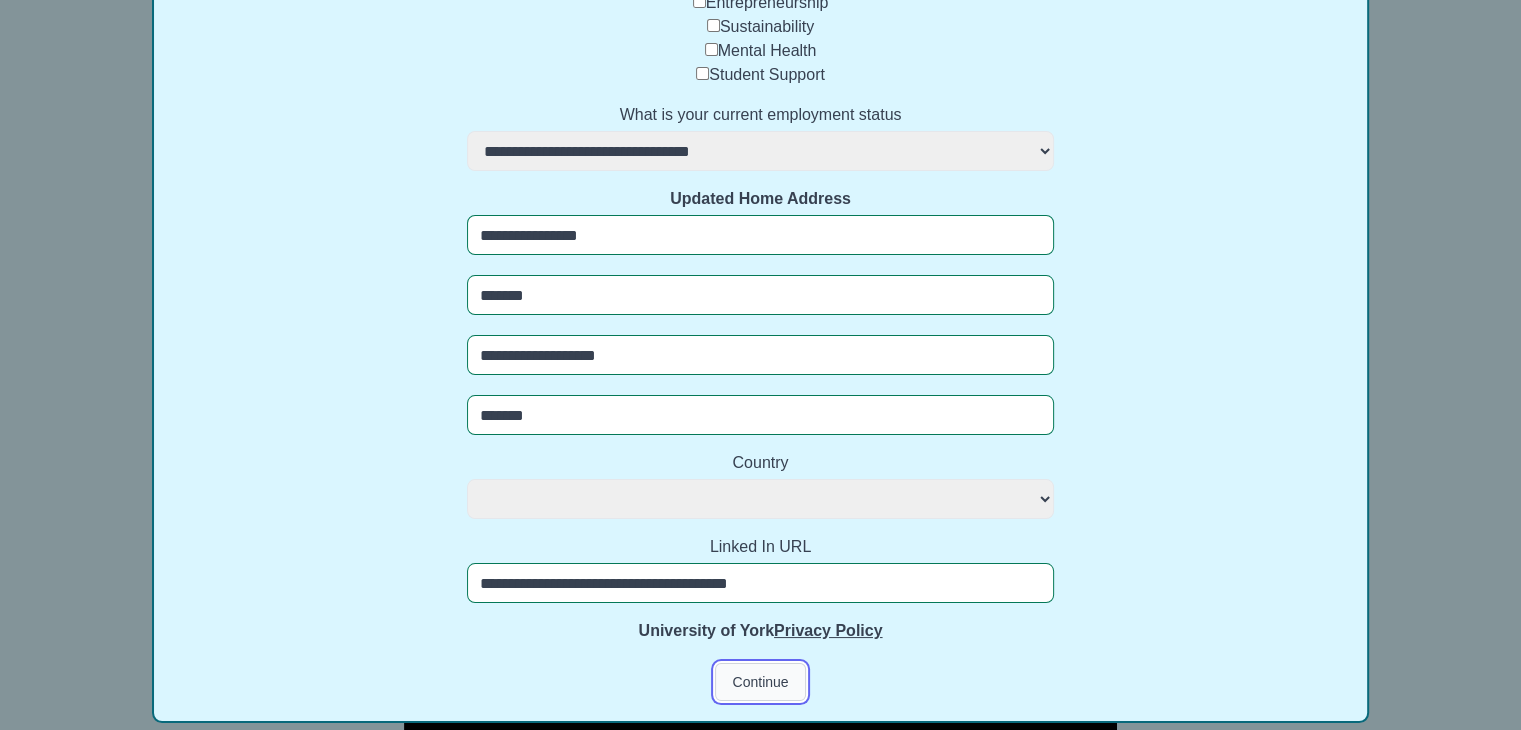 click on "Continue" at bounding box center [760, 682] 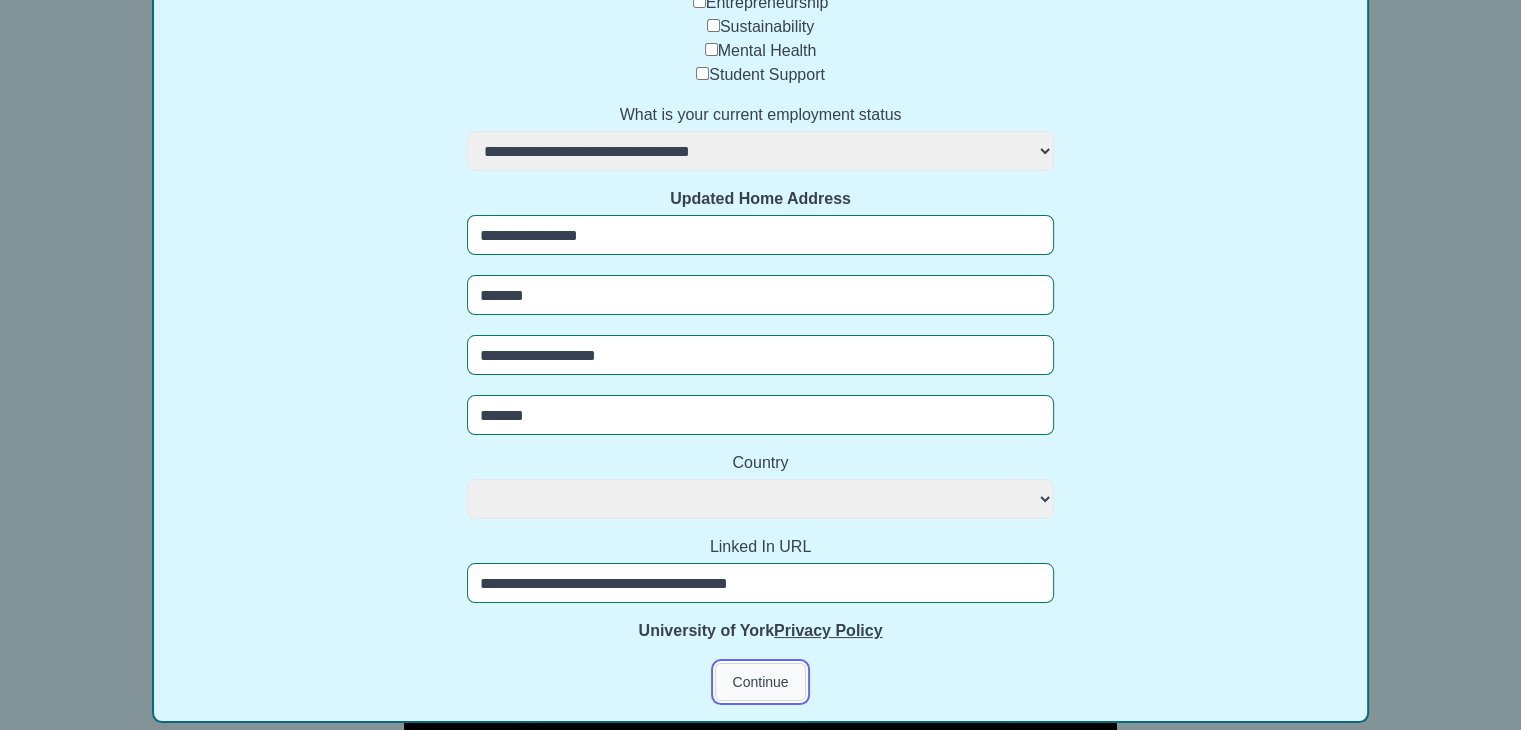 click on "Continue" at bounding box center [760, 682] 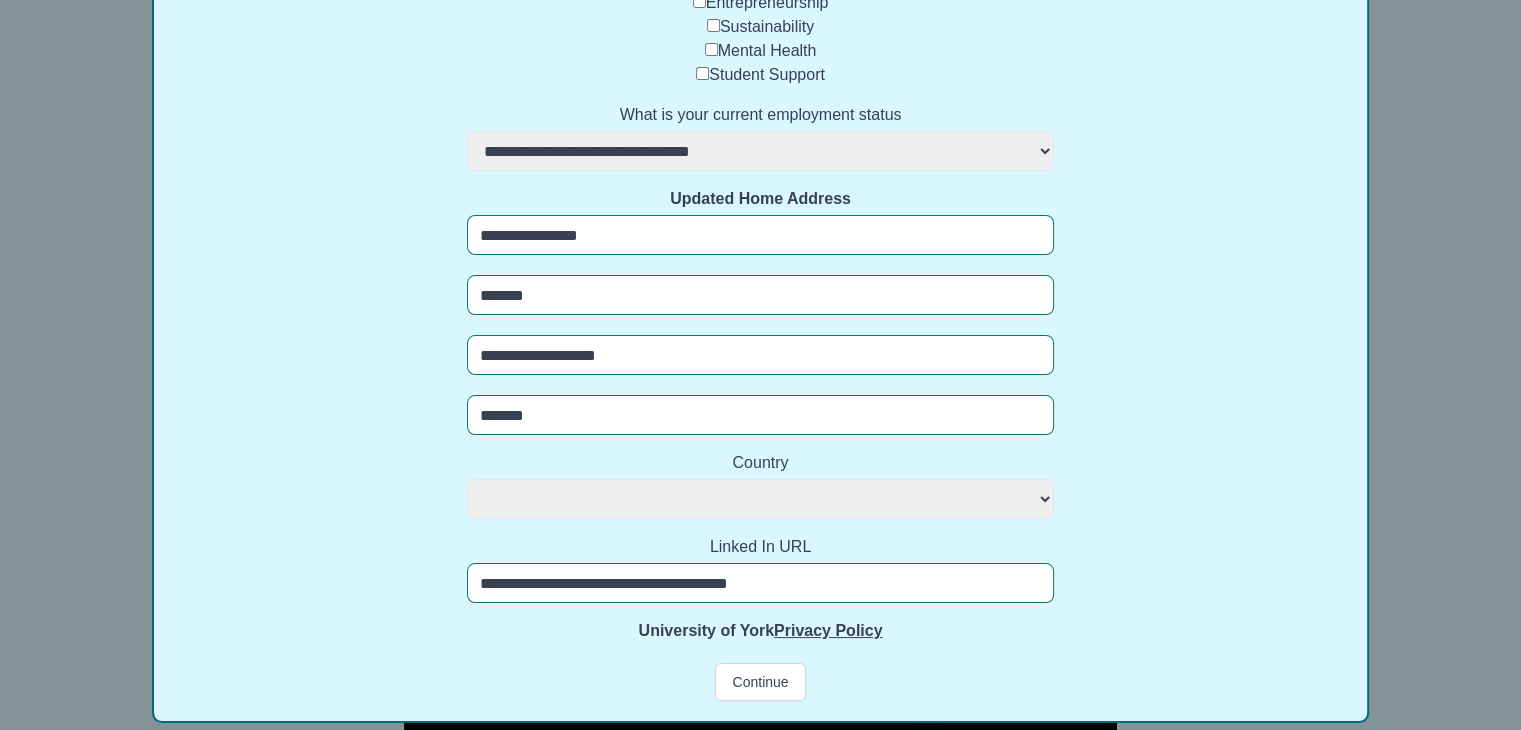 click on "**********" at bounding box center (760, 365) 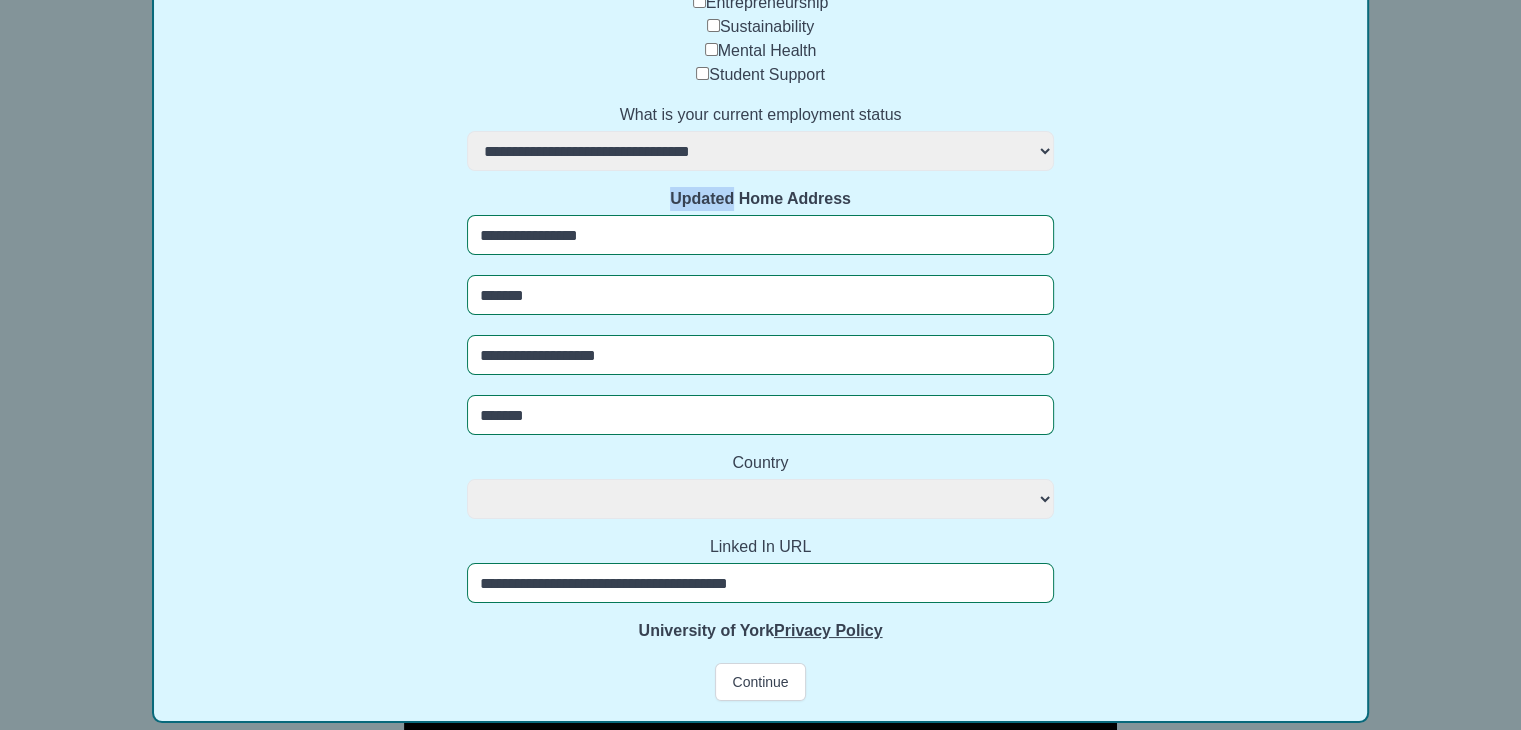 click on "**********" at bounding box center (760, 365) 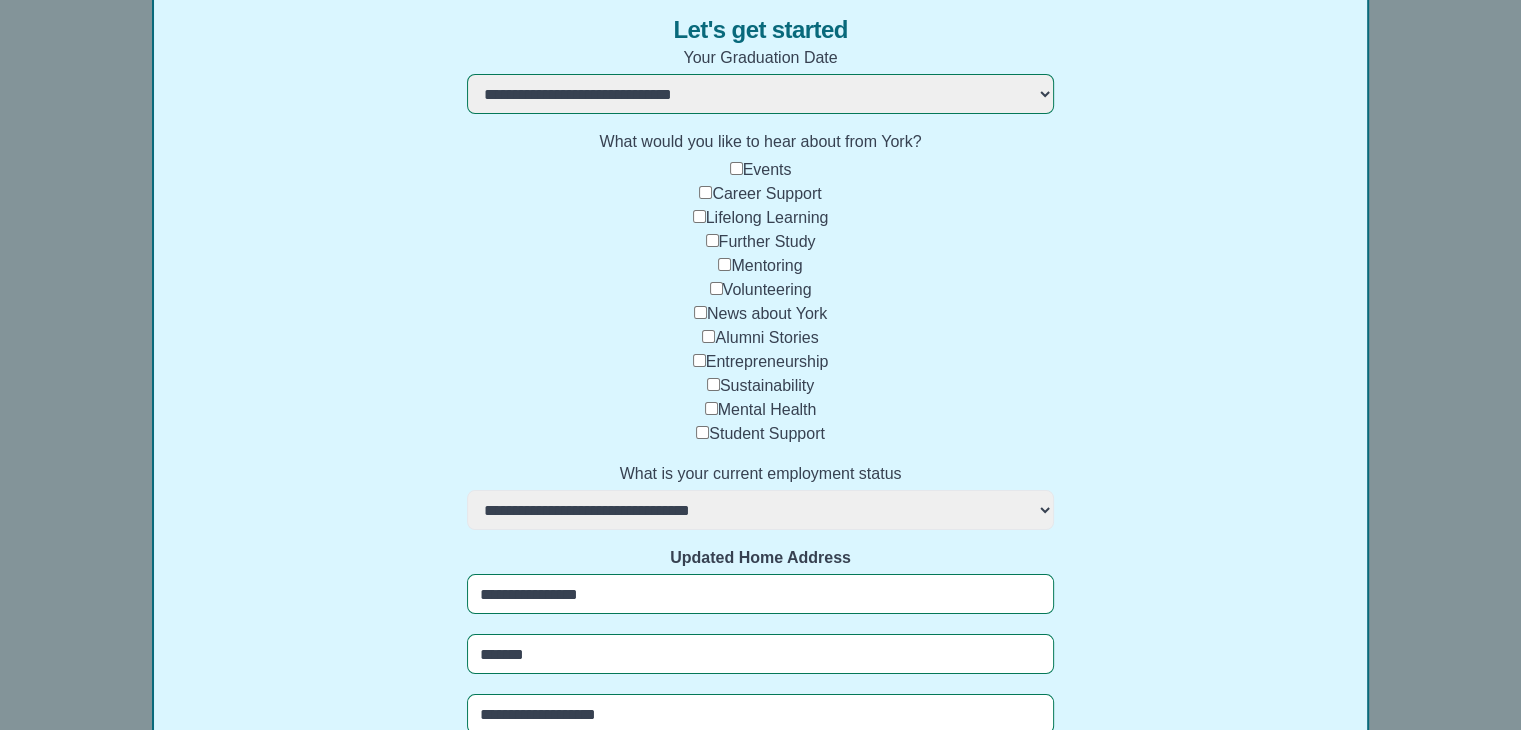 click on "**********" at bounding box center (760, 365) 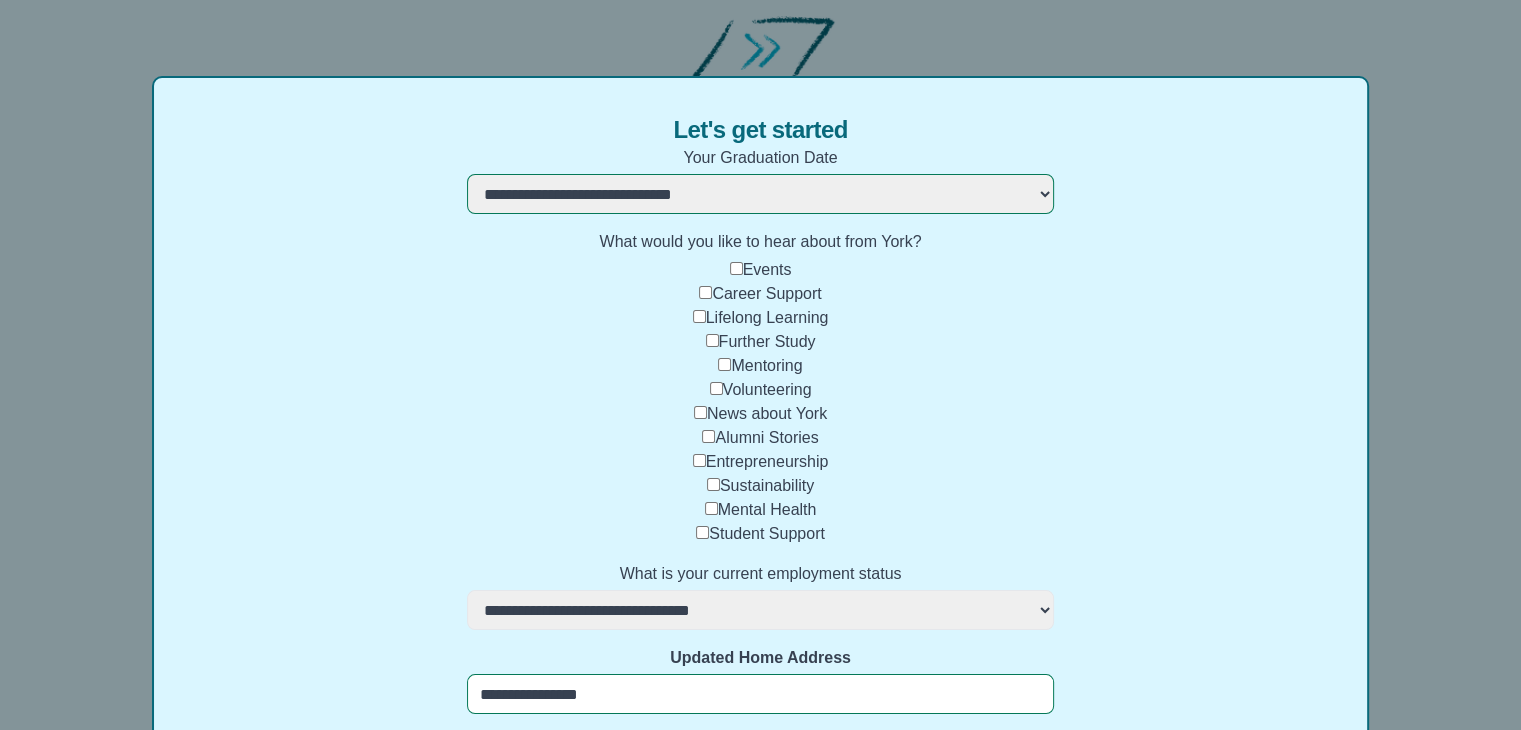 click on "**********" at bounding box center [760, 194] 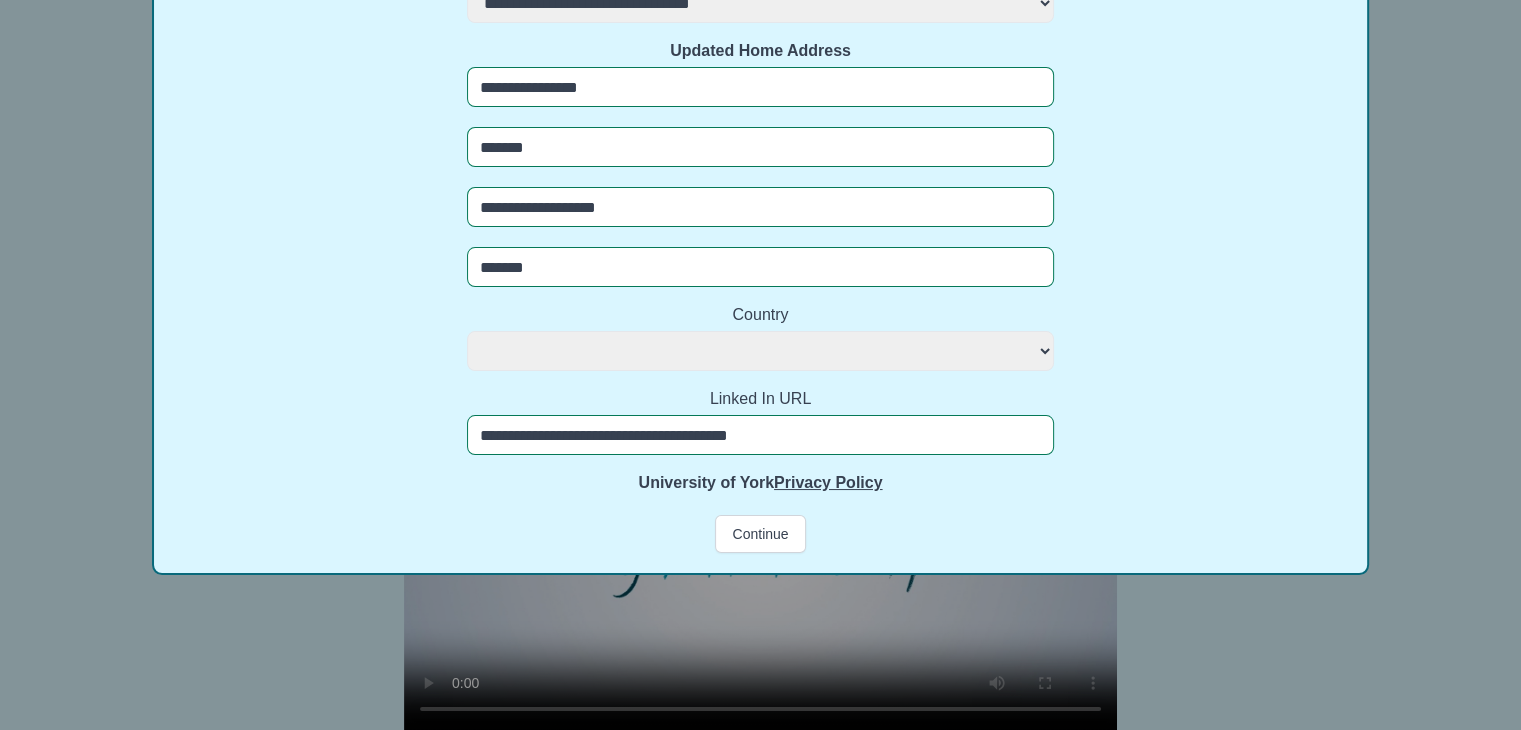 scroll, scrollTop: 792, scrollLeft: 0, axis: vertical 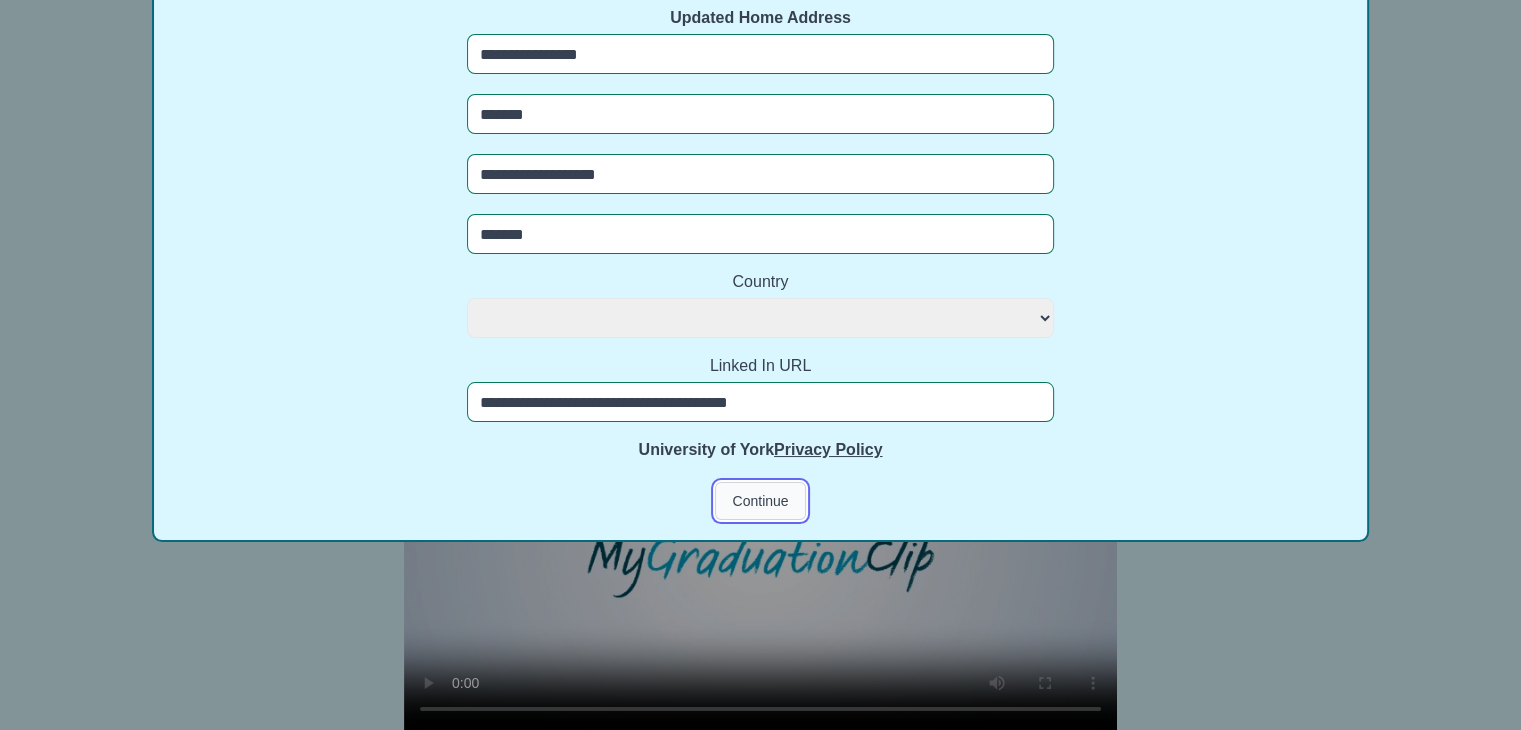click on "Continue" at bounding box center [760, 501] 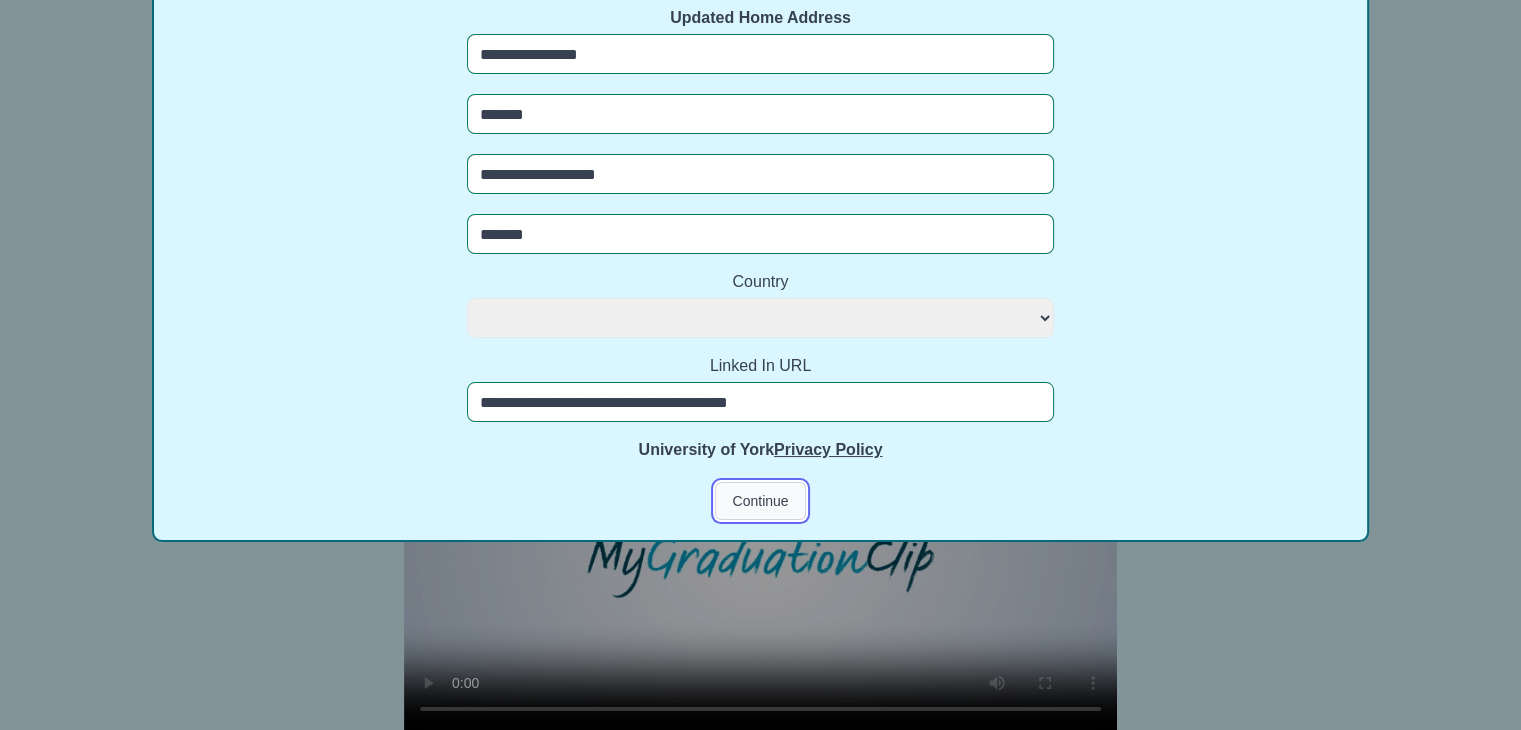 click on "Continue" at bounding box center [760, 501] 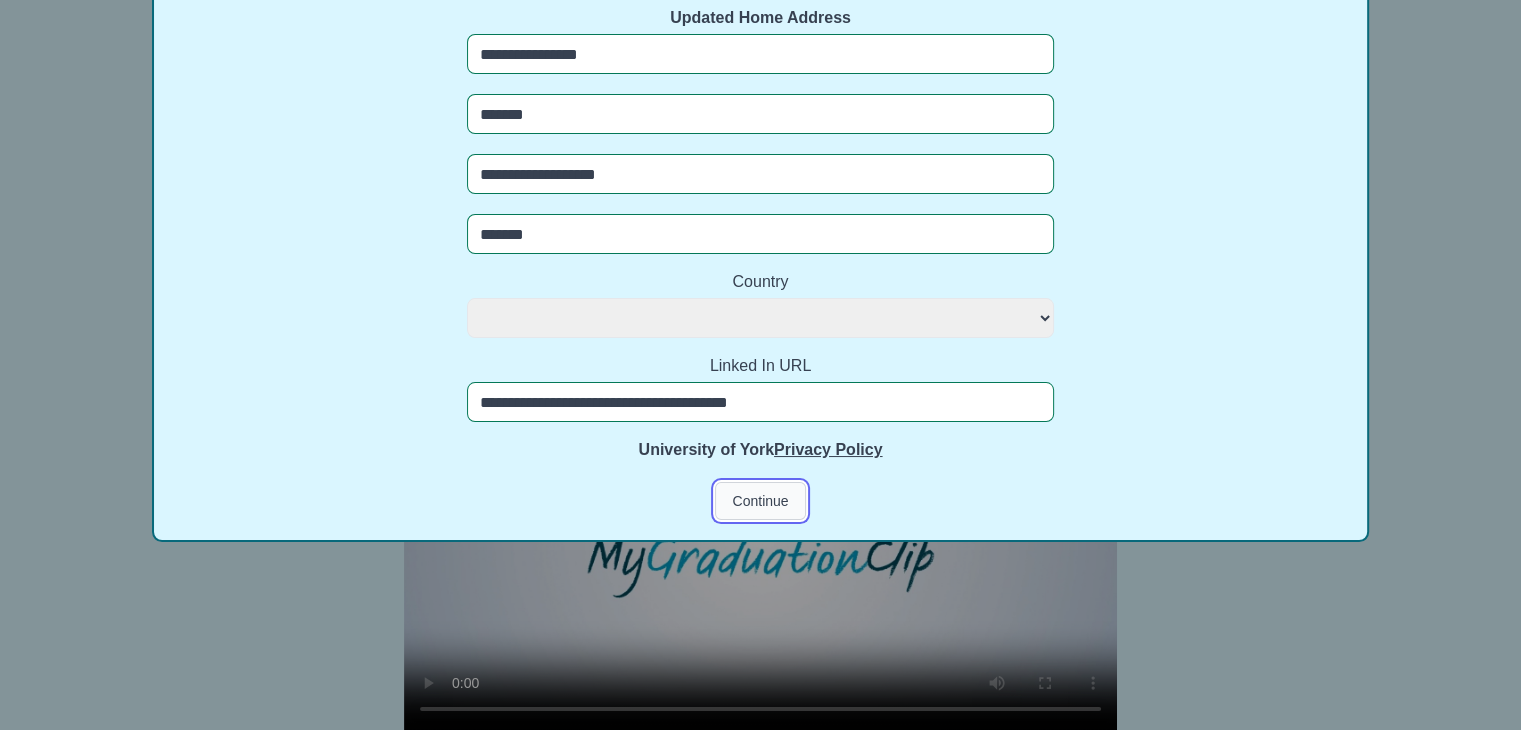 click on "Continue" at bounding box center [760, 501] 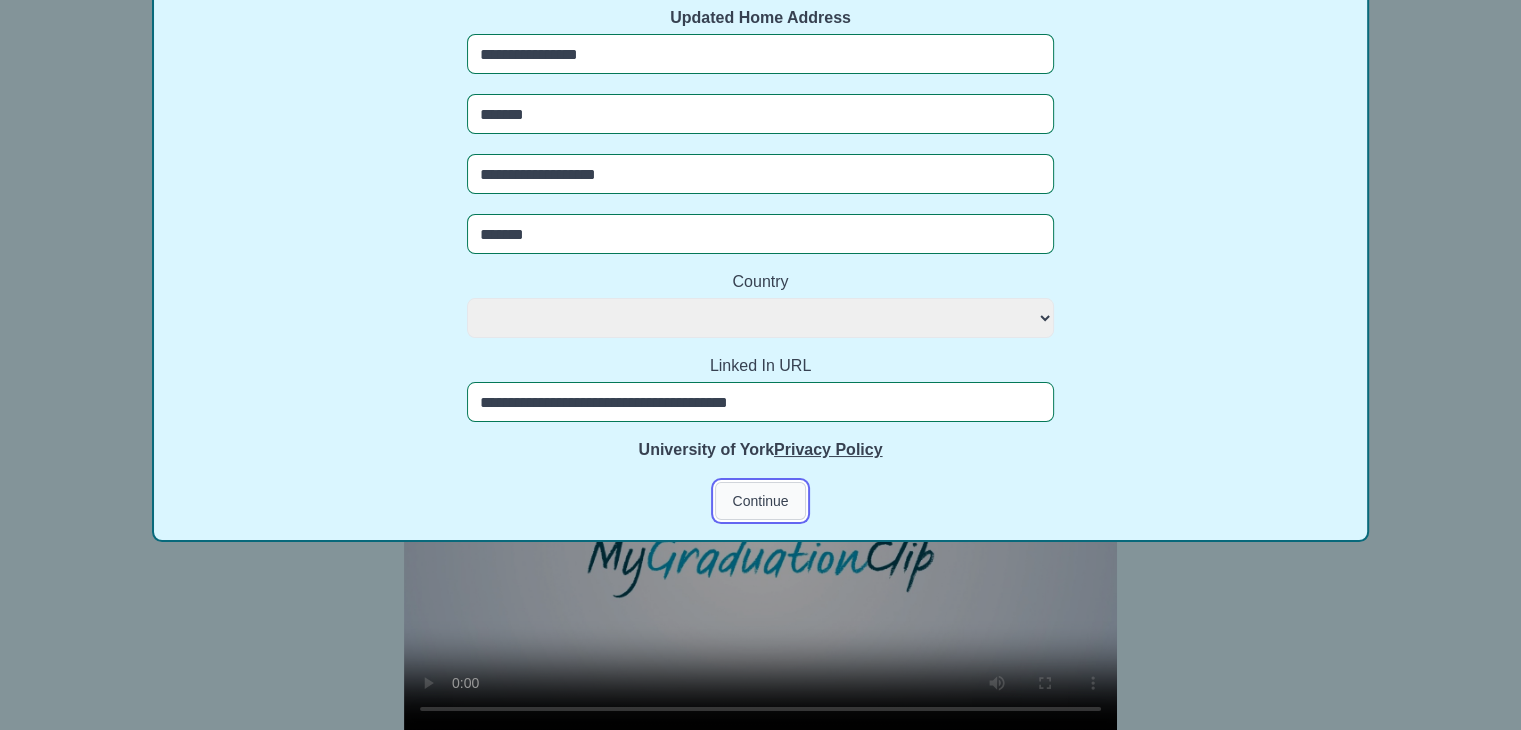 click on "Continue" at bounding box center [760, 501] 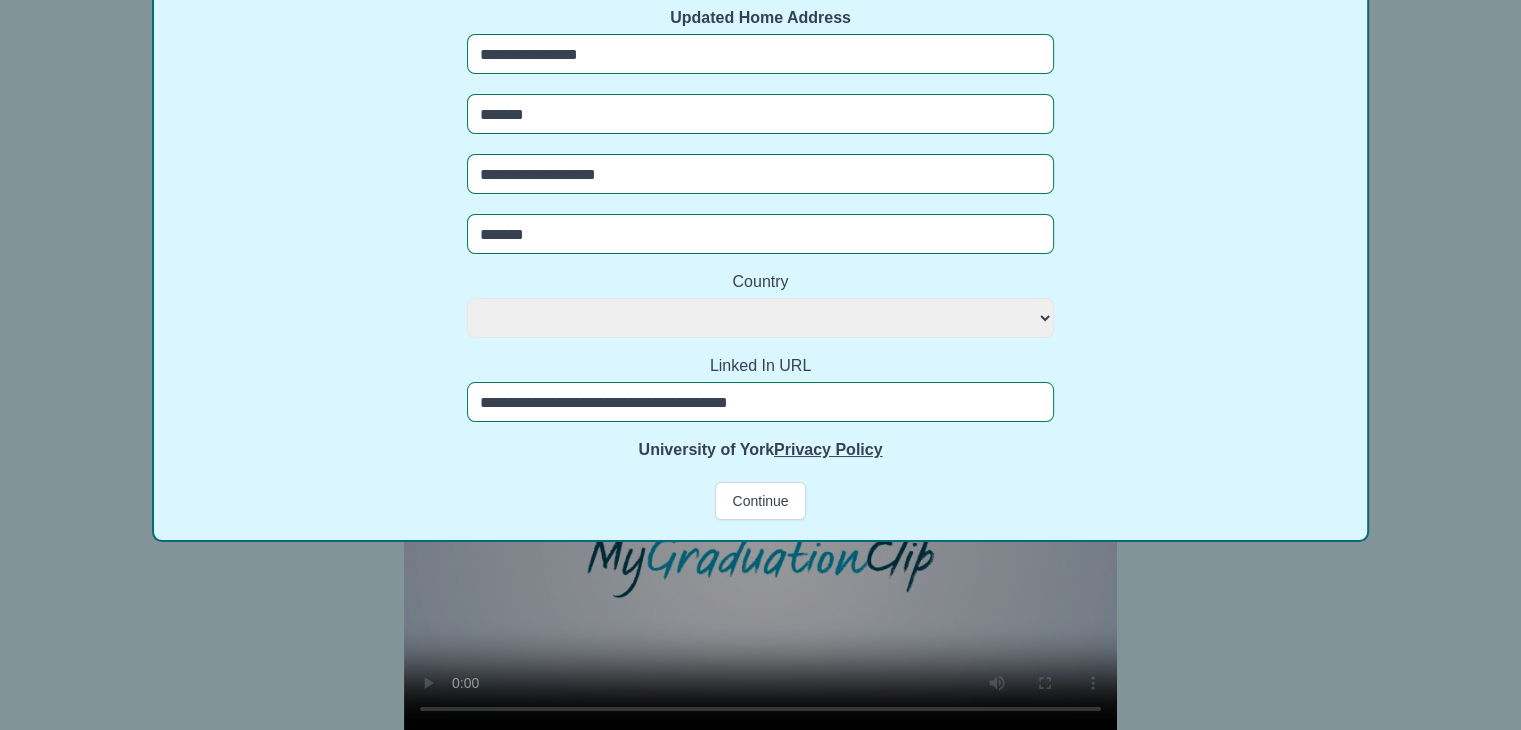 click on "**********" at bounding box center [760, 318] 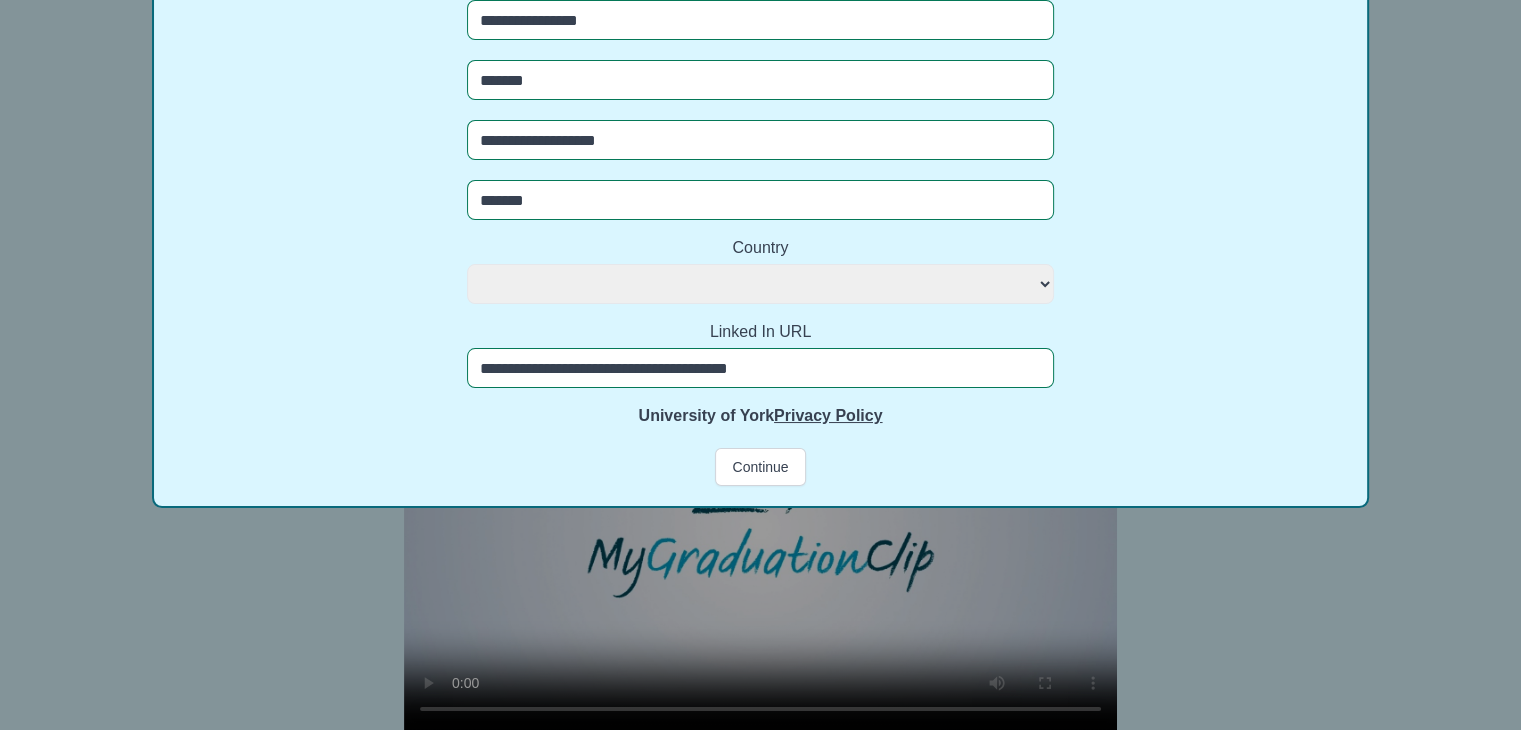 scroll, scrollTop: 826, scrollLeft: 0, axis: vertical 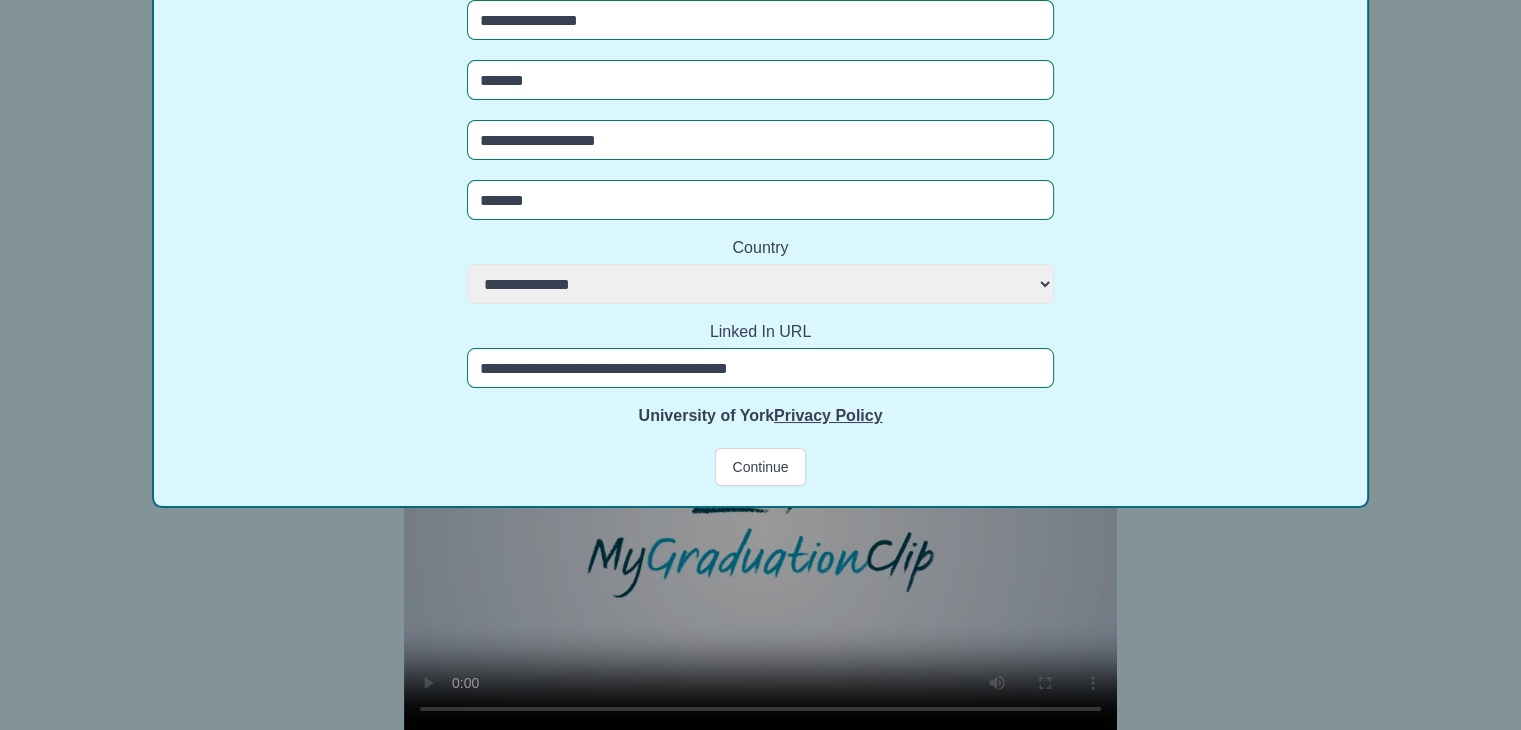 click on "**********" at bounding box center [760, 284] 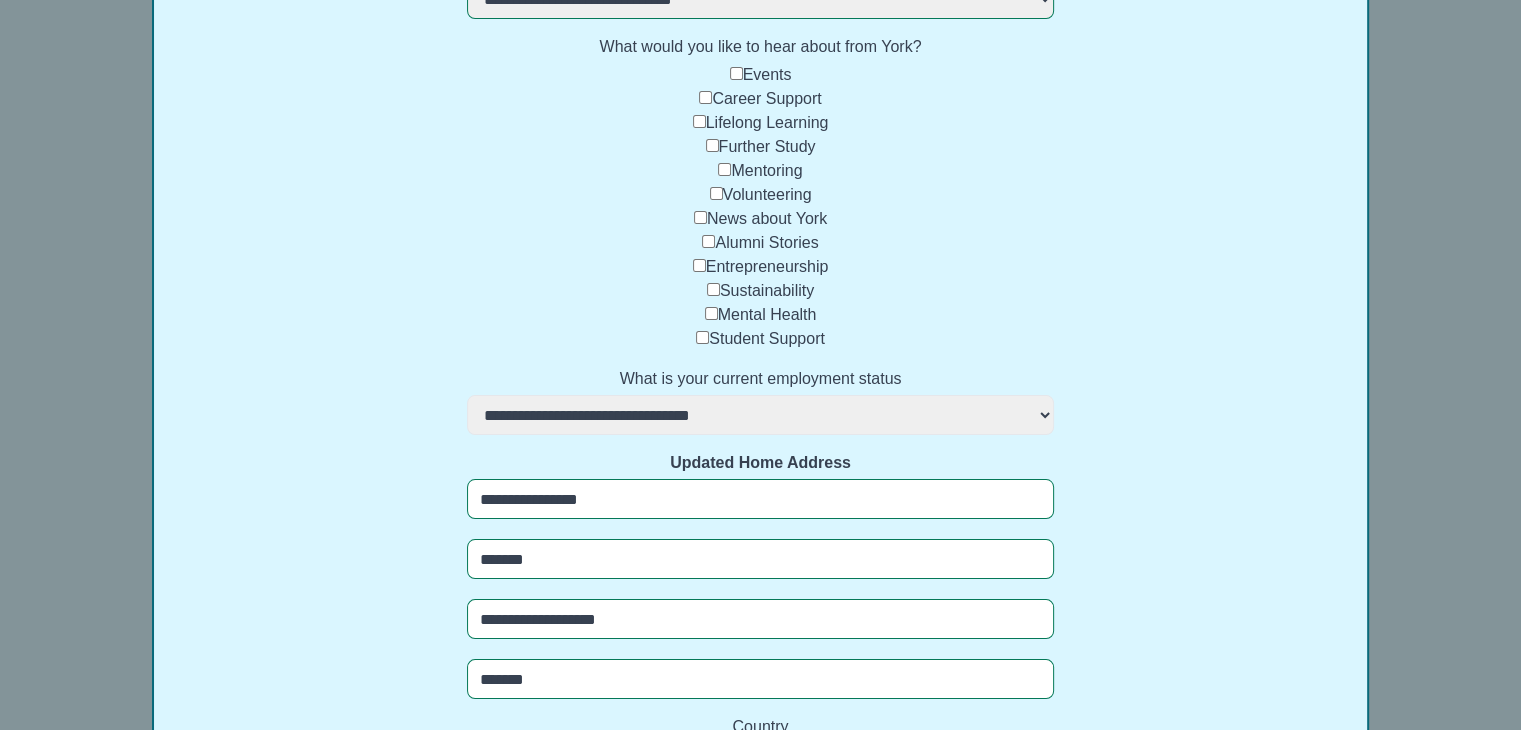 scroll, scrollTop: 312, scrollLeft: 0, axis: vertical 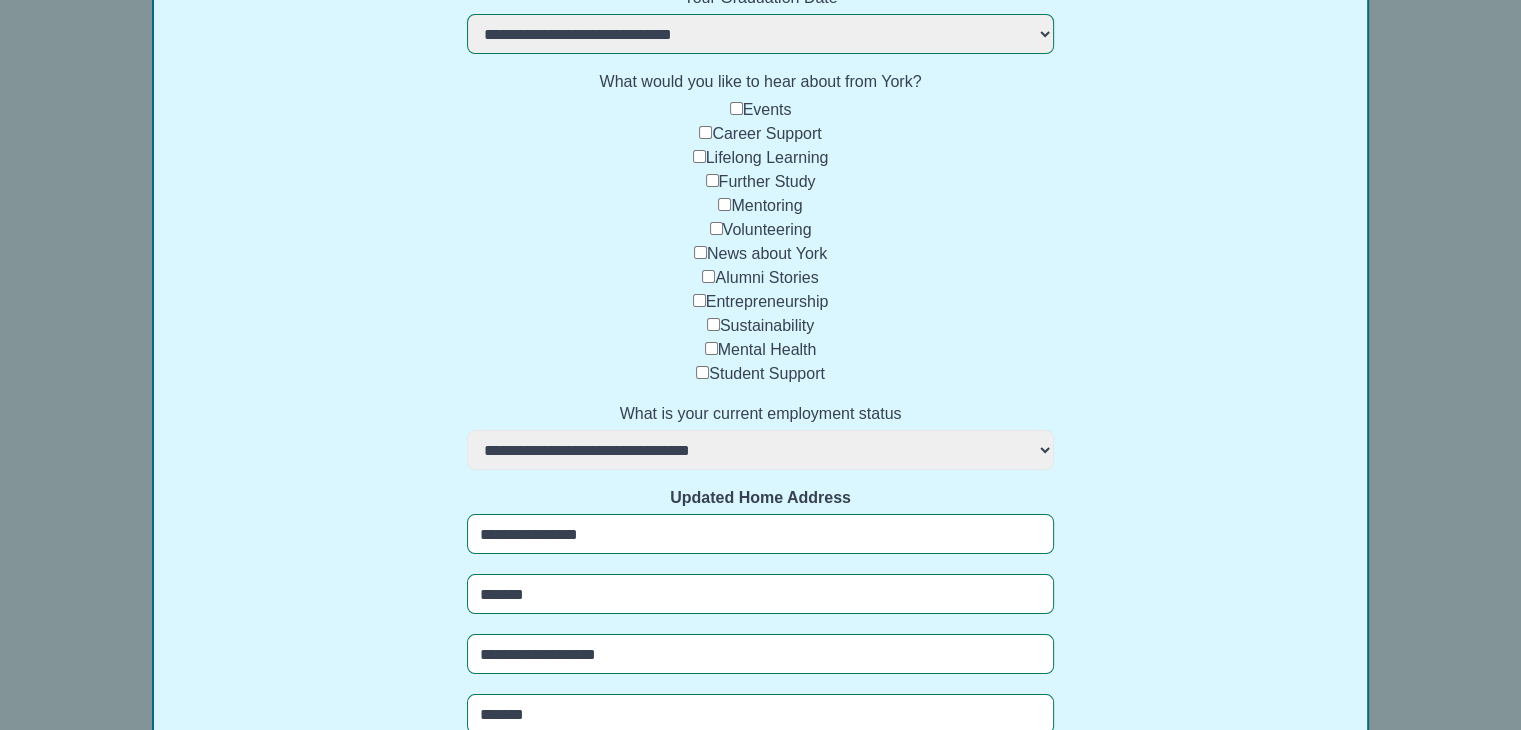 click on "Career Support" at bounding box center (766, 133) 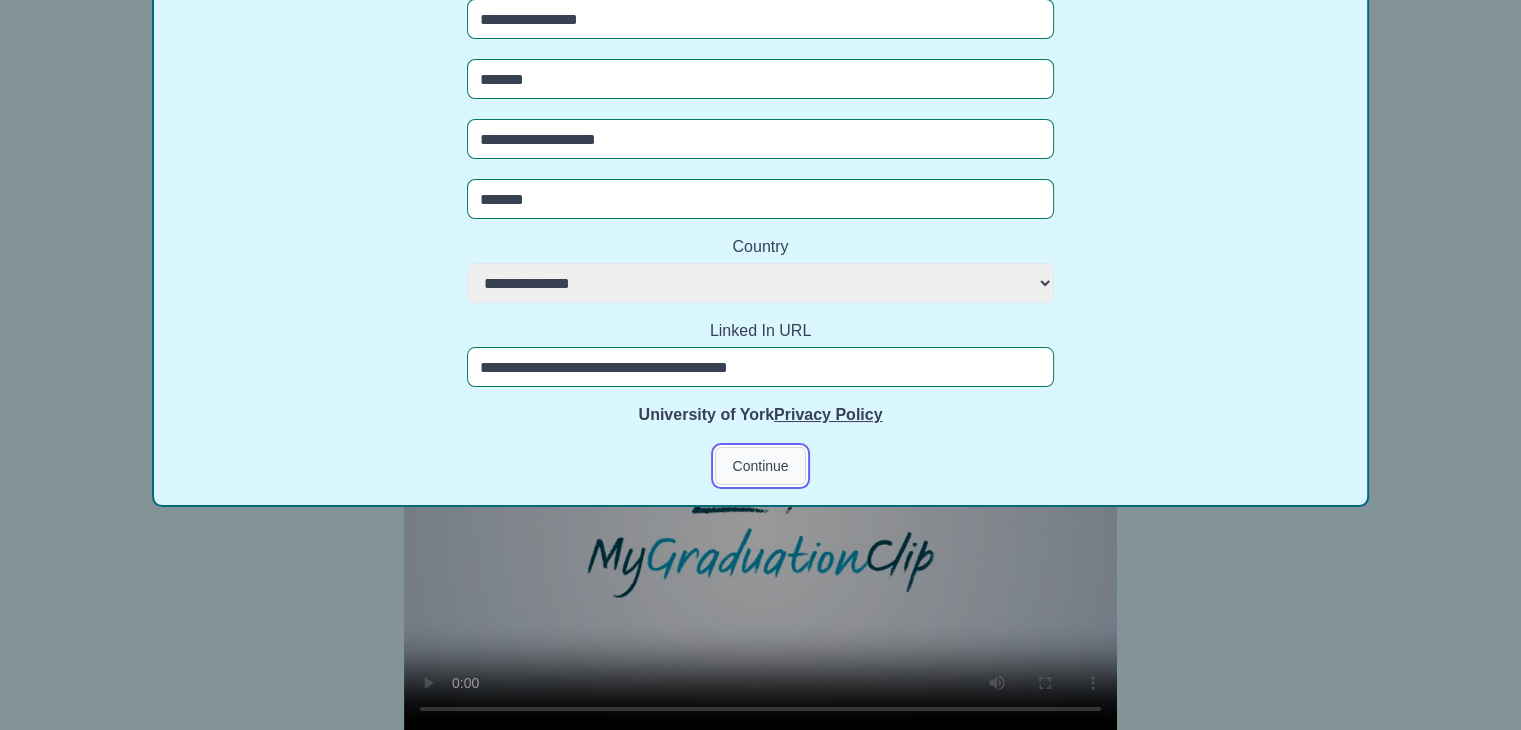 click on "Continue" at bounding box center [760, 466] 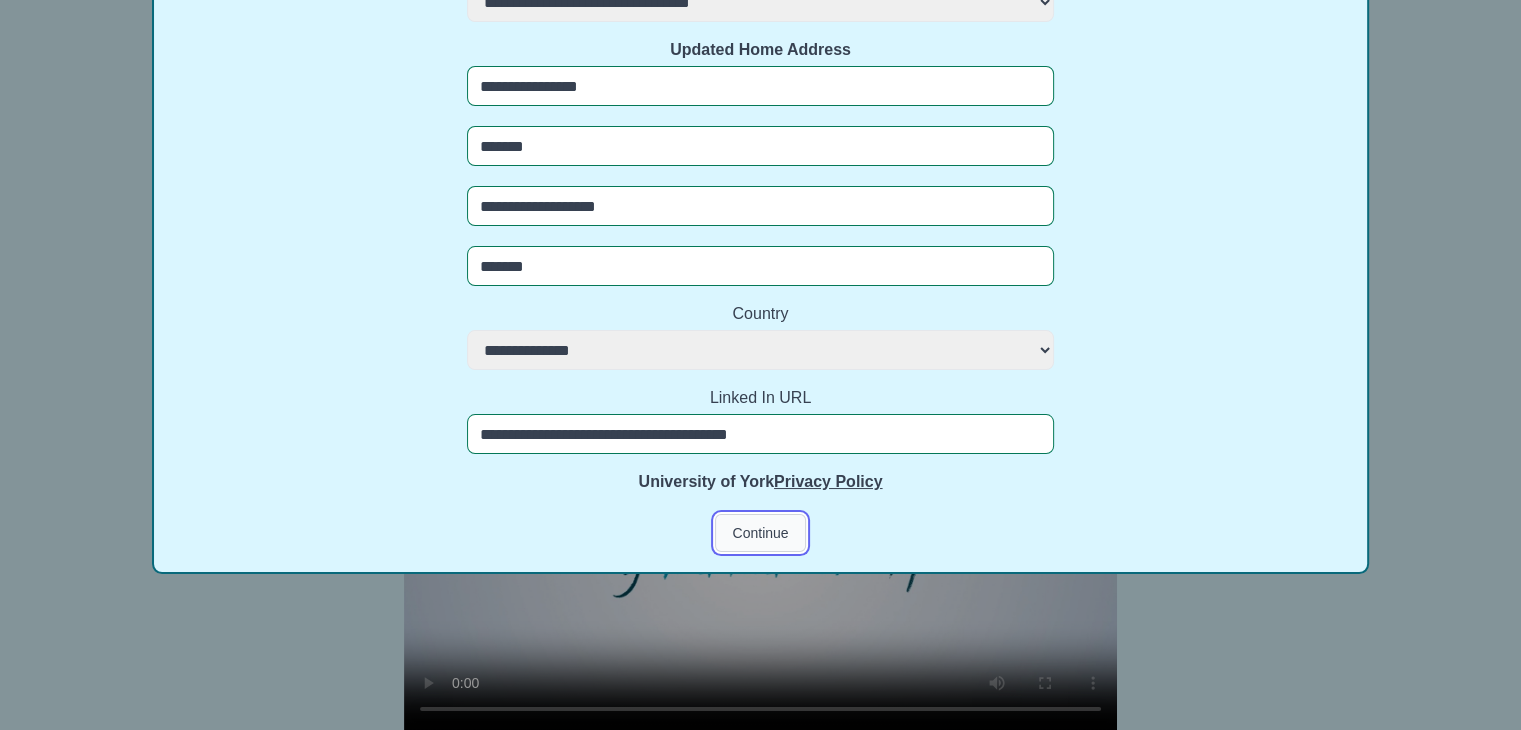 scroll, scrollTop: 759, scrollLeft: 0, axis: vertical 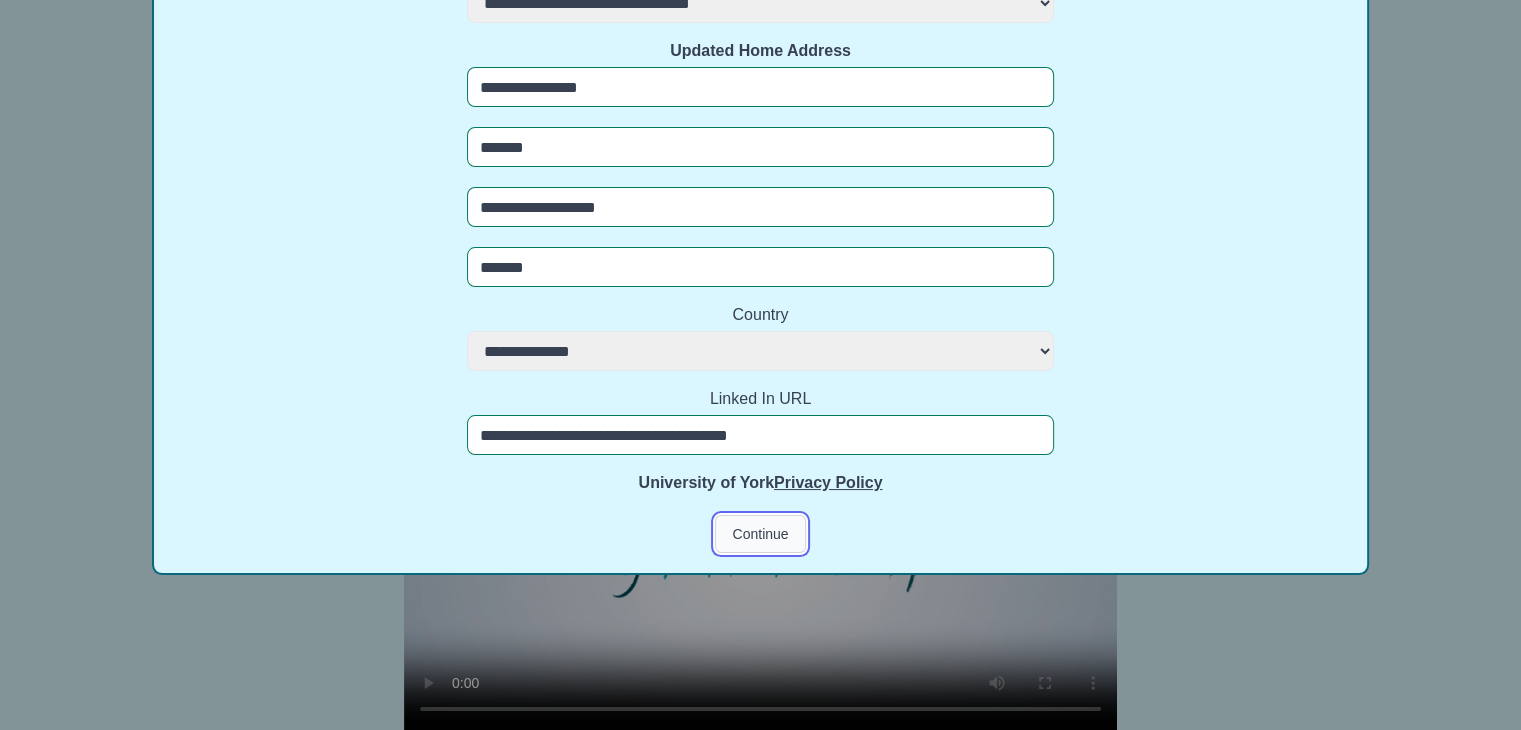 click on "Continue" at bounding box center (760, 534) 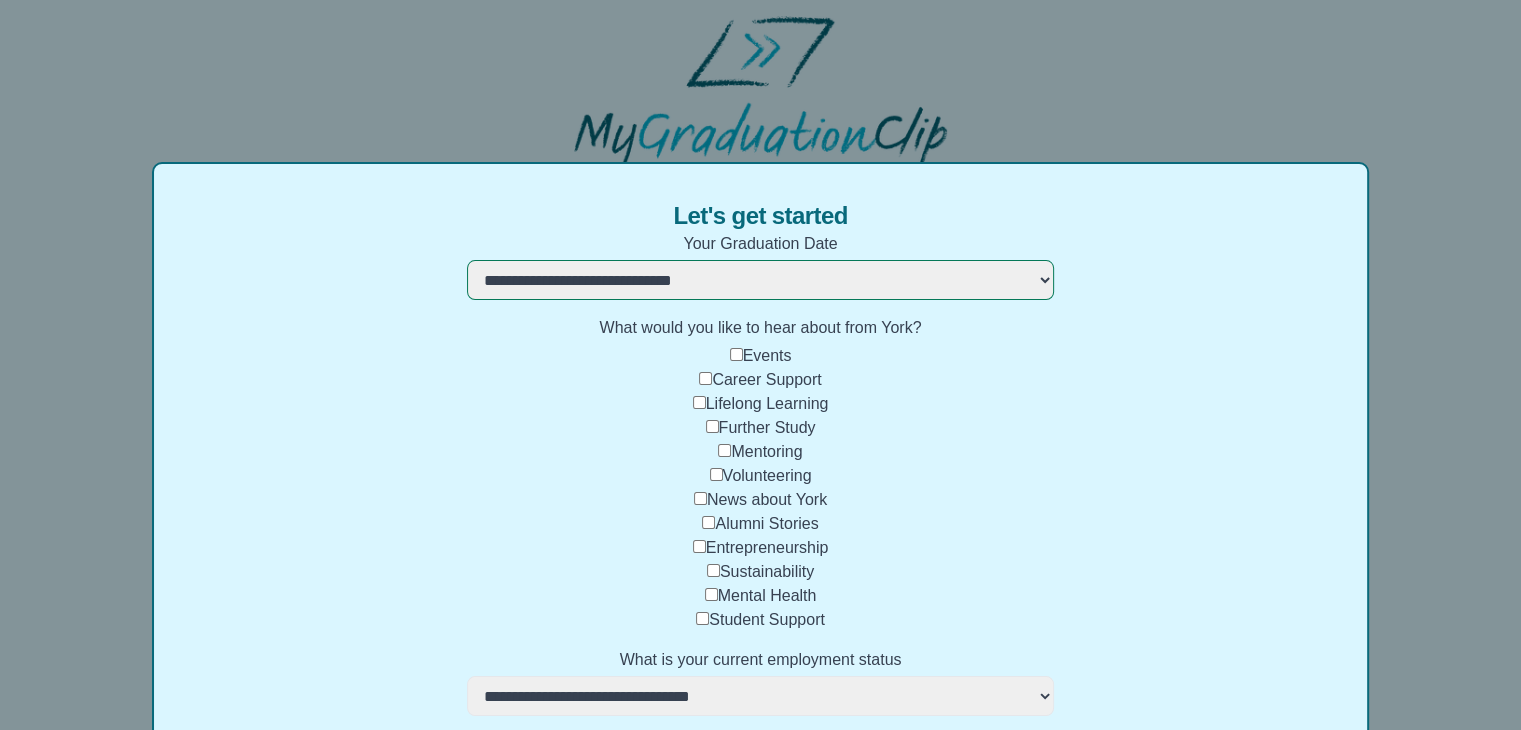 scroll, scrollTop: 0, scrollLeft: 0, axis: both 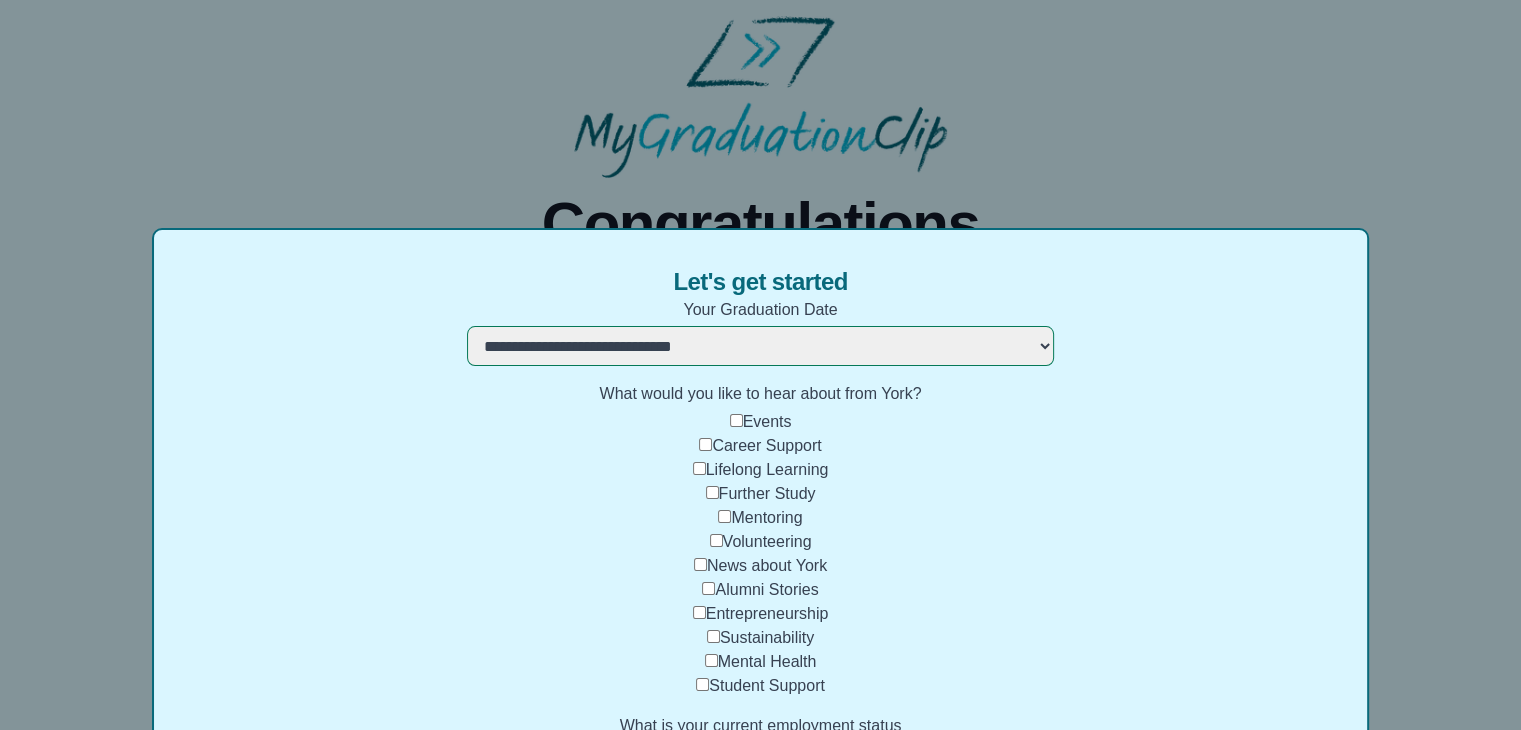 click on "Career Support" at bounding box center (766, 445) 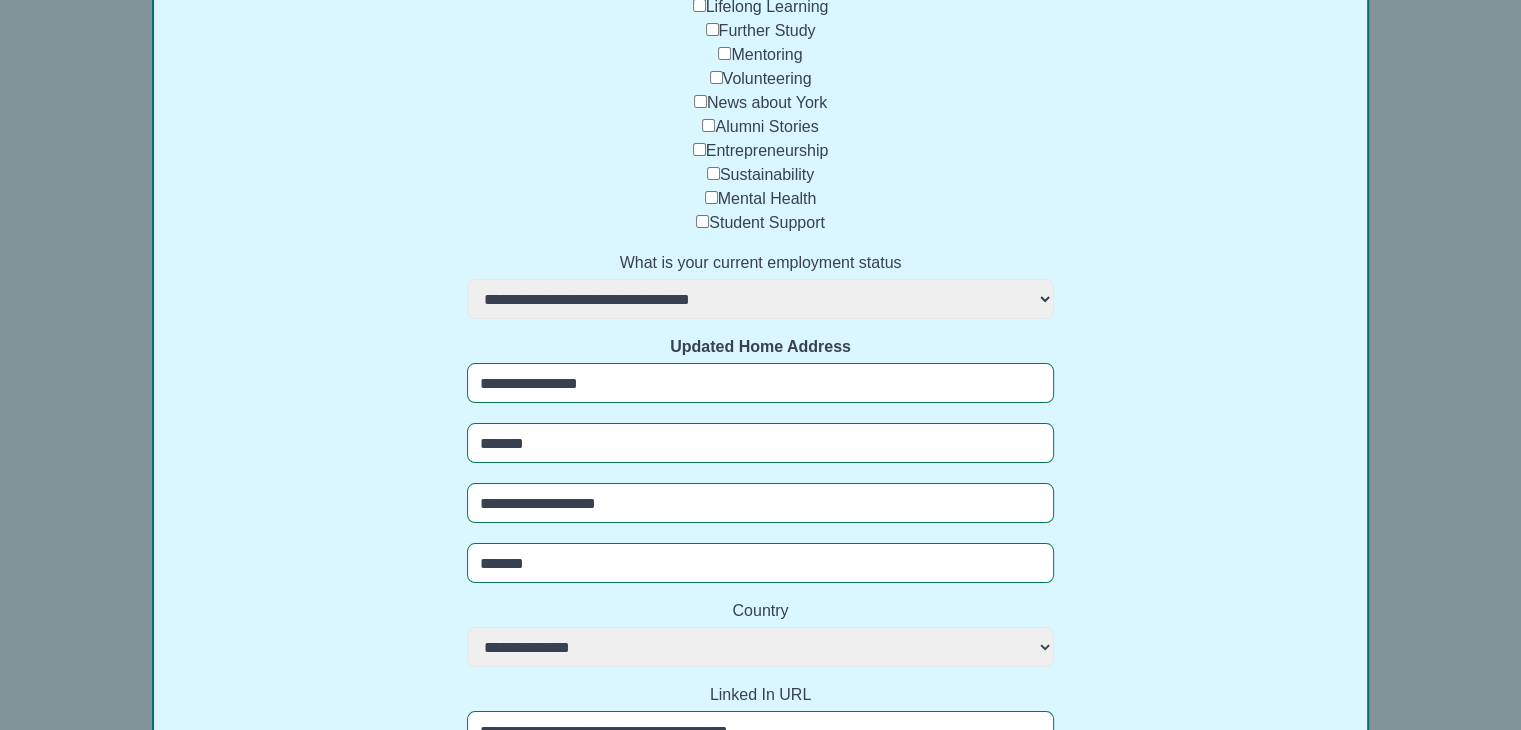 scroll, scrollTop: 827, scrollLeft: 0, axis: vertical 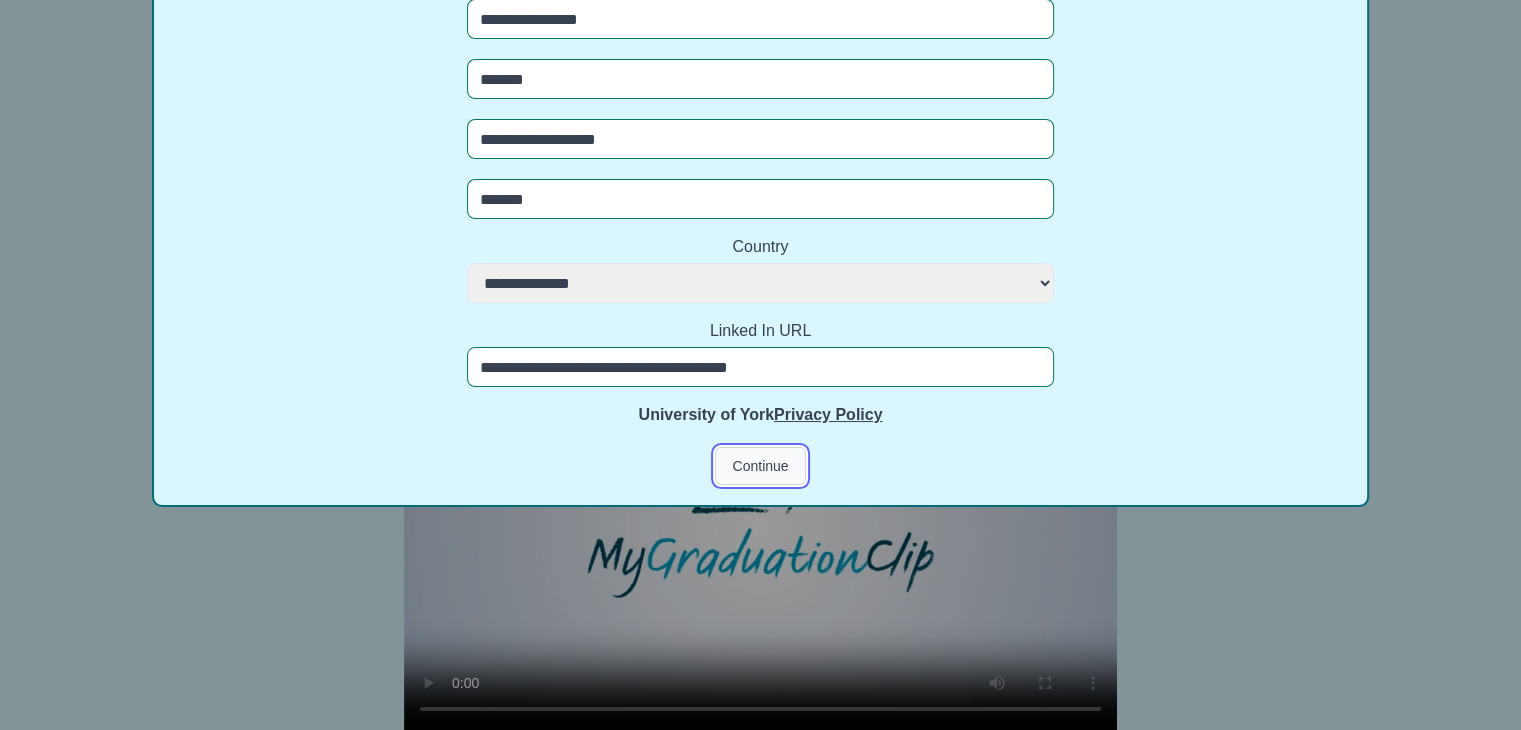 click on "Continue" at bounding box center [760, 466] 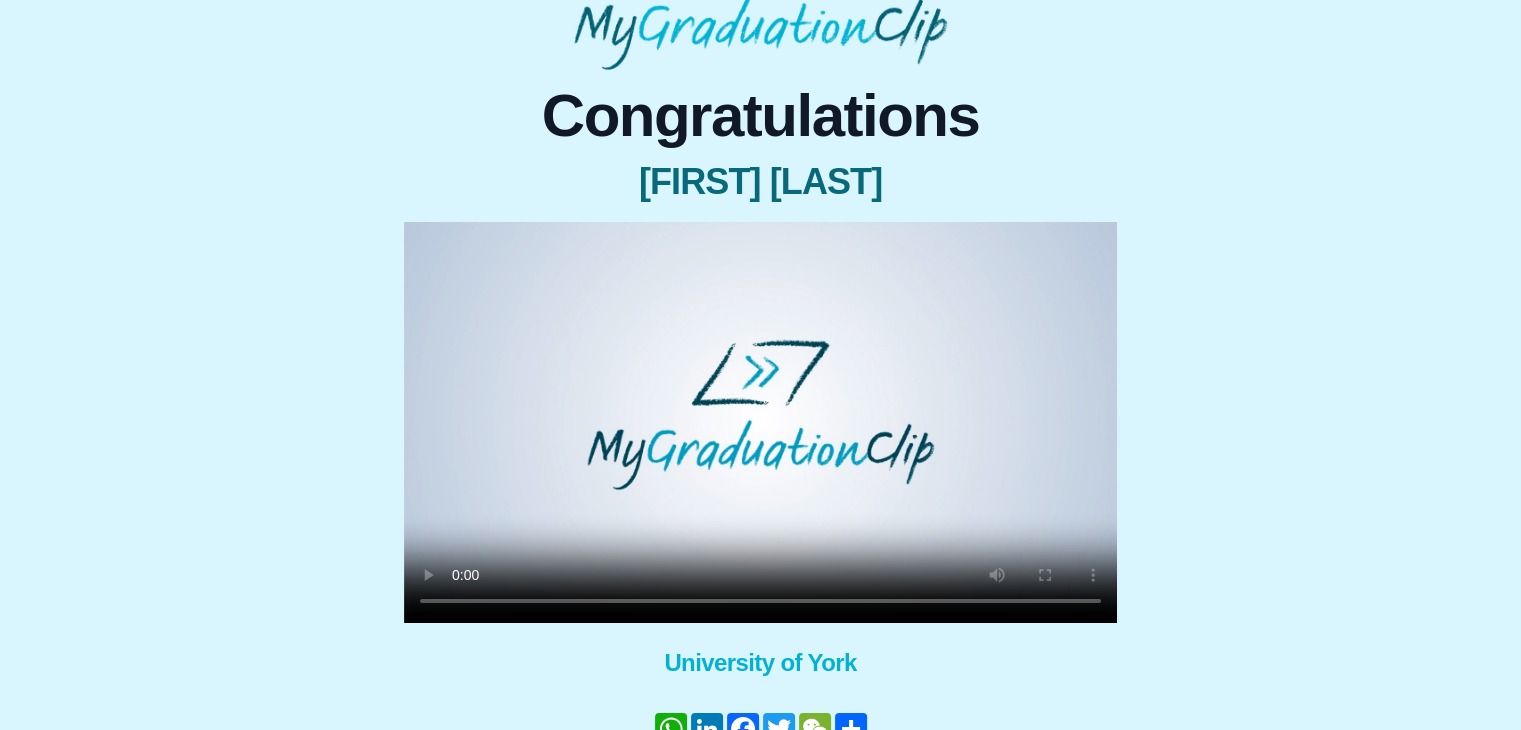 scroll, scrollTop: 114, scrollLeft: 0, axis: vertical 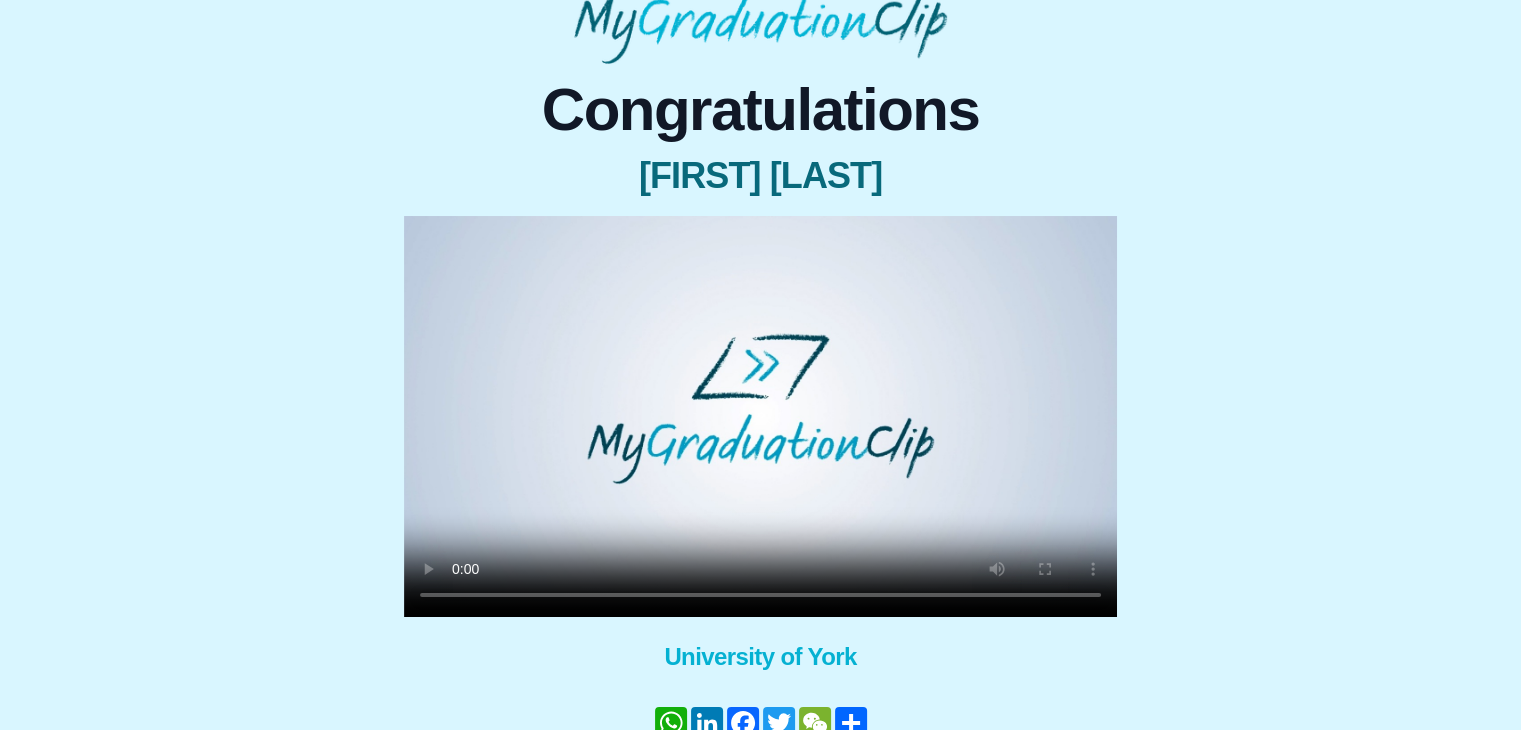 click at bounding box center (760, 416) 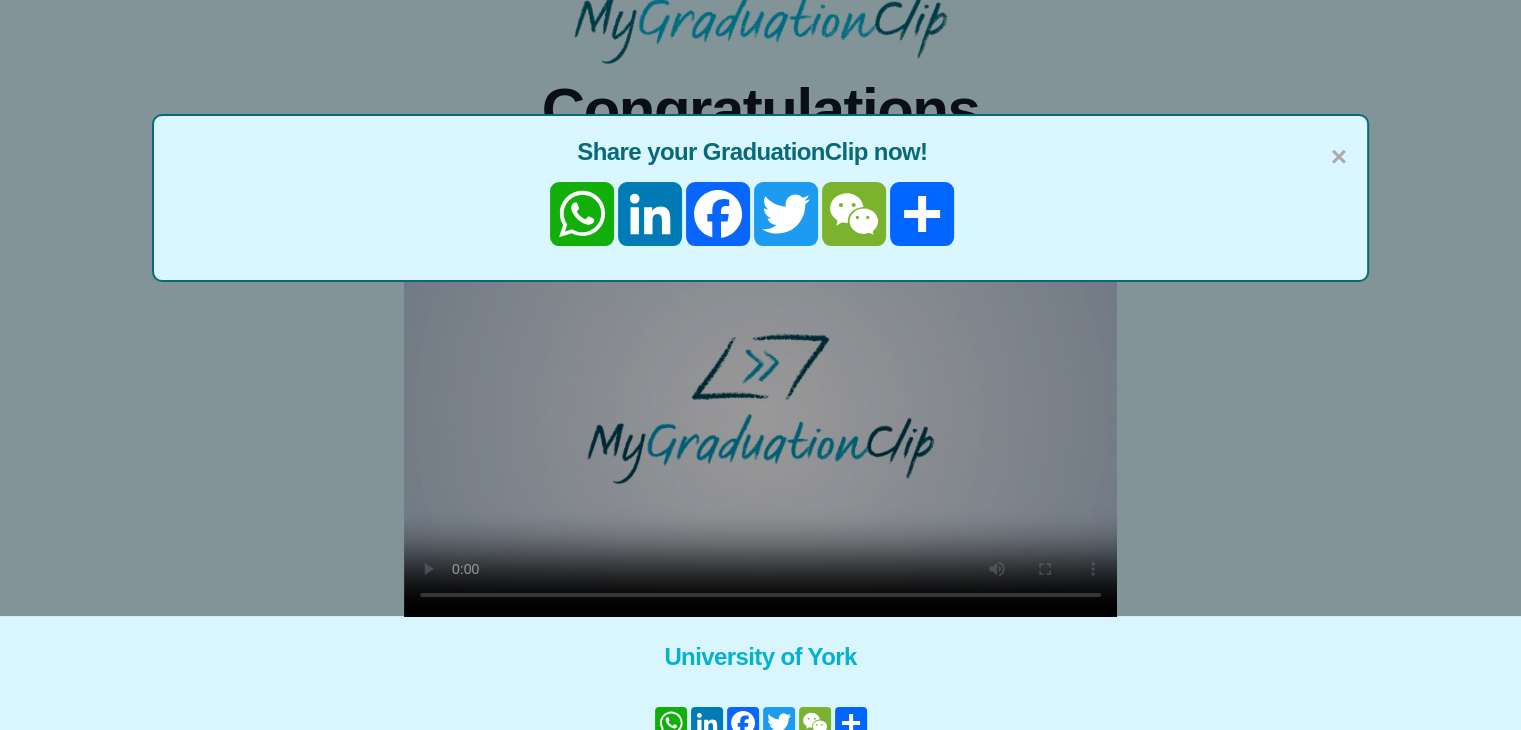 scroll, scrollTop: 222, scrollLeft: 0, axis: vertical 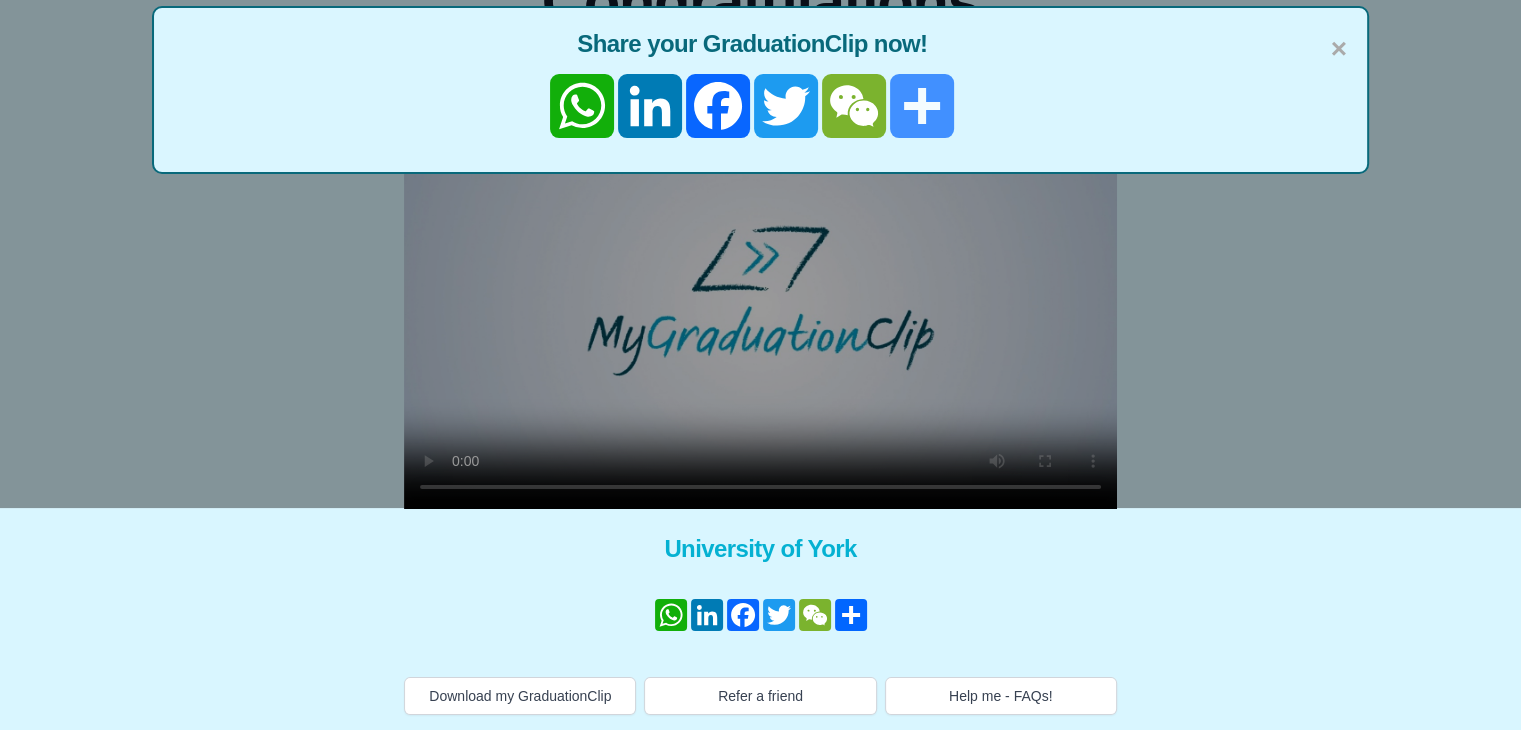 click on "Share" at bounding box center (922, 106) 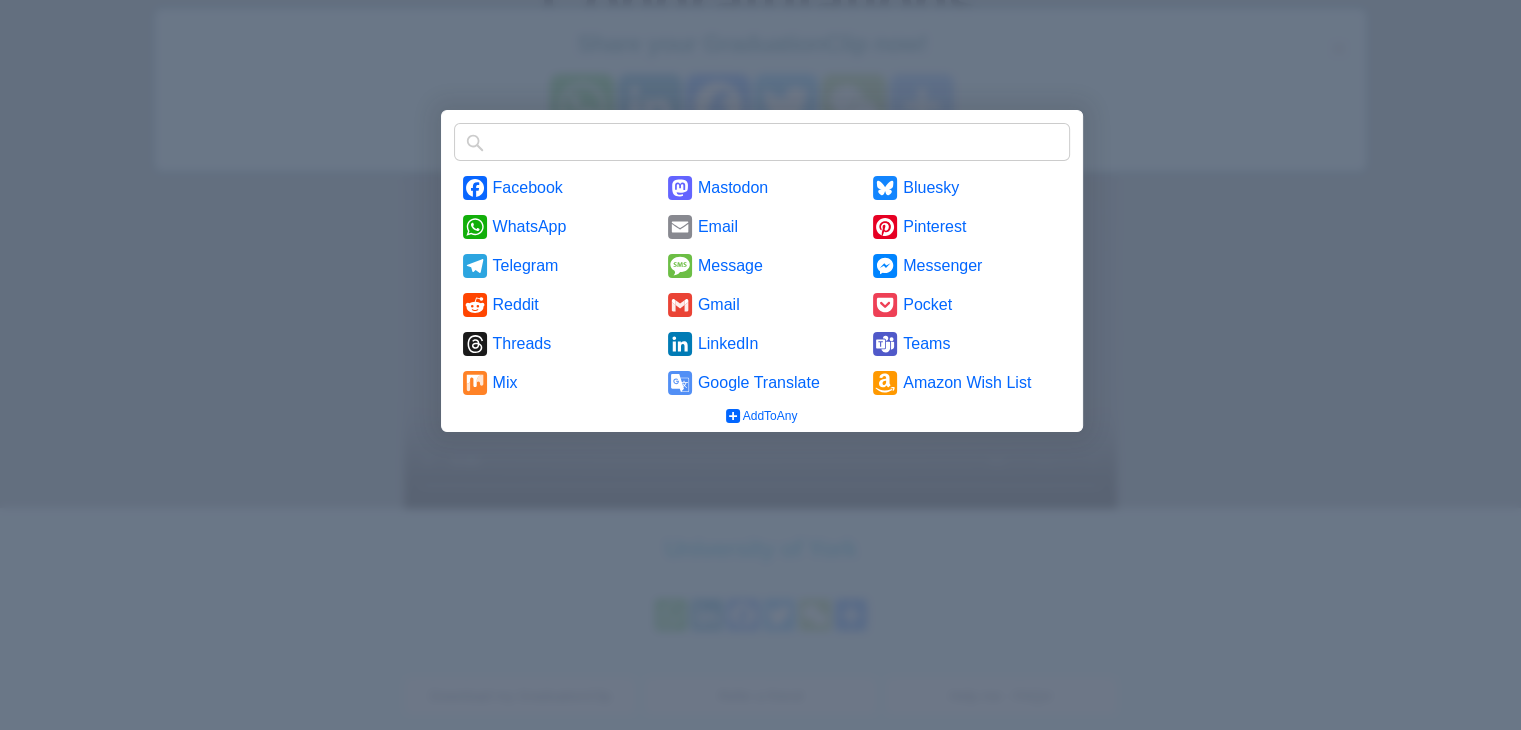 click at bounding box center [760, 365] 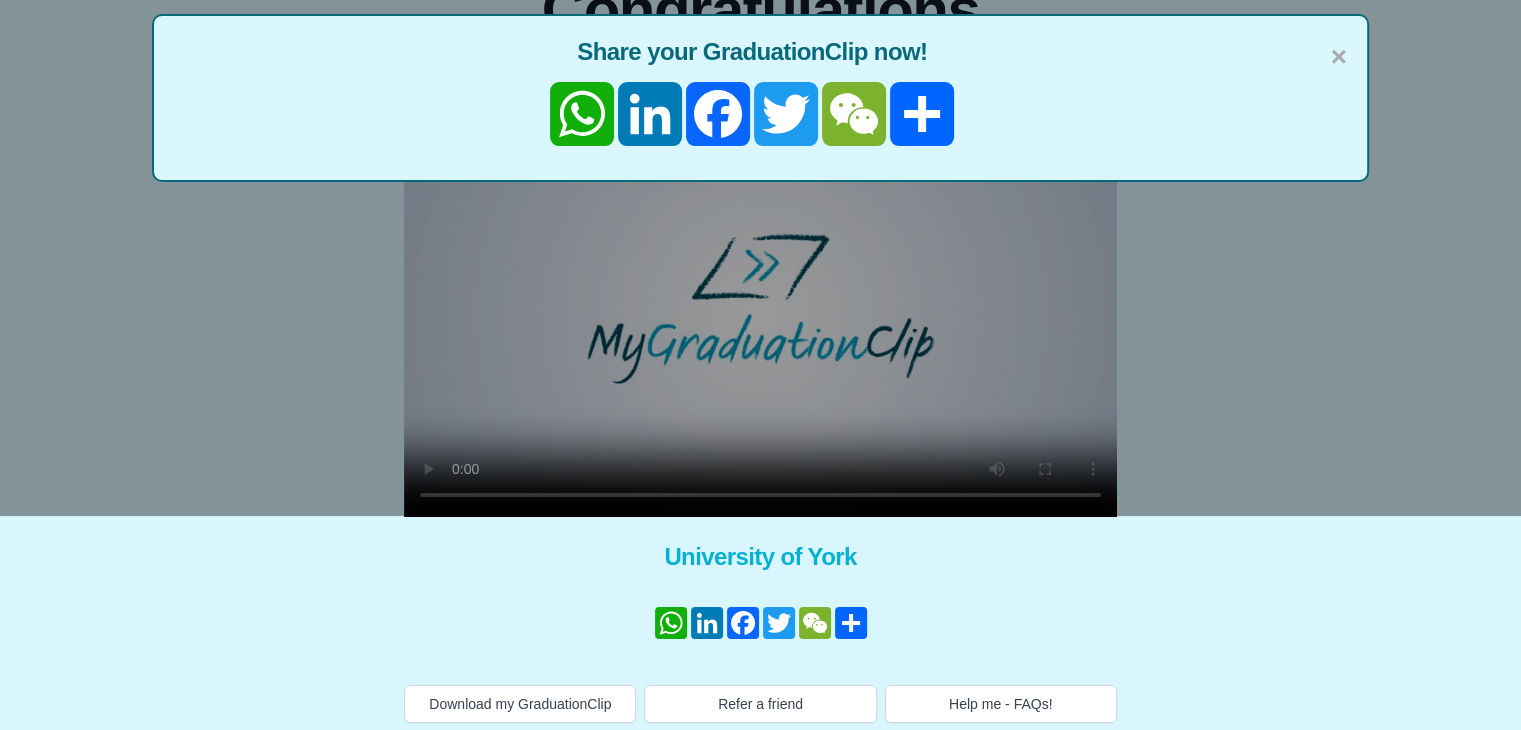 scroll, scrollTop: 222, scrollLeft: 0, axis: vertical 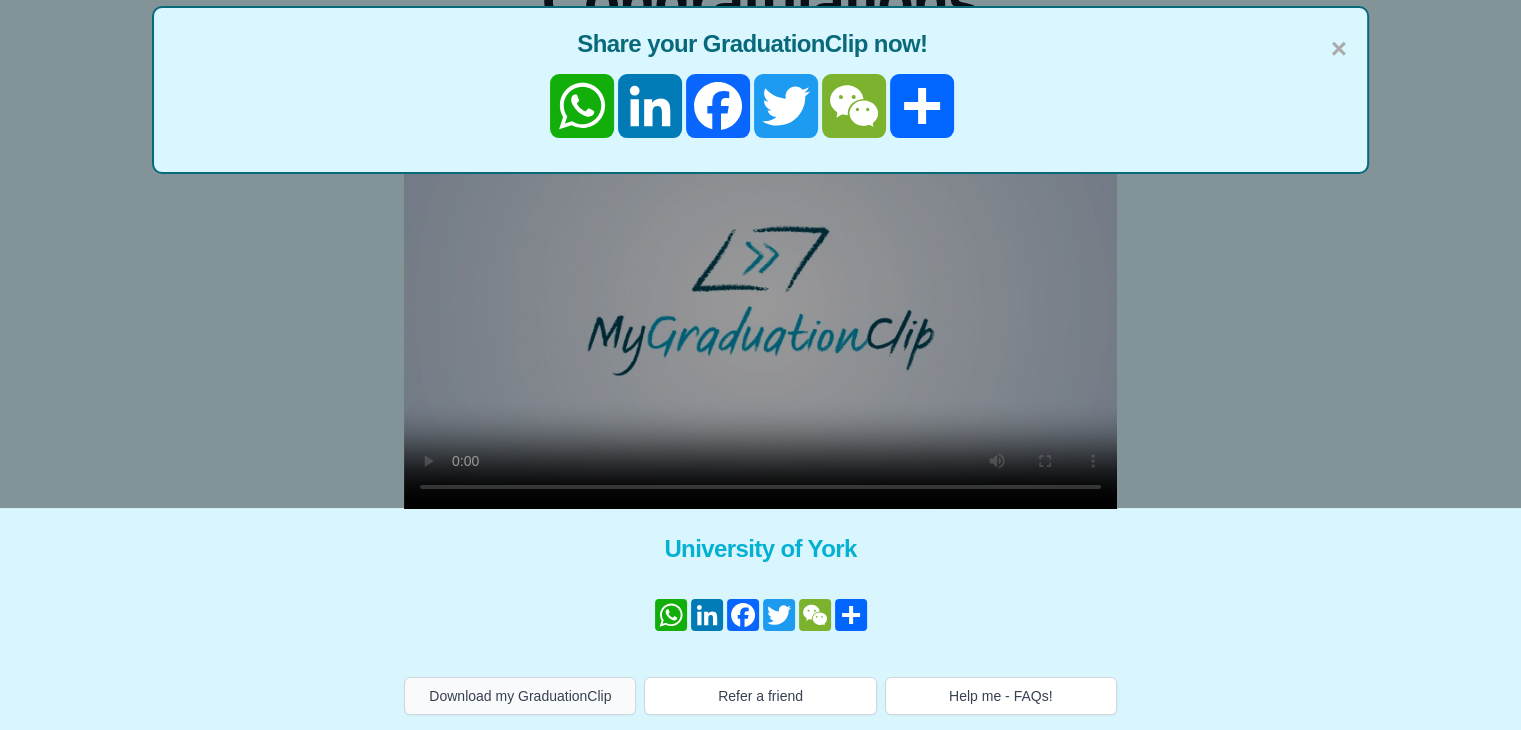 drag, startPoint x: 482, startPoint y: 674, endPoint x: 483, endPoint y: 686, distance: 12.0415945 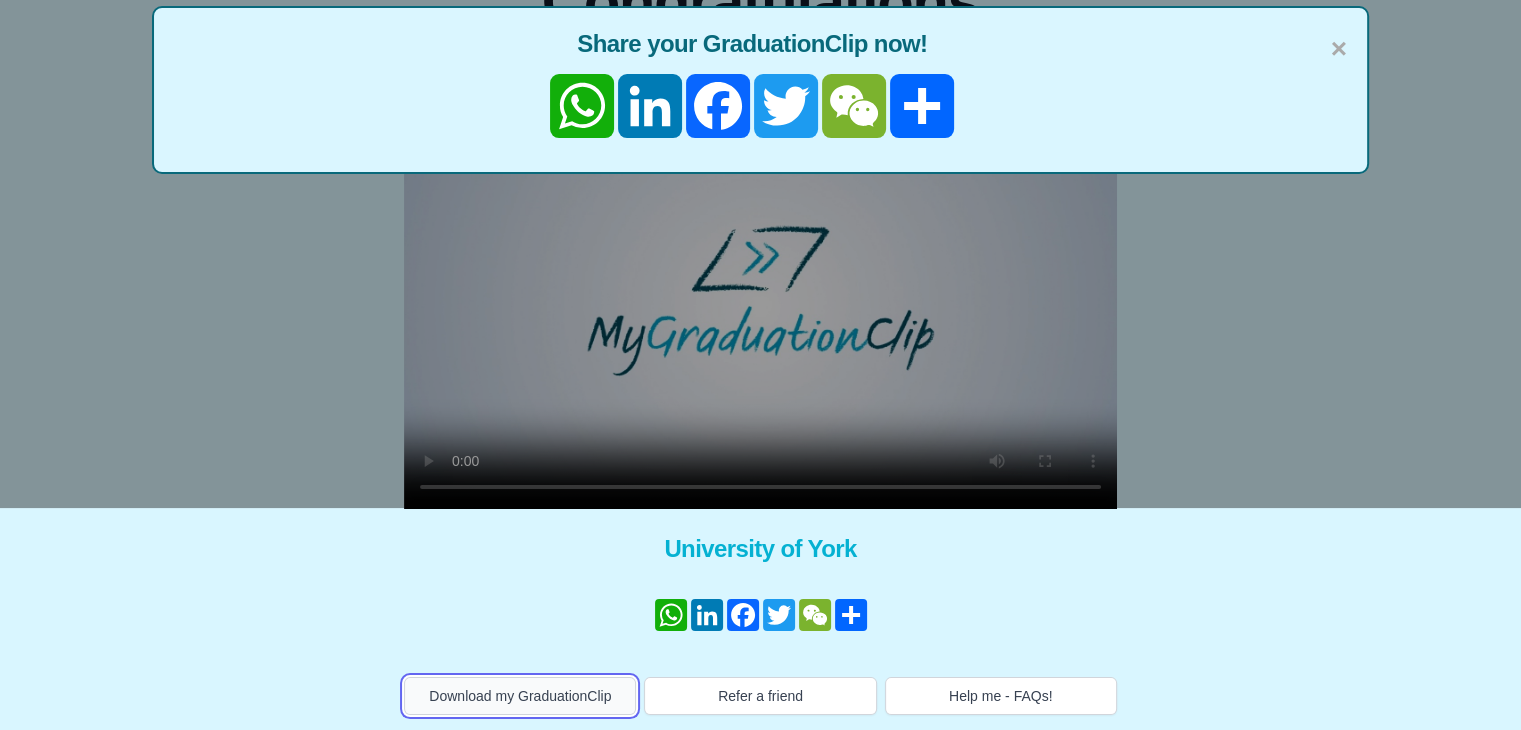 click on "Download my GraduationClip" at bounding box center (520, 696) 